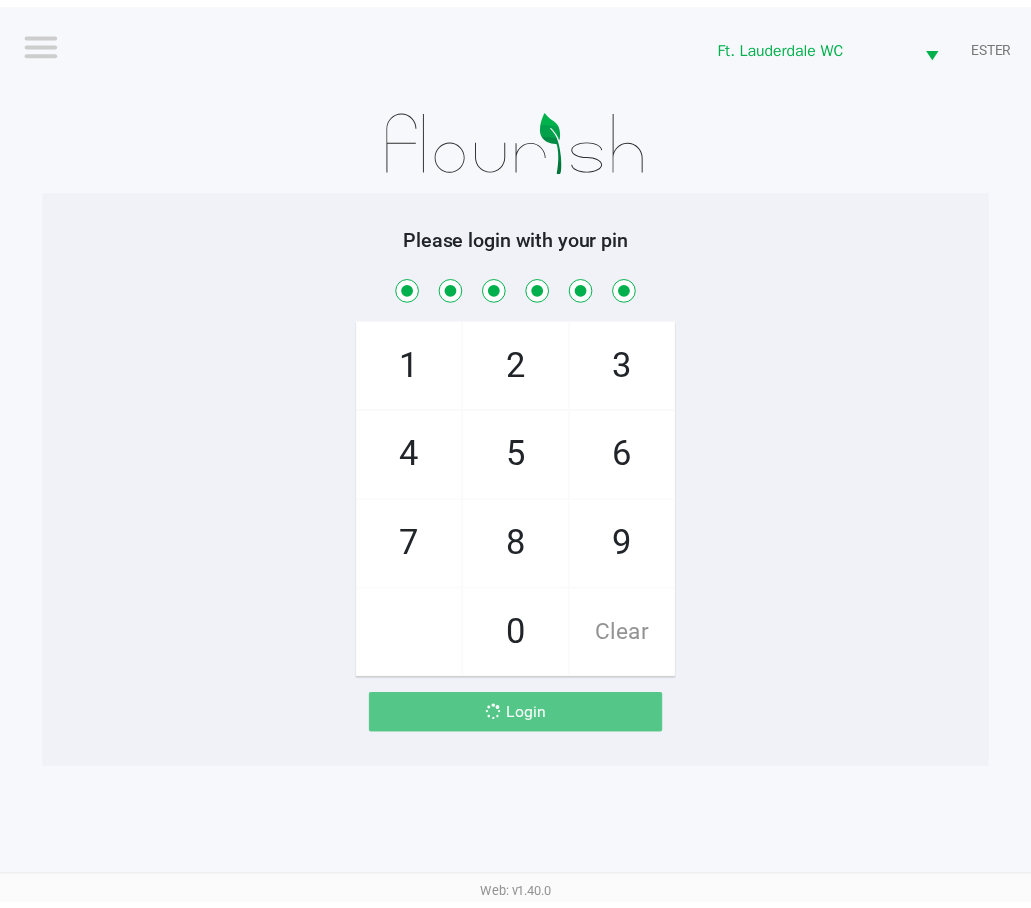 scroll, scrollTop: 0, scrollLeft: 0, axis: both 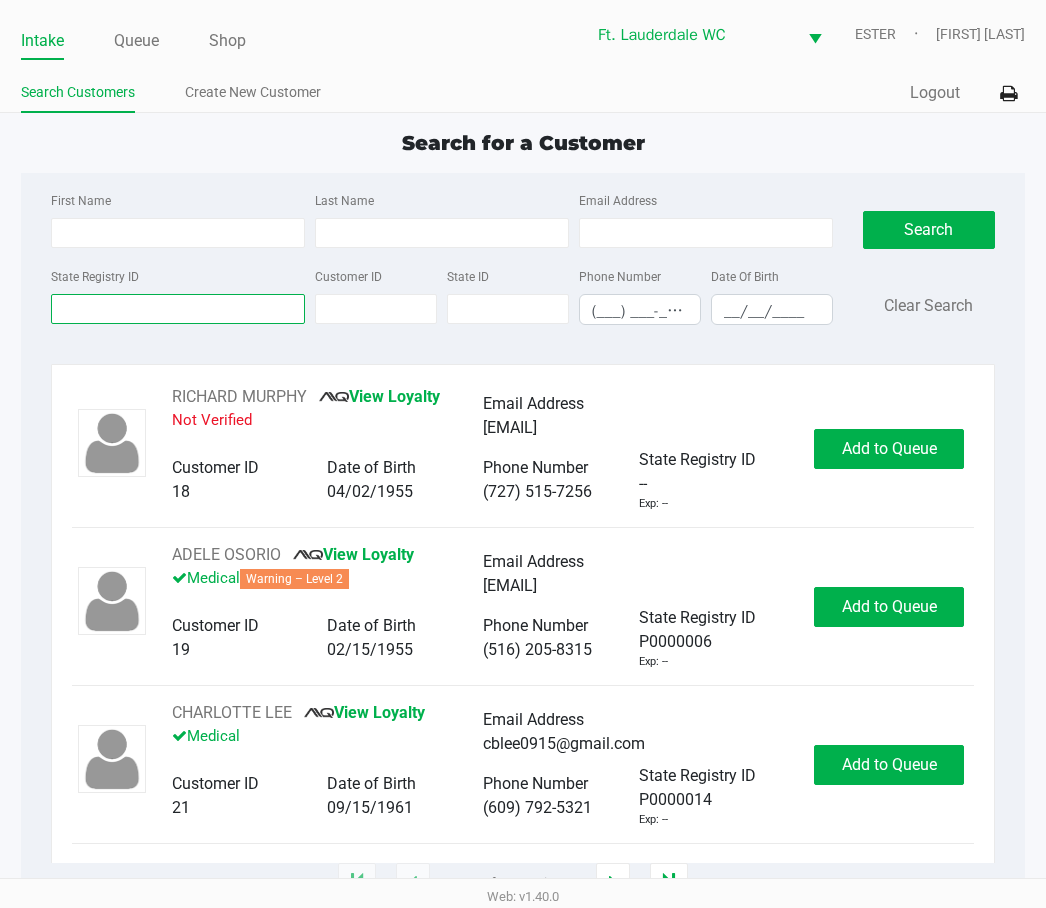 click on "State Registry ID" at bounding box center (178, 309) 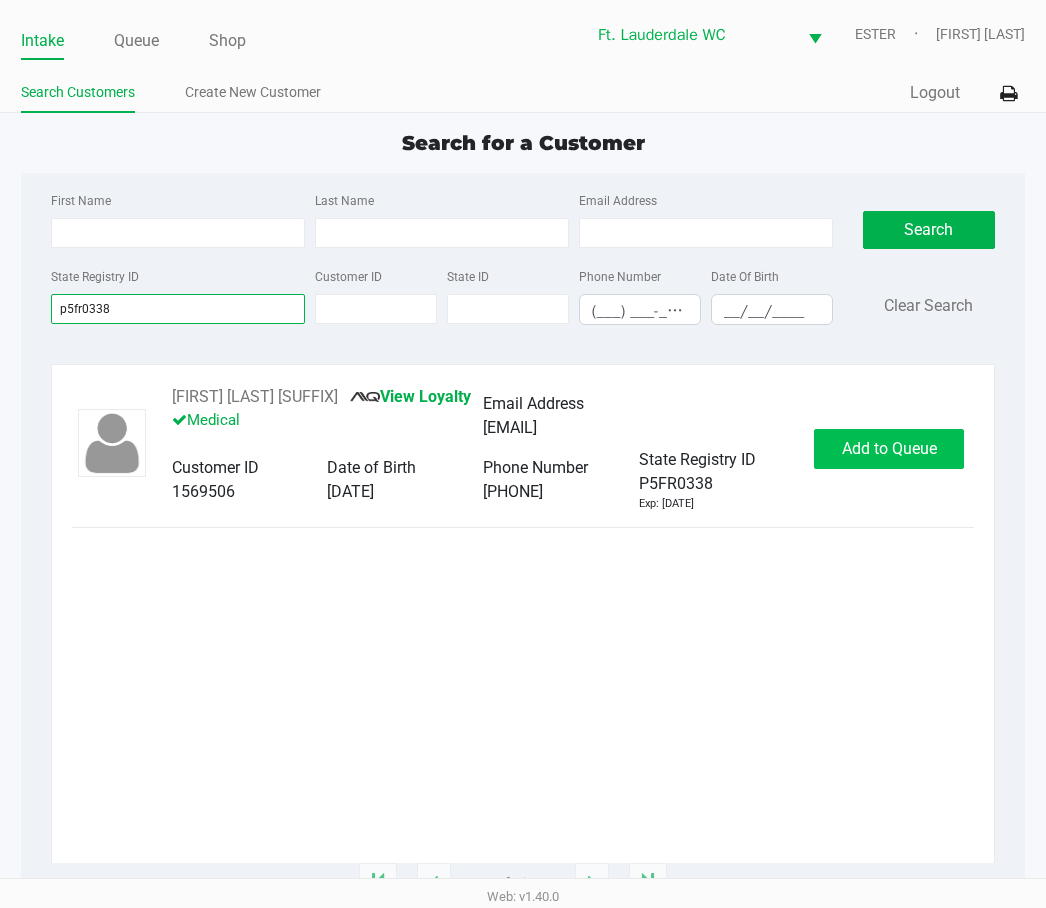 type on "p5fr0338" 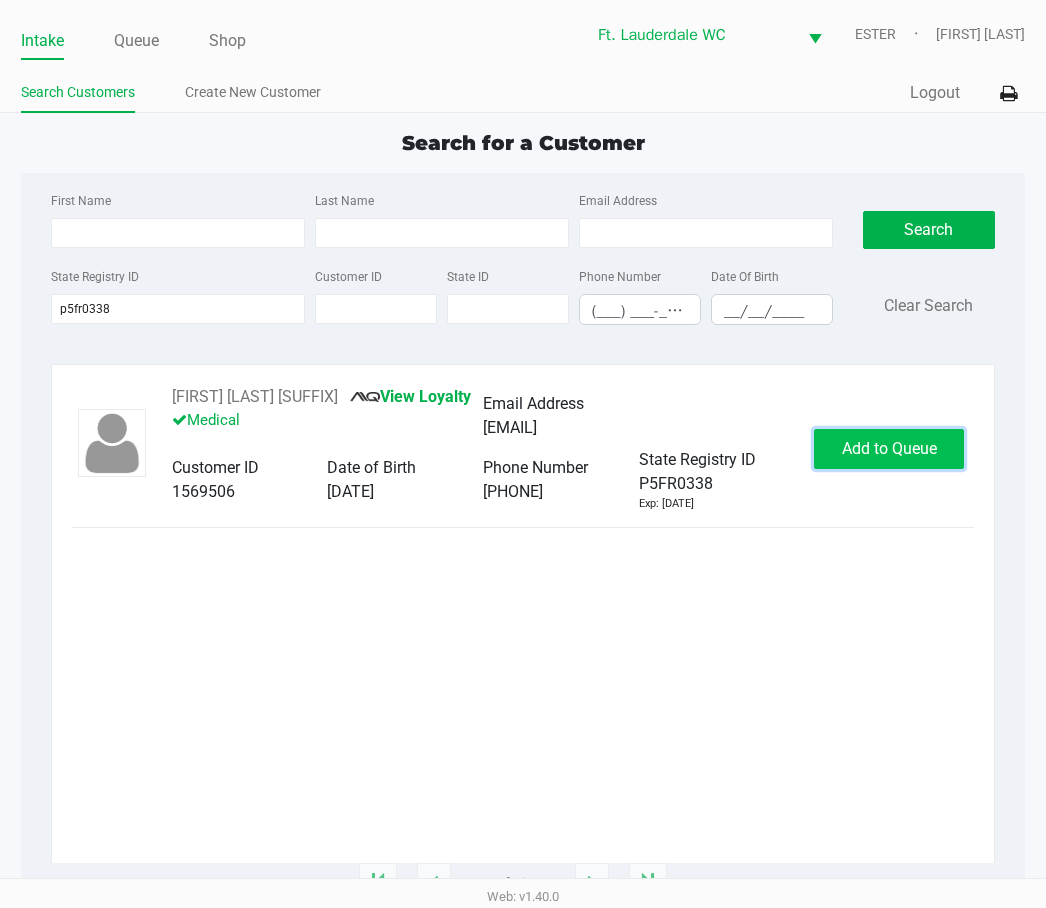 click on "Add to Queue" 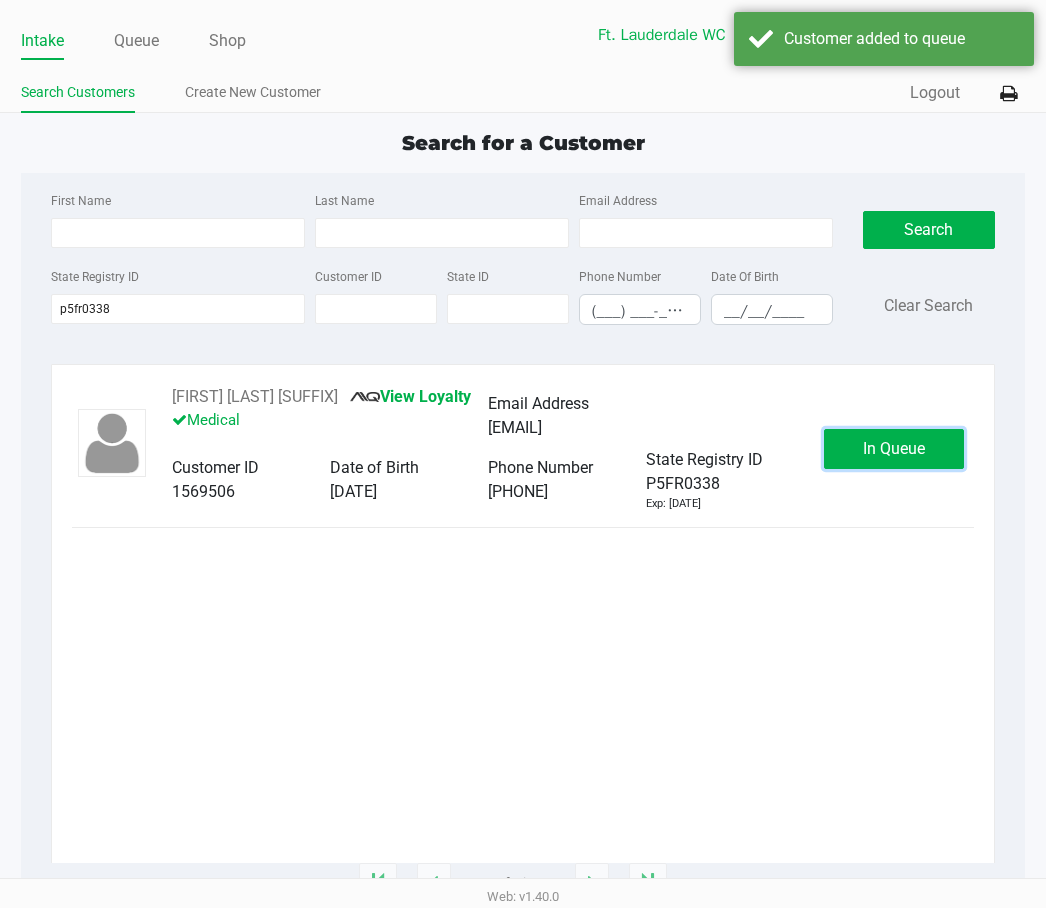click on "In Queue" 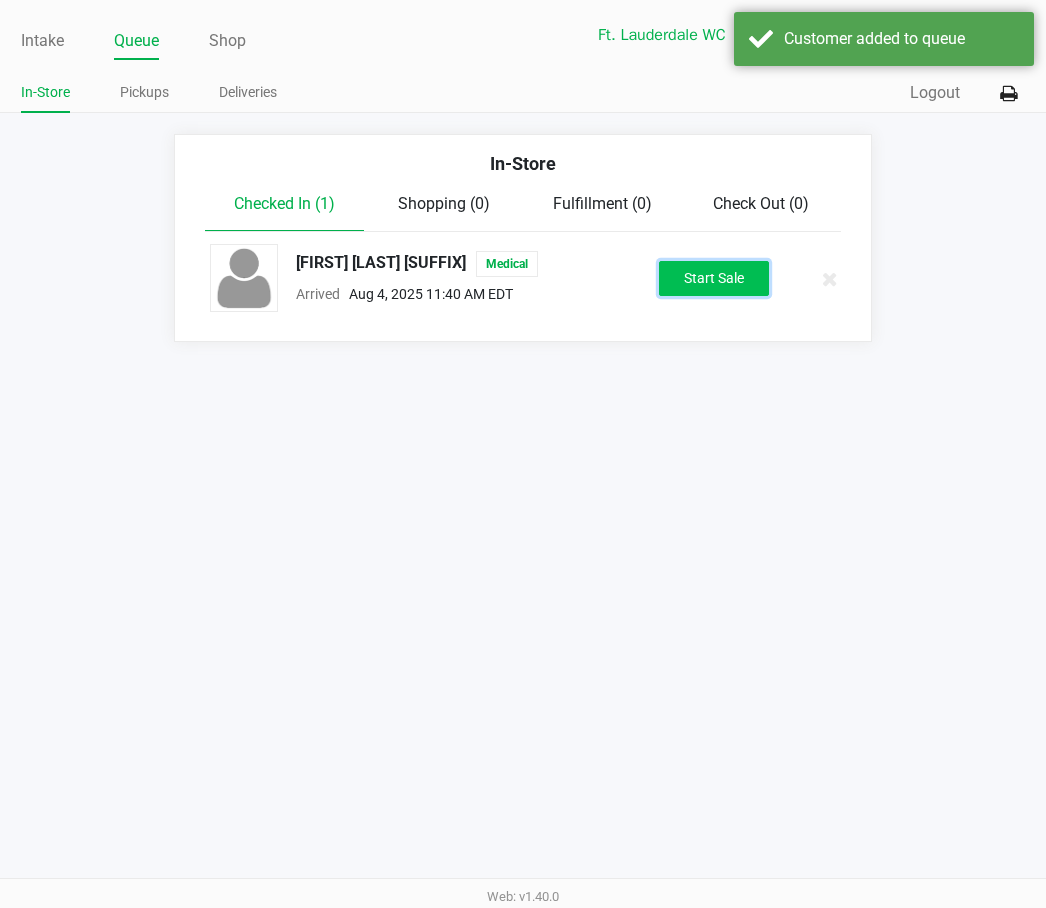 click on "Start Sale" 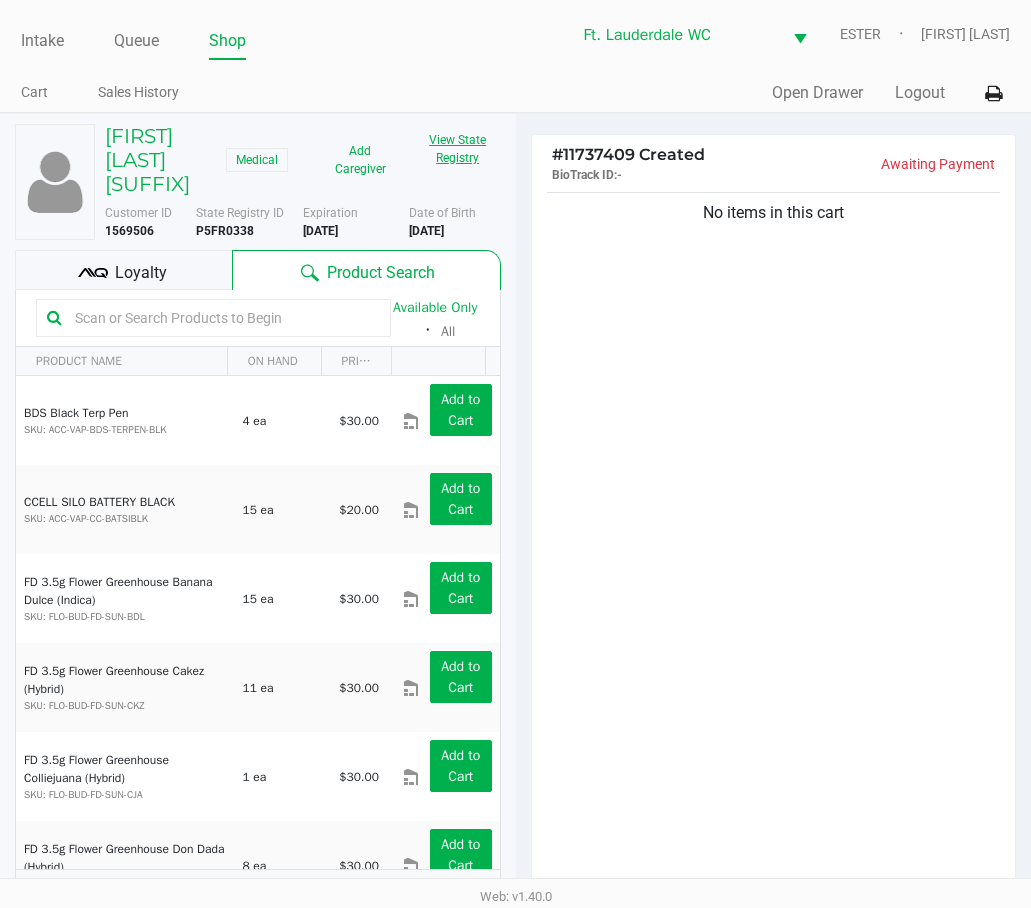 click on "View State Registry" 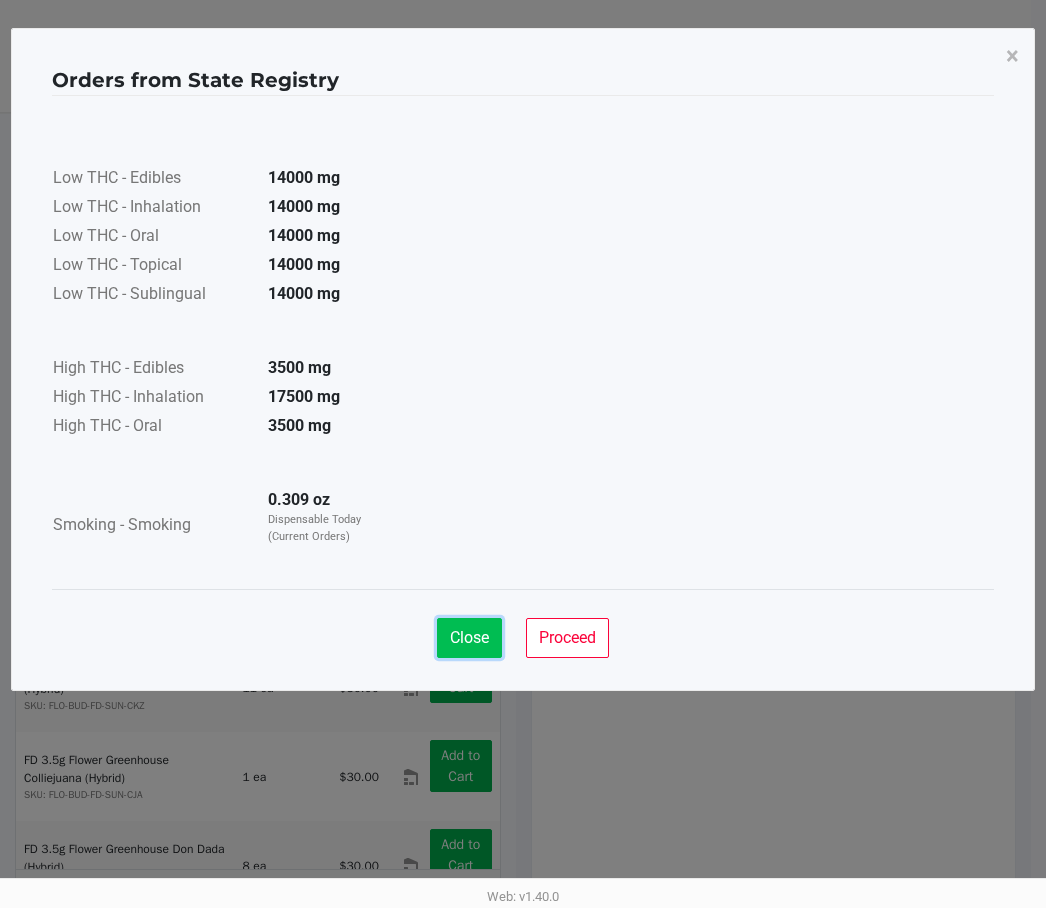 click on "Close" 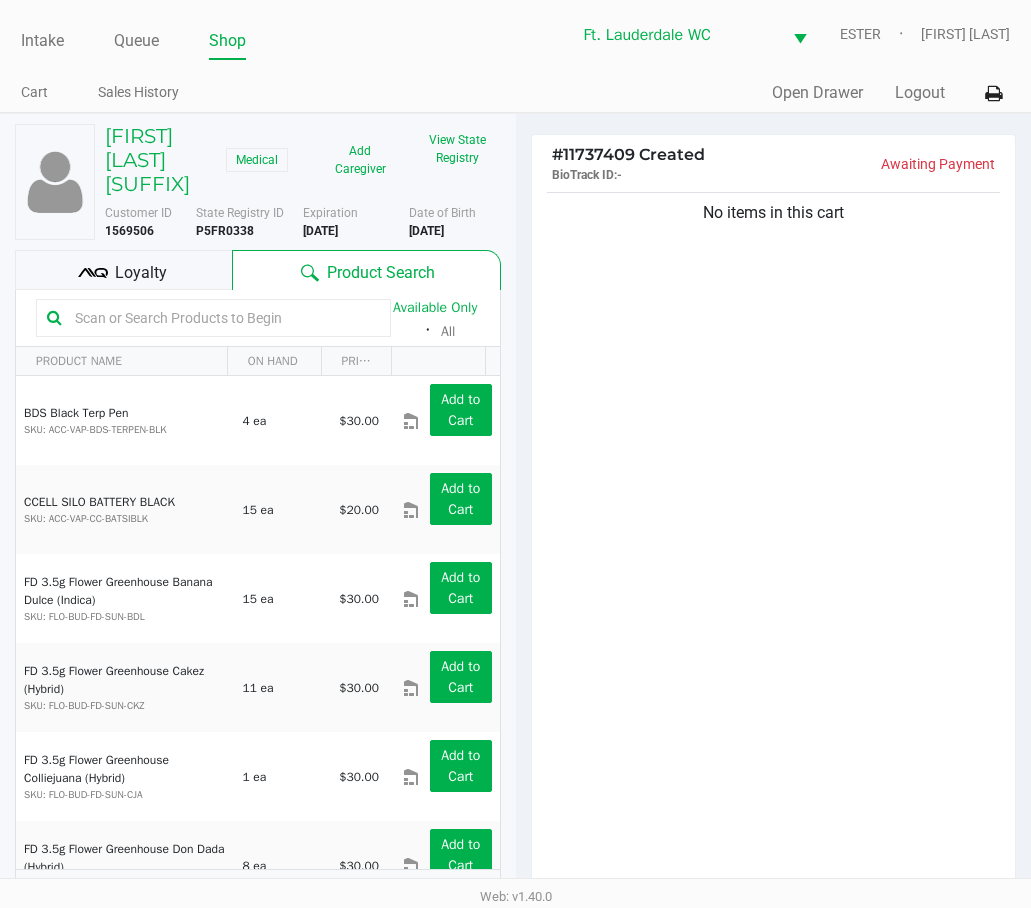 click on "P5FR0338" 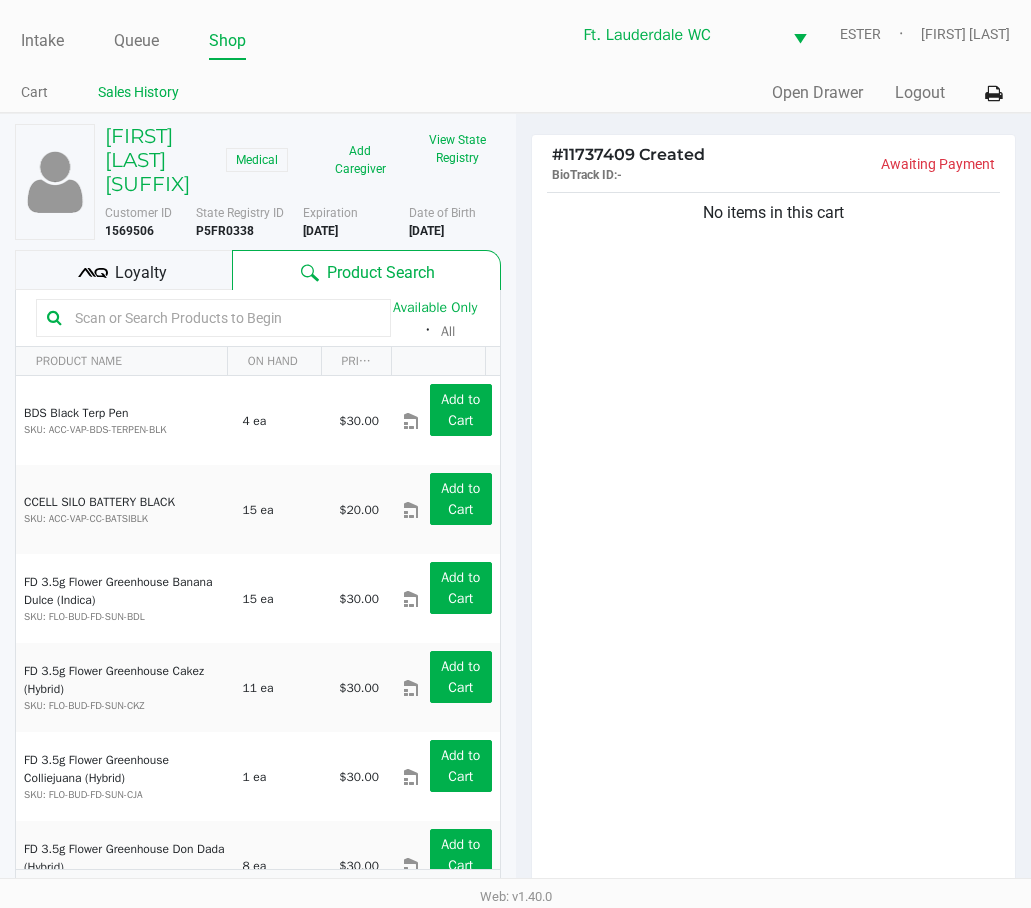 copy on "P5FR0338" 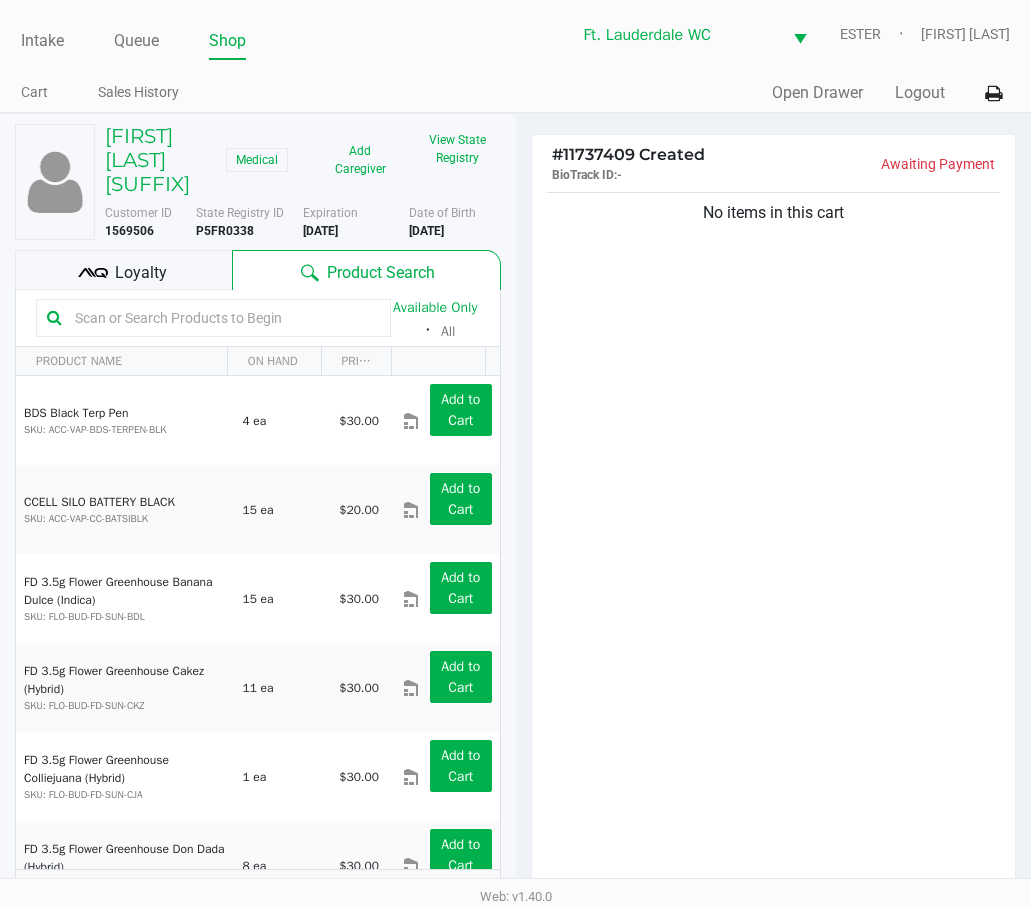click on "[DATE]" 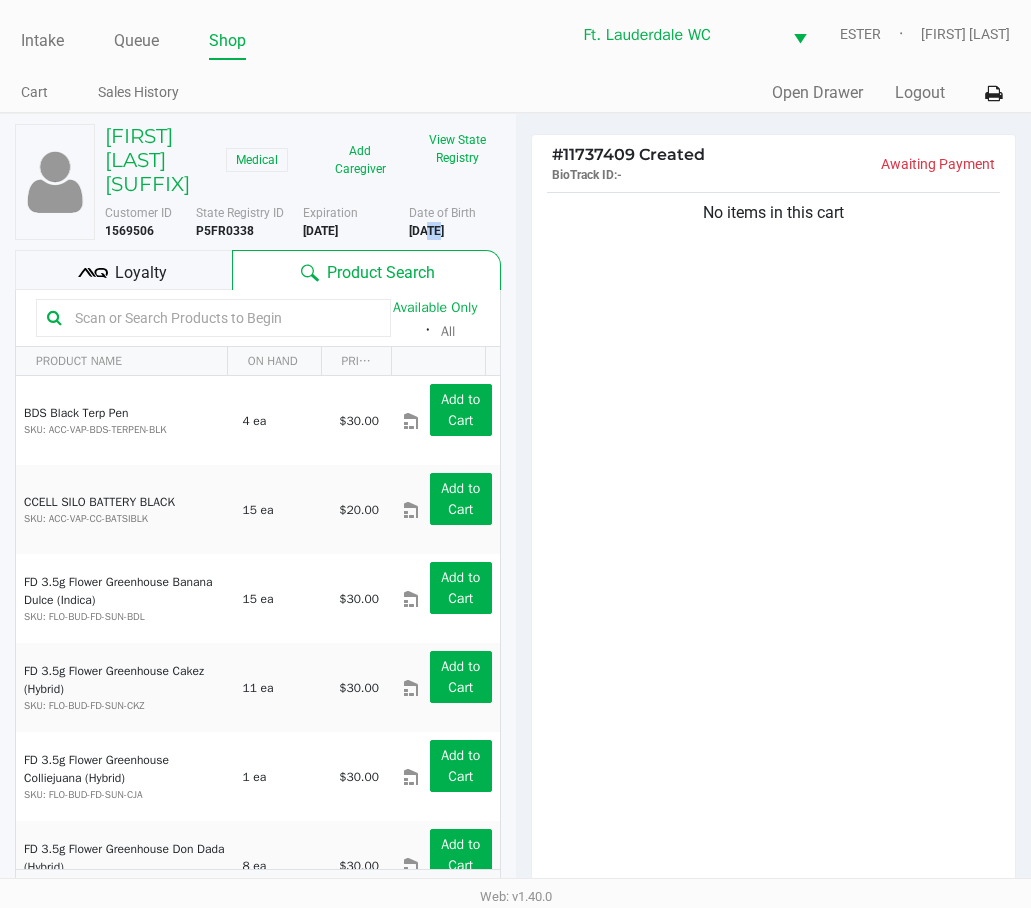 click on "[DATE]" 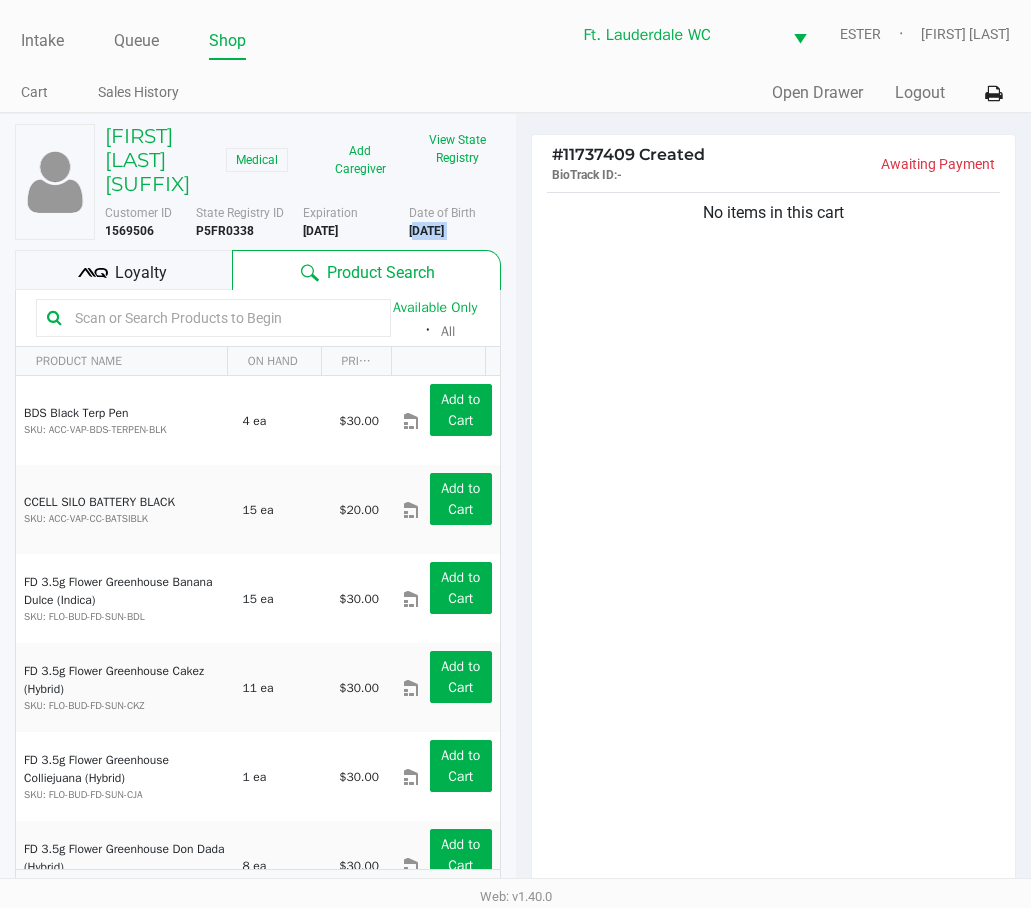 click on "[DATE]" 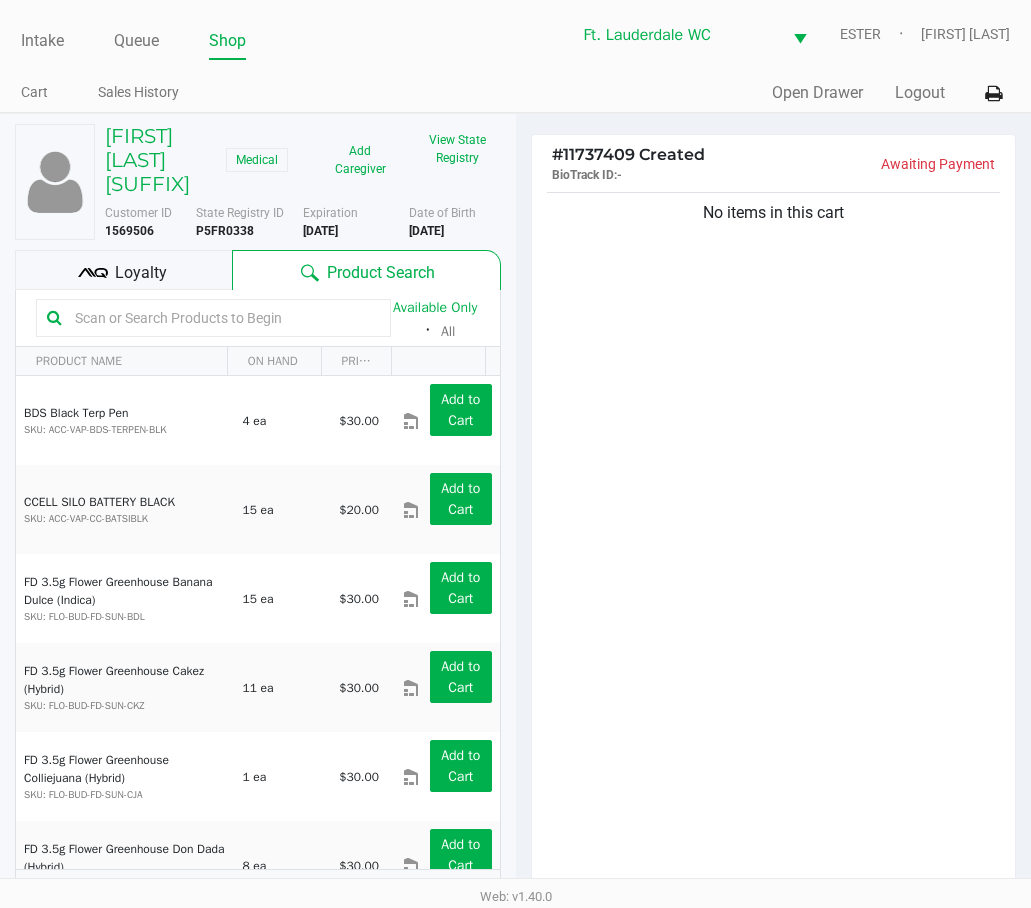 click on "No items in this cart" 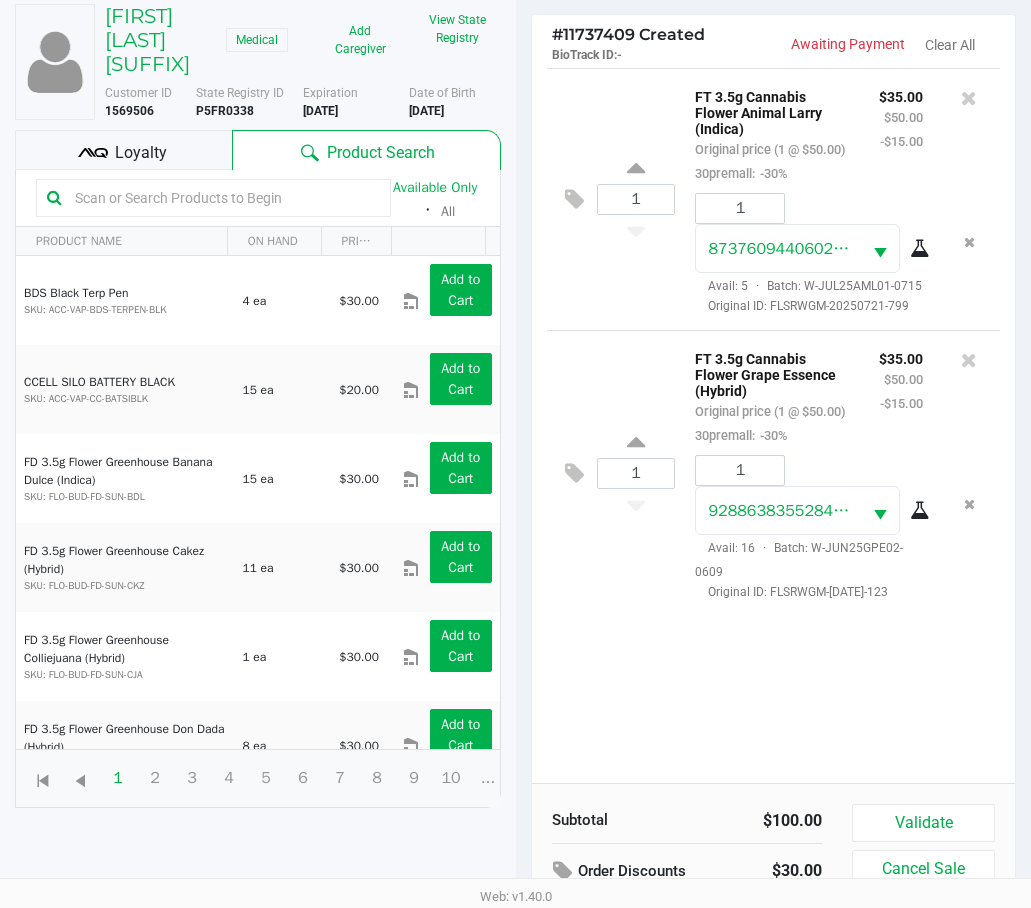 scroll, scrollTop: 216, scrollLeft: 0, axis: vertical 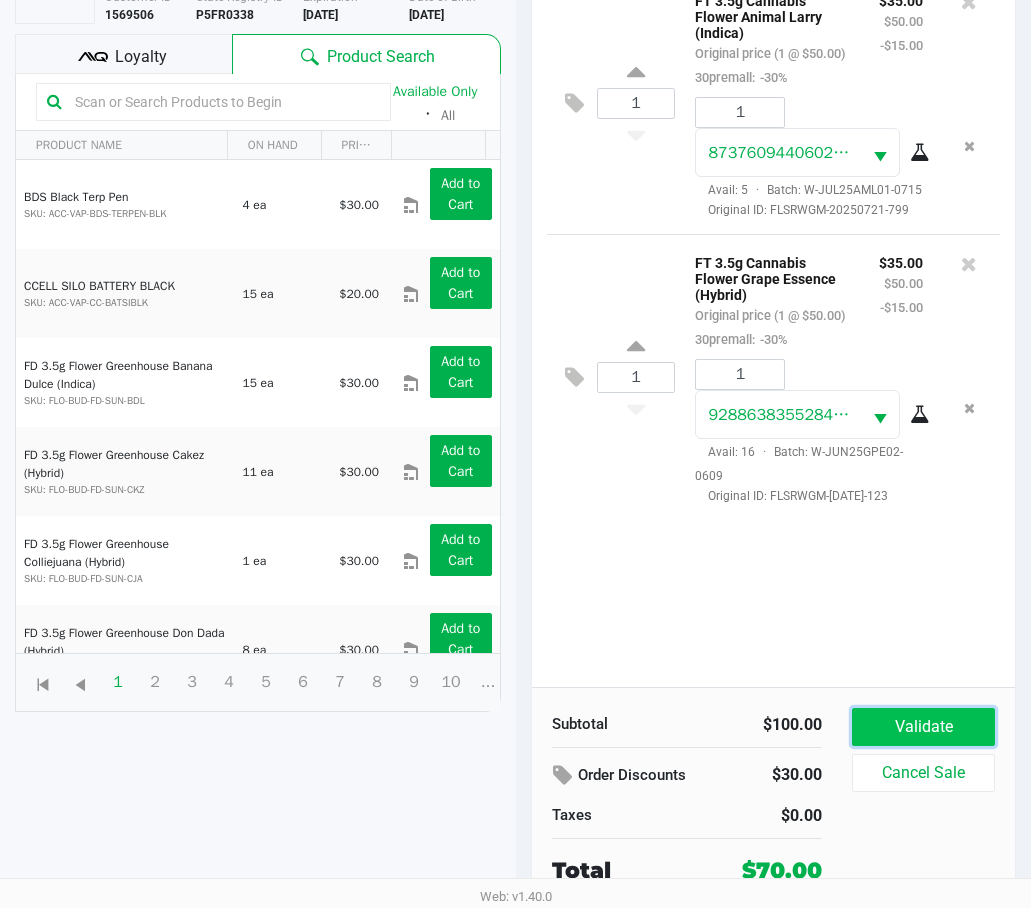 click on "Validate" 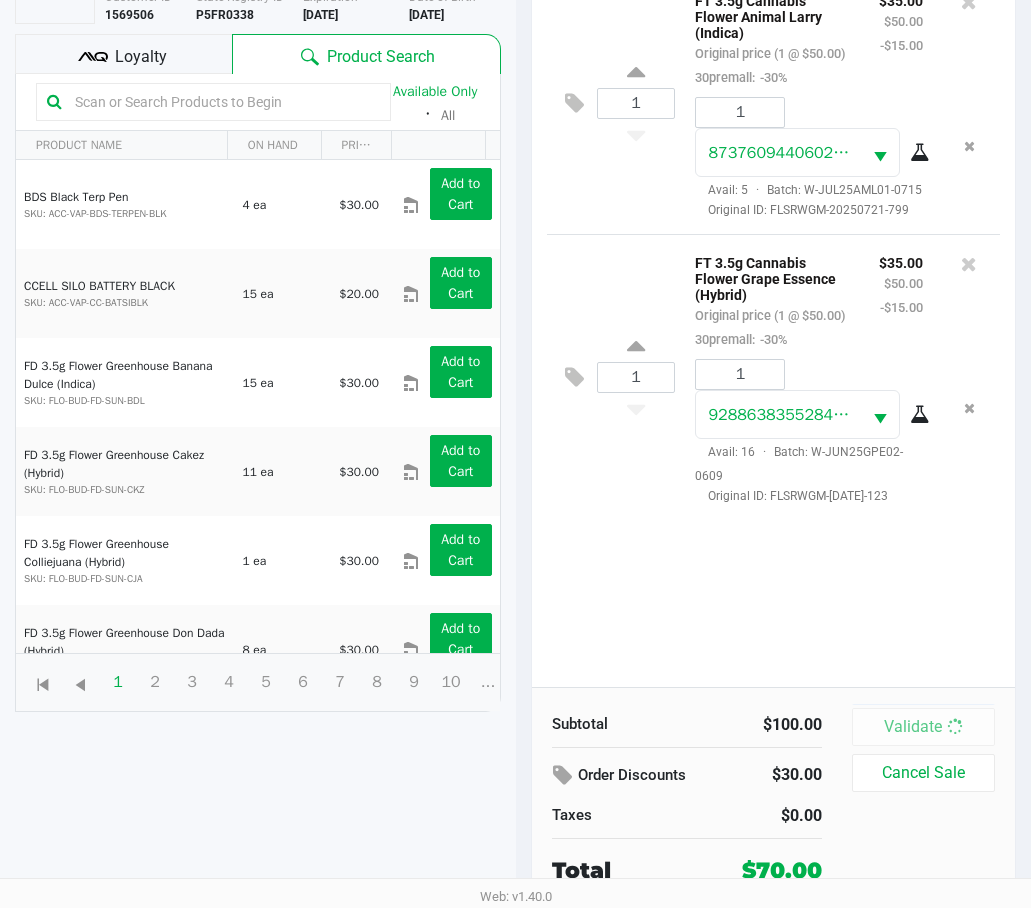 scroll, scrollTop: 0, scrollLeft: 0, axis: both 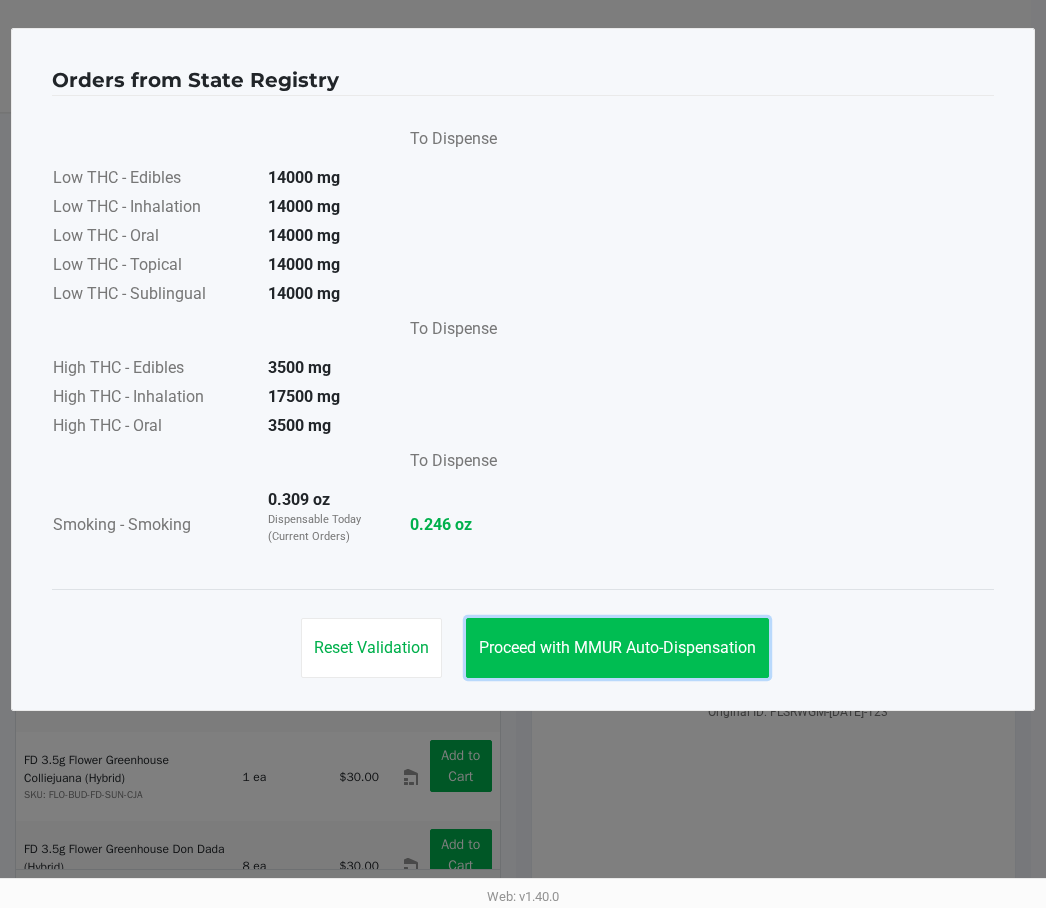 click on "Proceed with MMUR Auto-Dispensation" 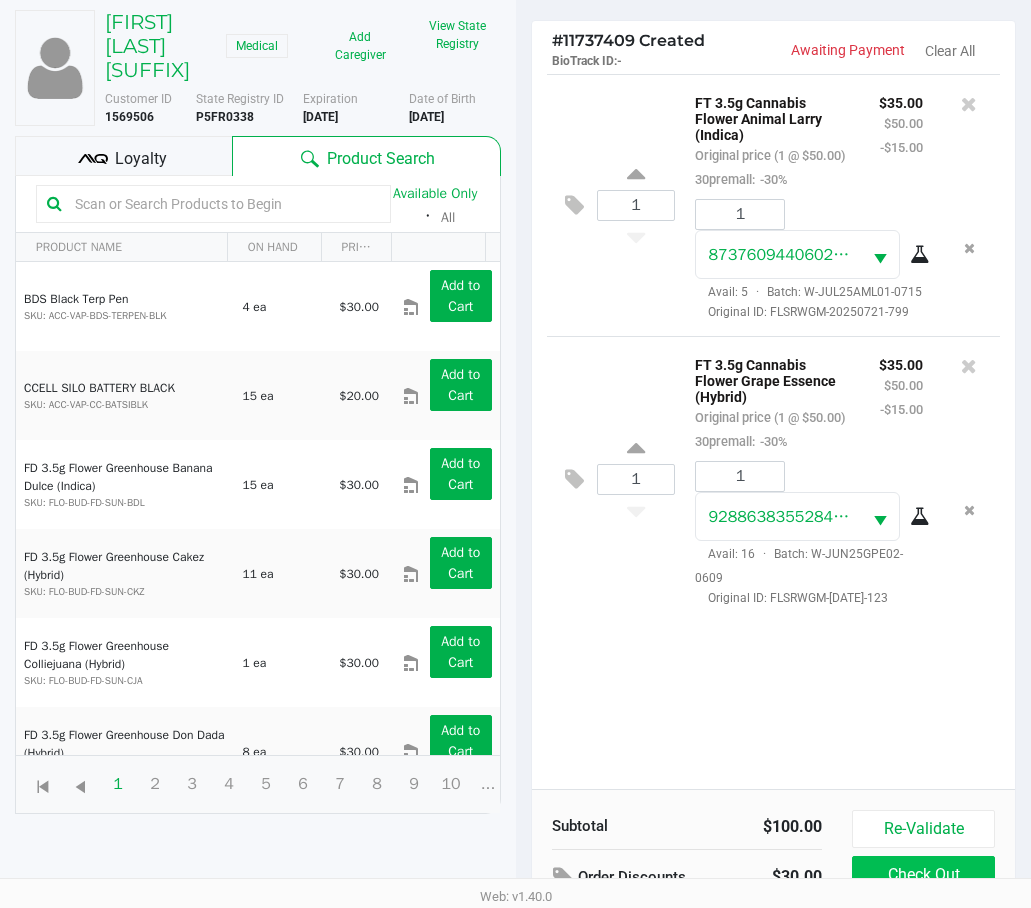 scroll, scrollTop: 237, scrollLeft: 0, axis: vertical 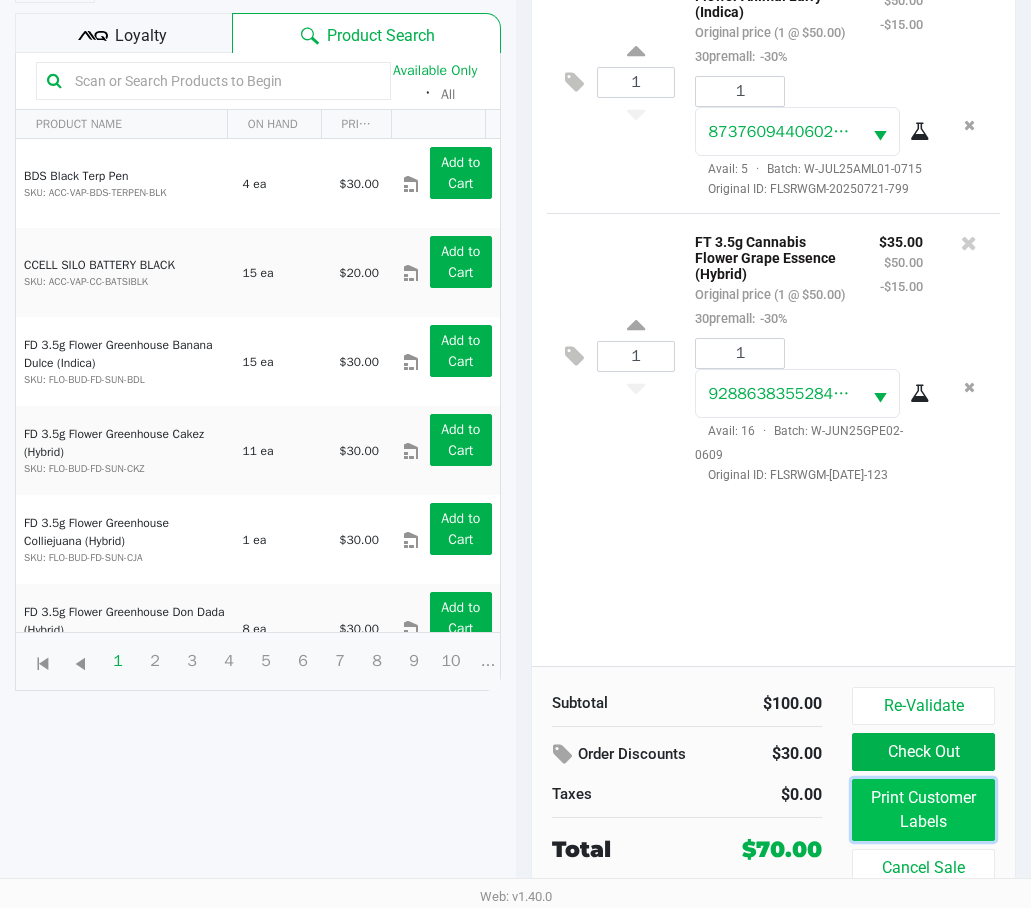click on "Print Customer Labels" 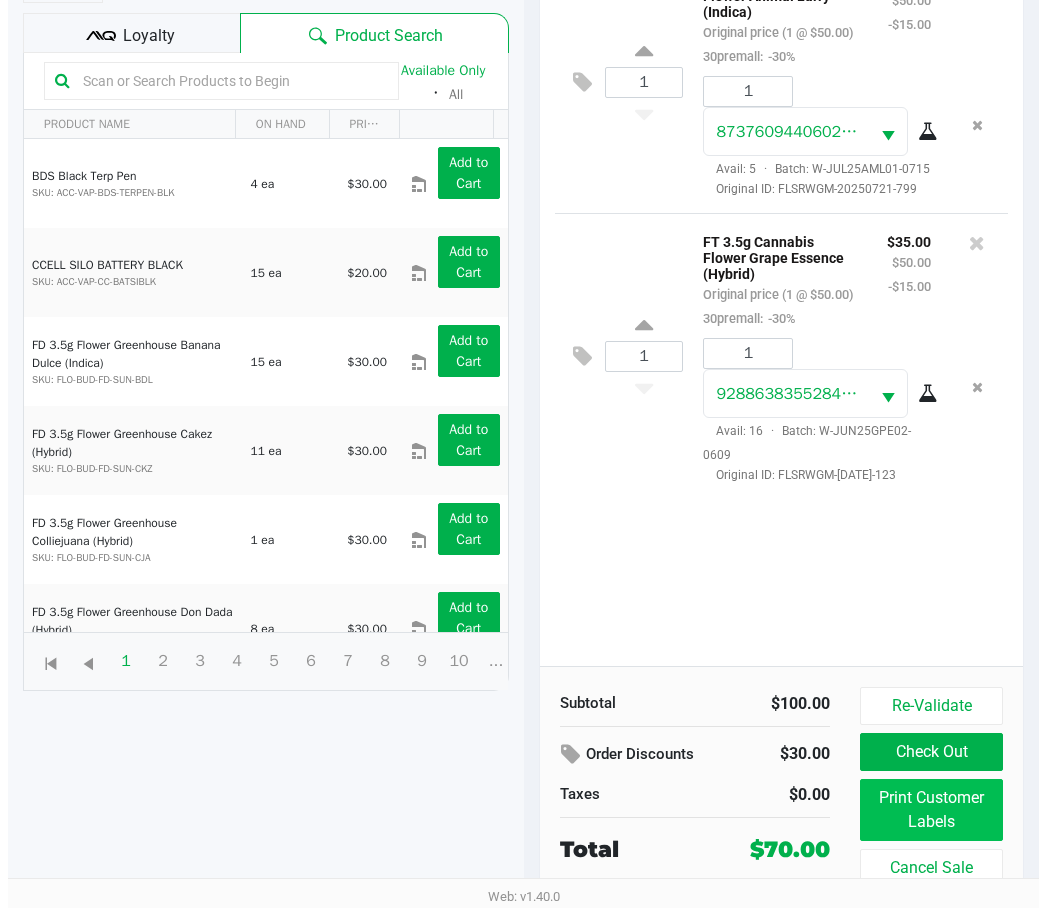 scroll, scrollTop: 0, scrollLeft: 0, axis: both 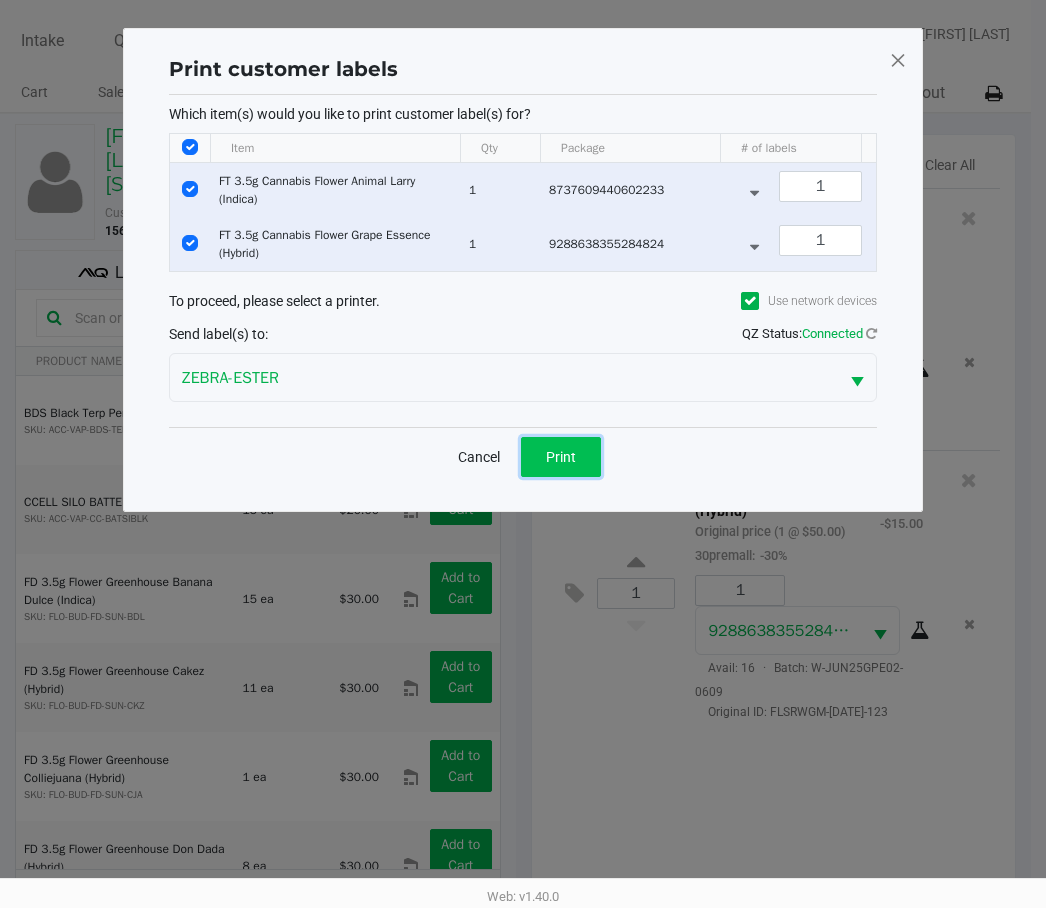 click on "Print" 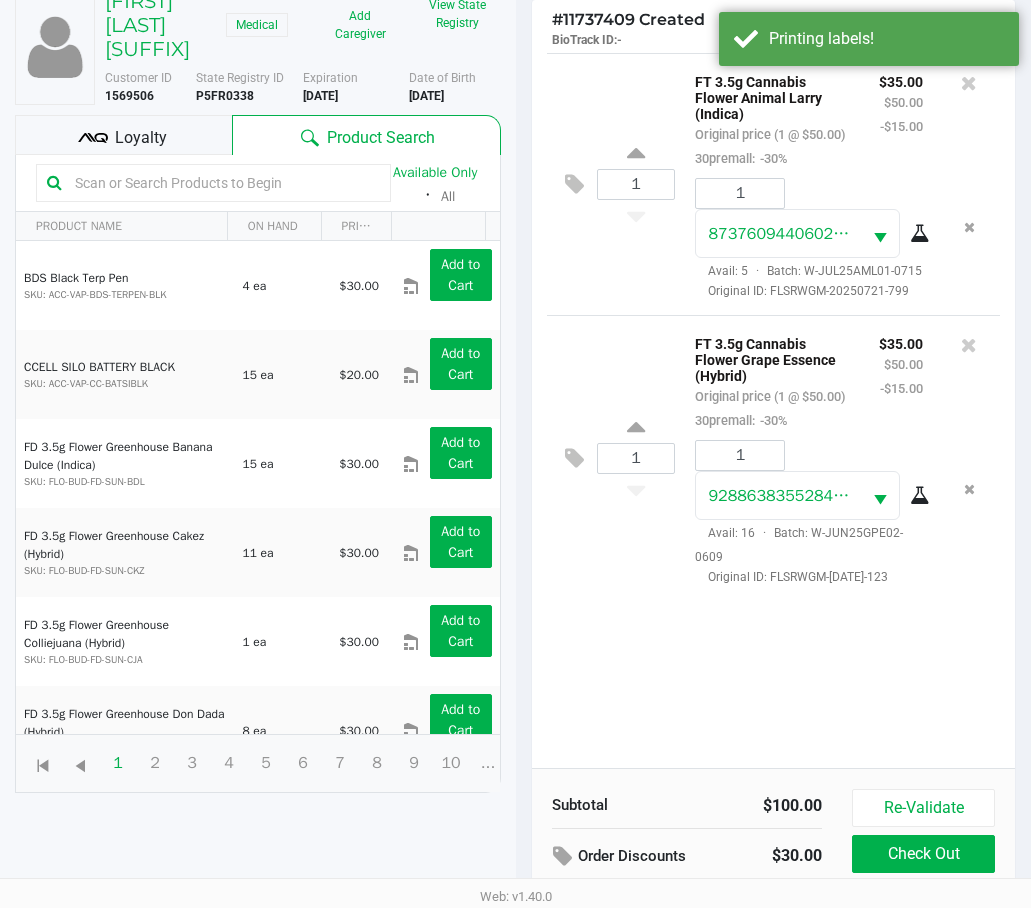 scroll, scrollTop: 237, scrollLeft: 0, axis: vertical 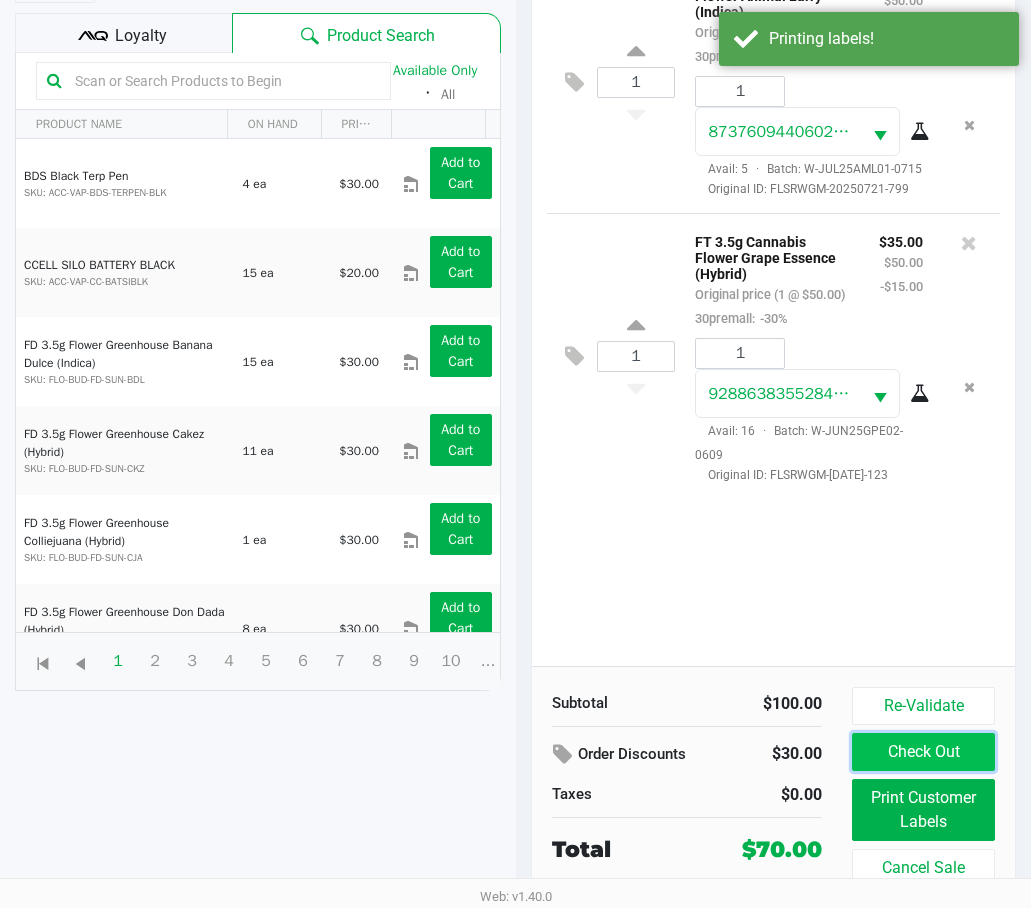 click on "Check Out" 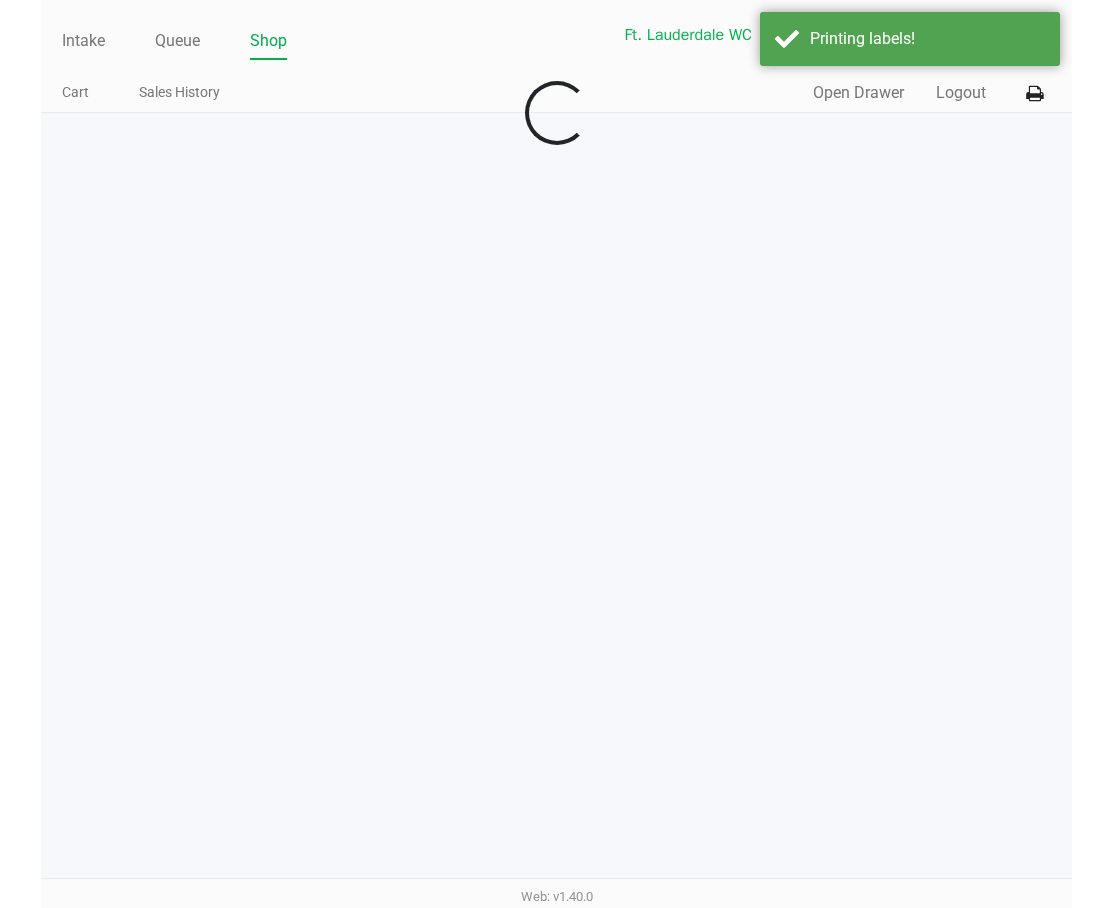 scroll, scrollTop: 0, scrollLeft: 0, axis: both 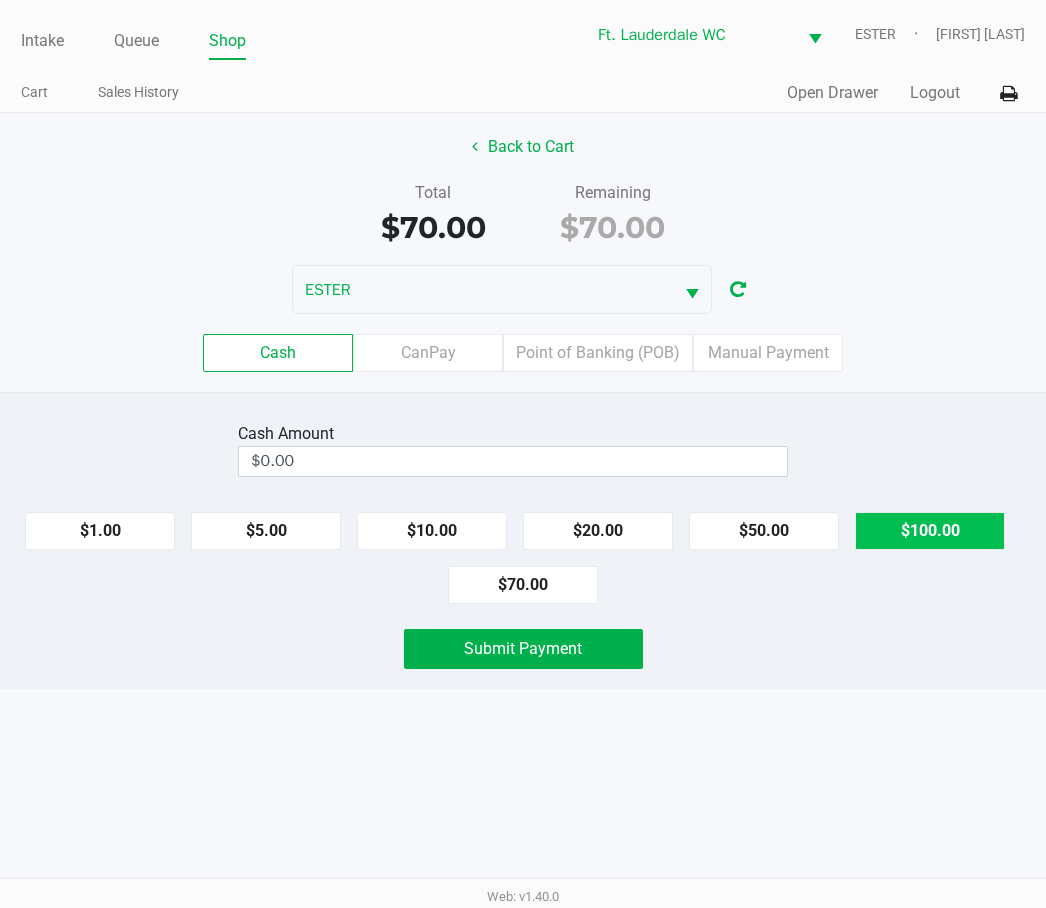 click on "$100.00" 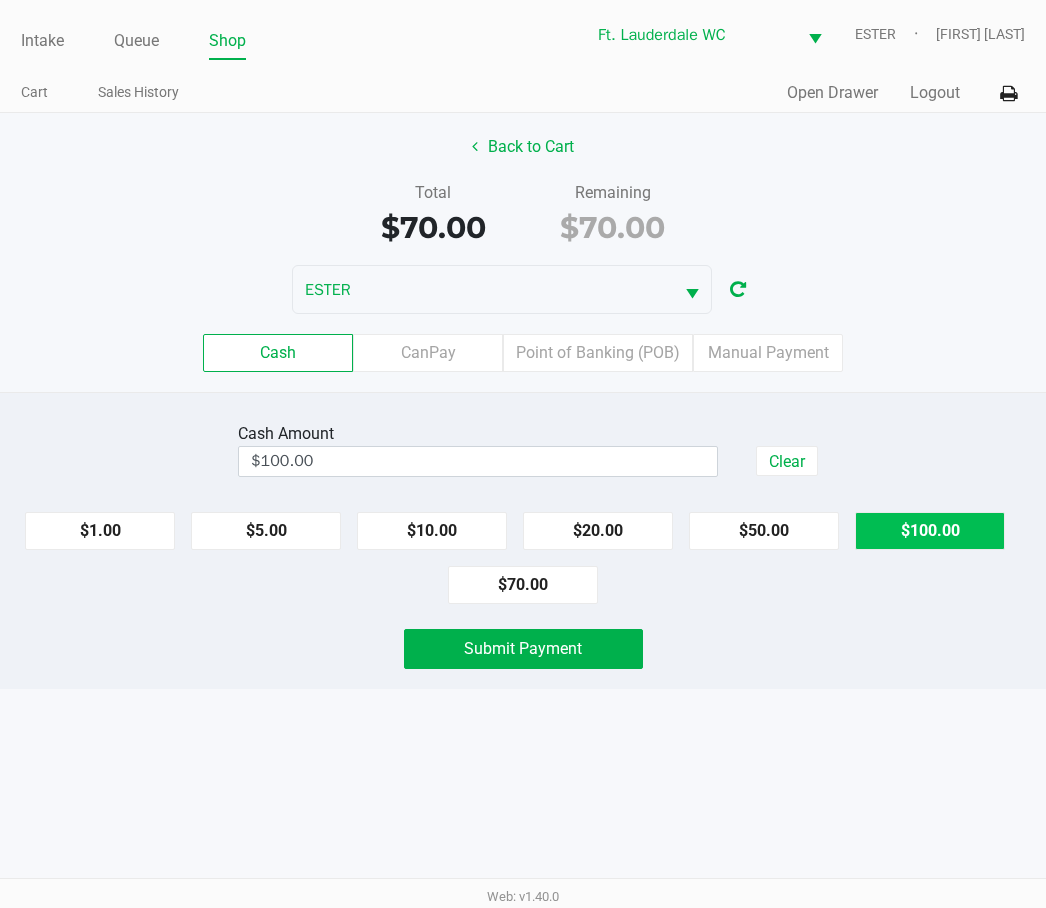 click on "Submit Payment" 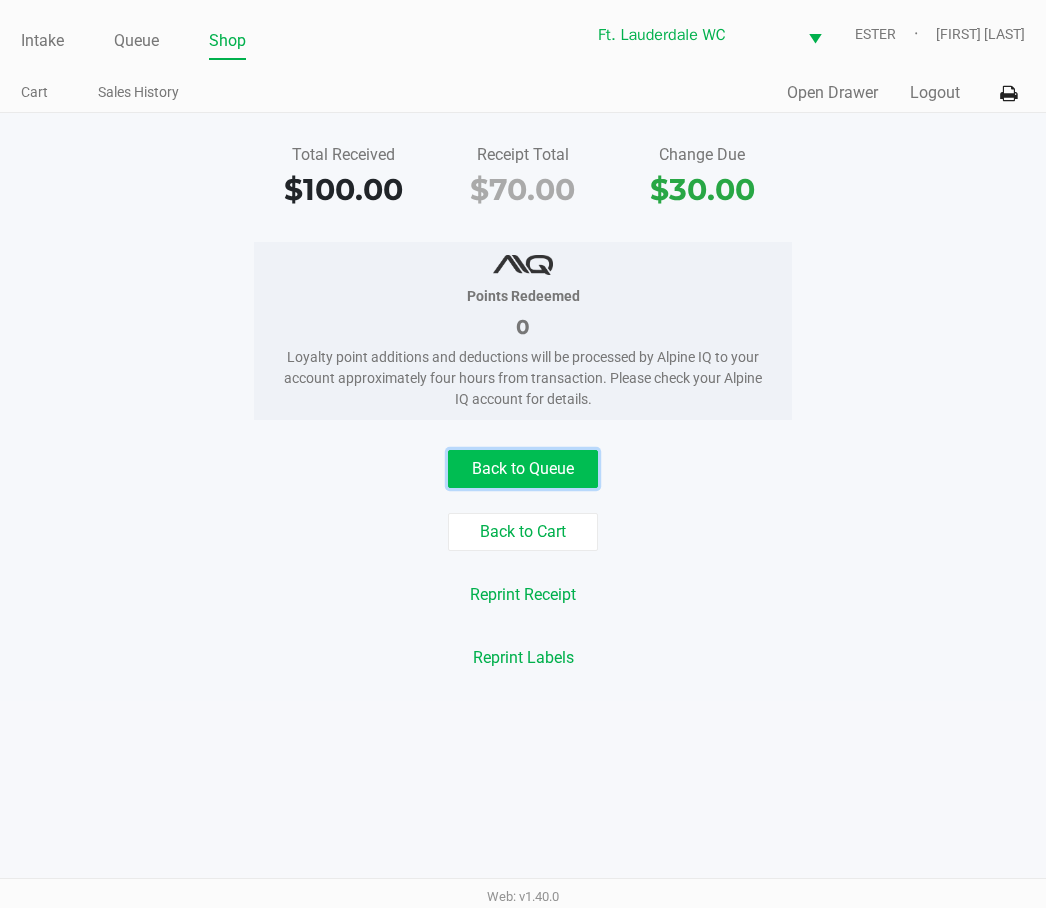 click on "Back to Queue" 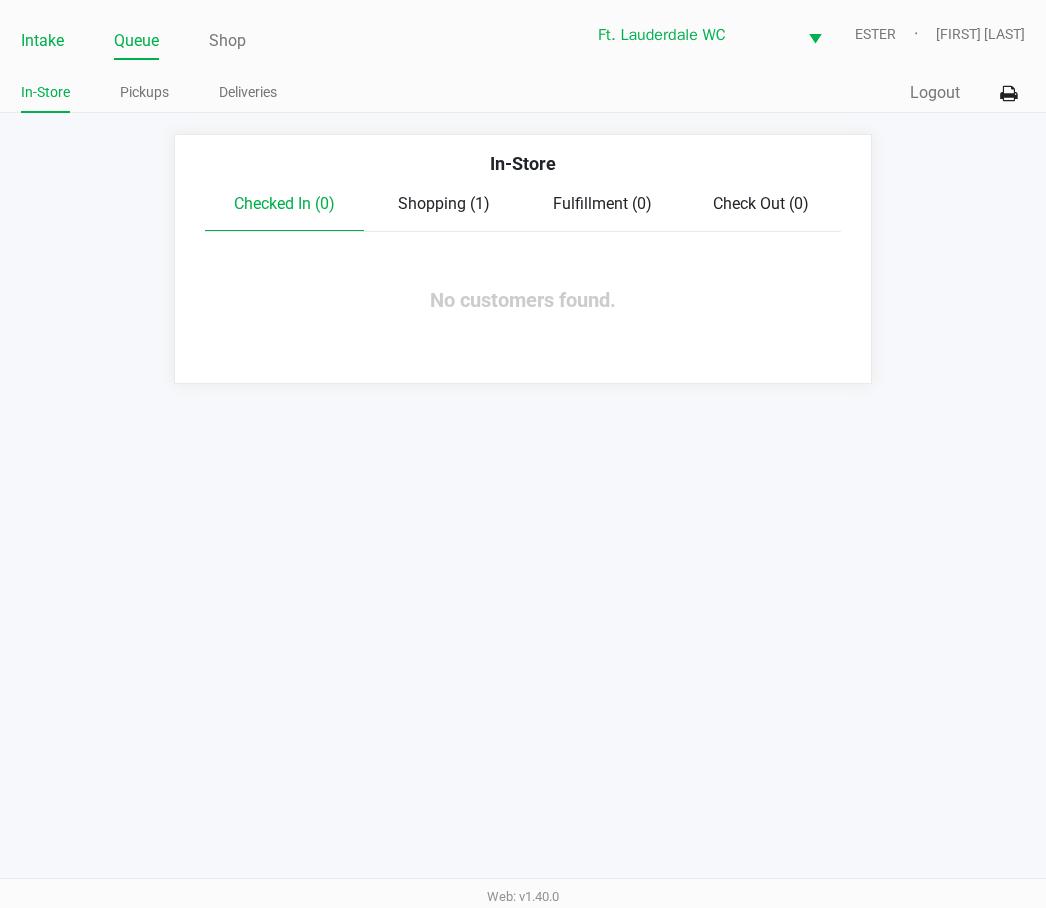 click on "Intake" 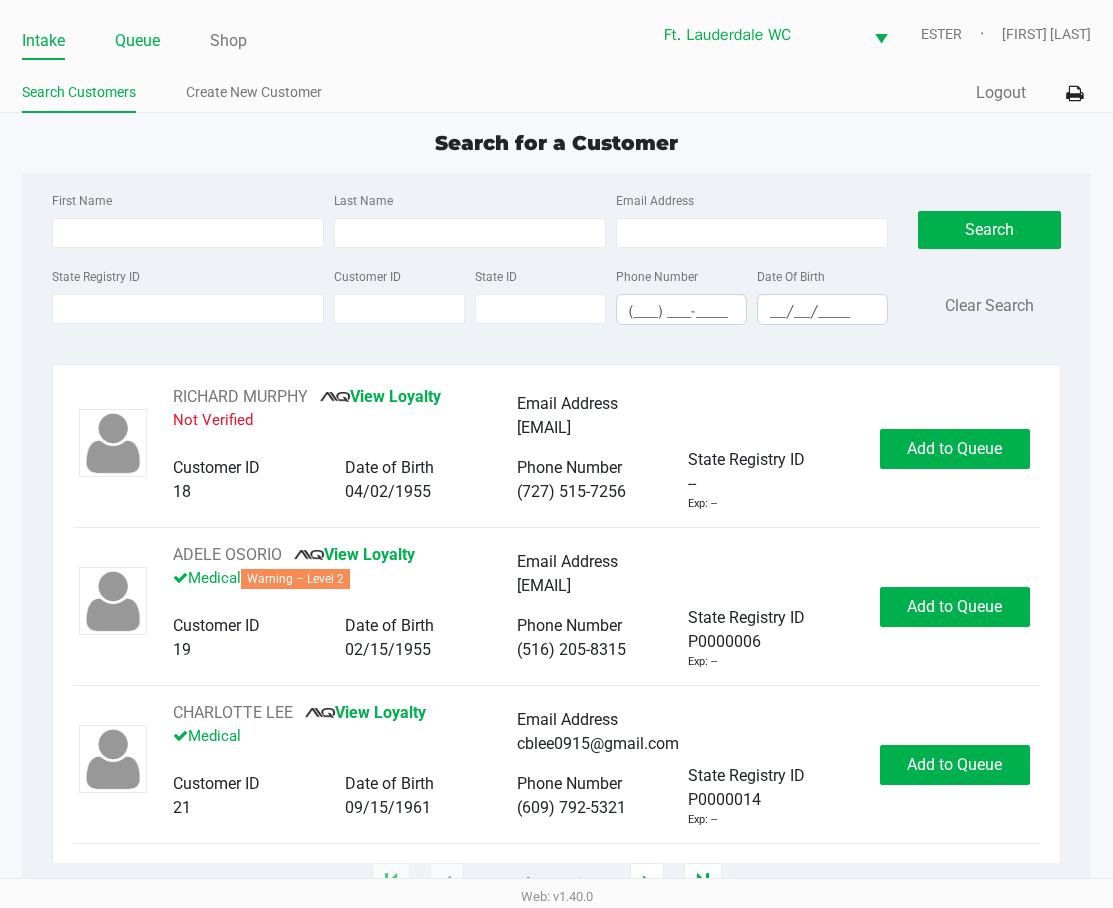 click on "Queue" 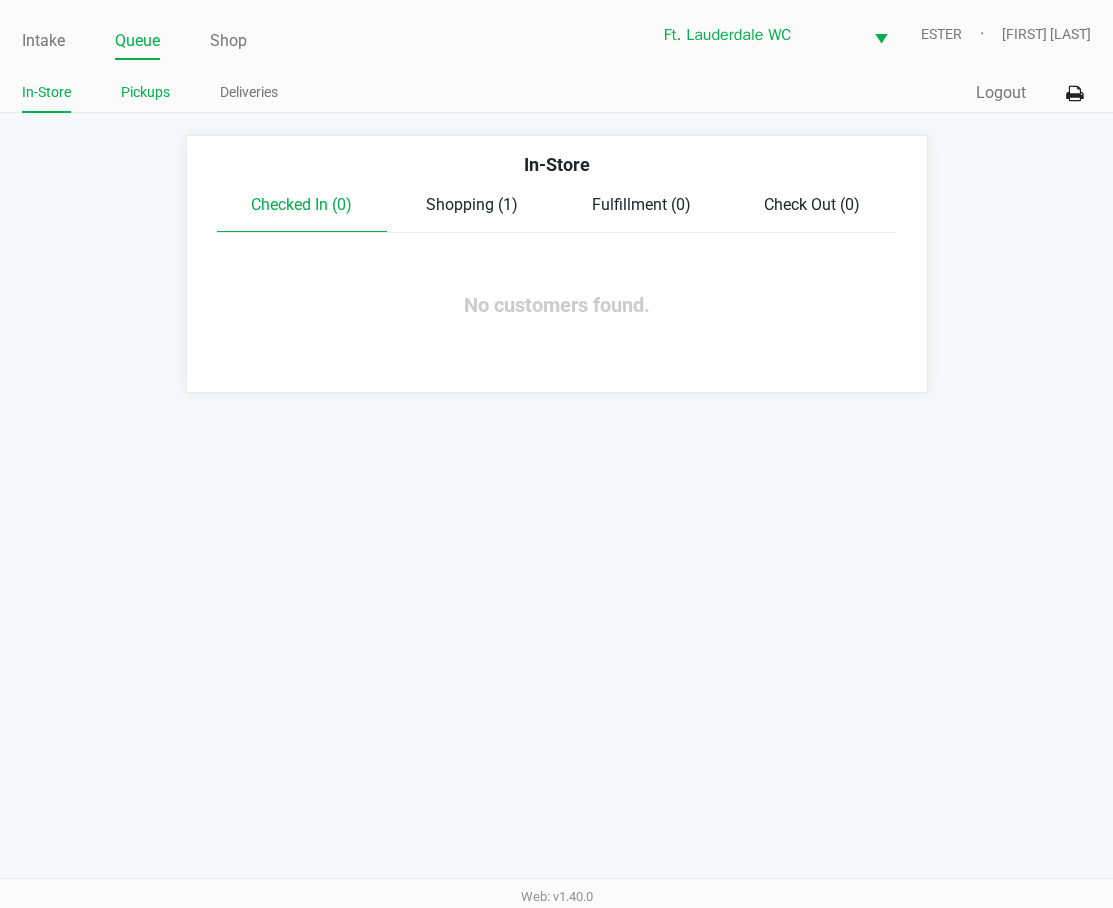 click on "Pickups" 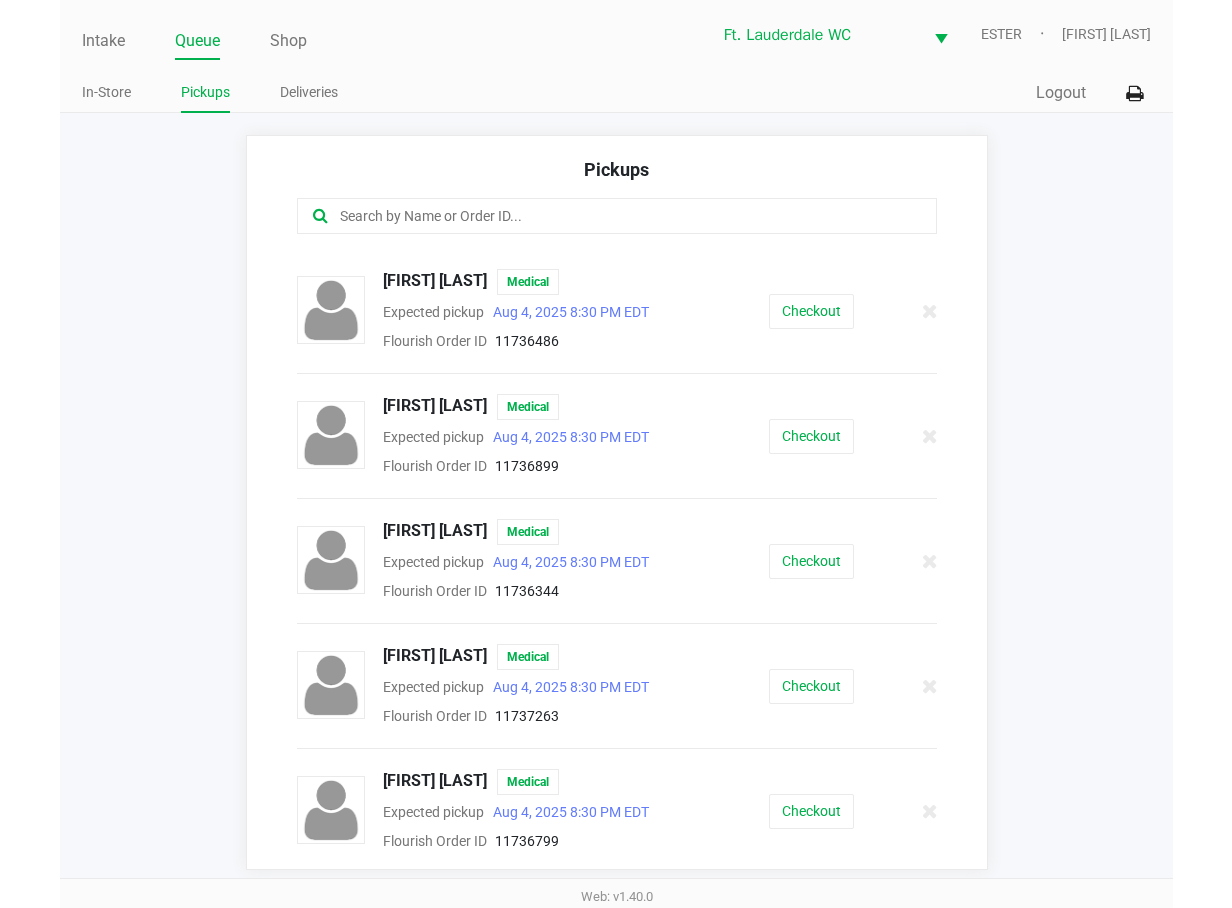 scroll, scrollTop: 119, scrollLeft: 0, axis: vertical 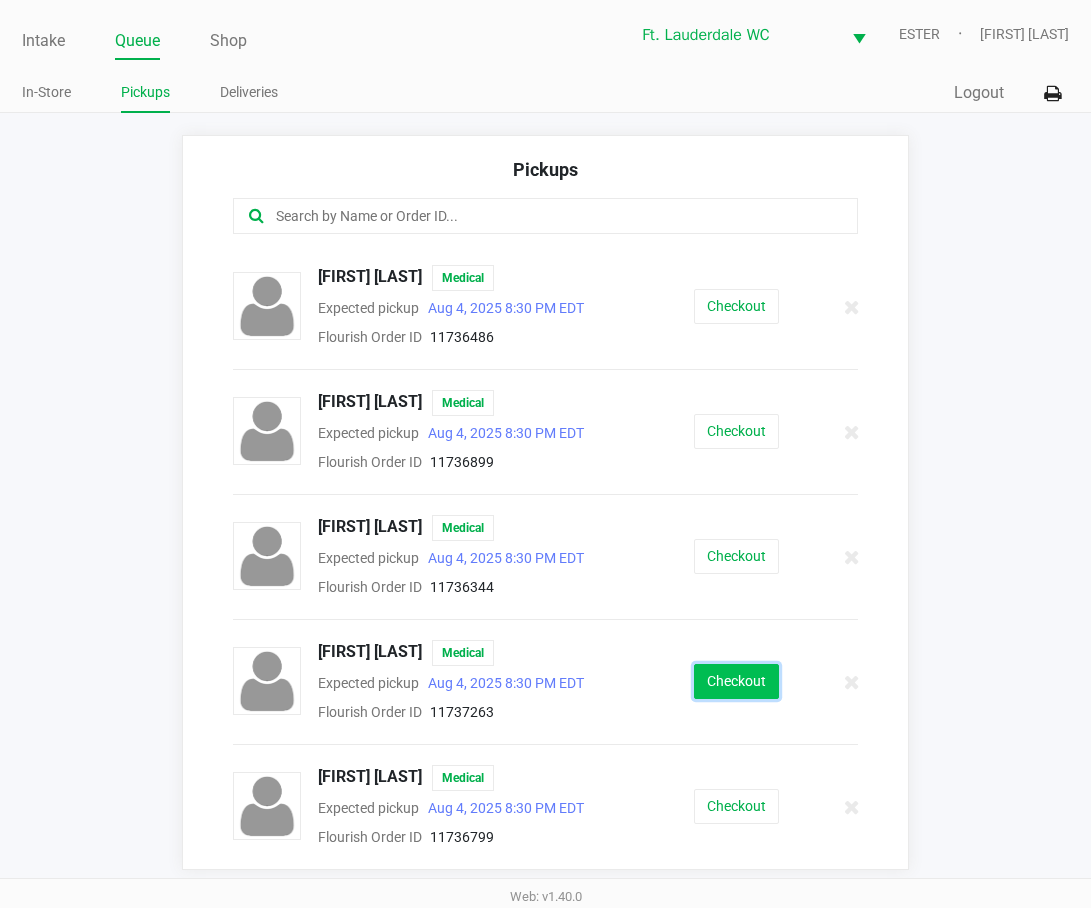 click on "Checkout" 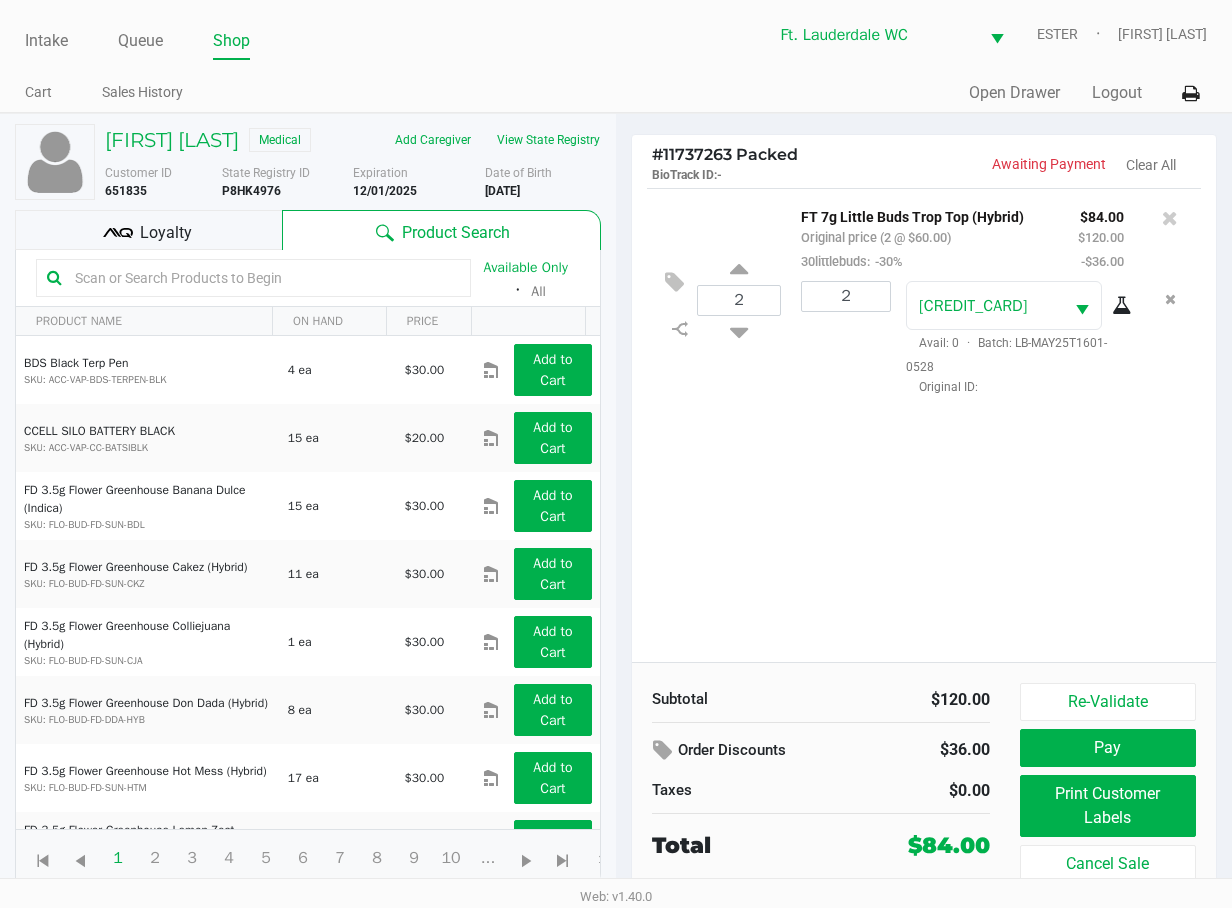 scroll, scrollTop: 14, scrollLeft: 0, axis: vertical 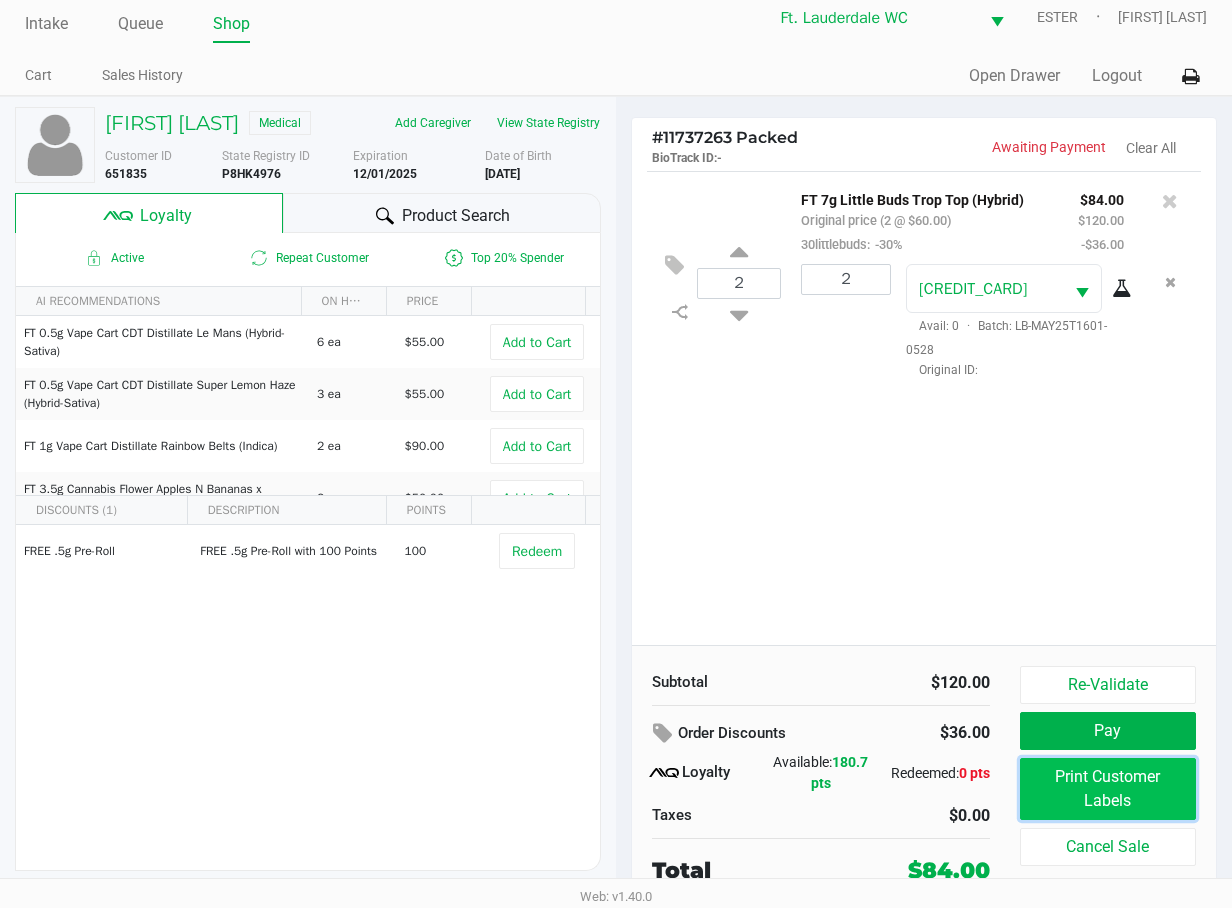 click on "Print Customer Labels" 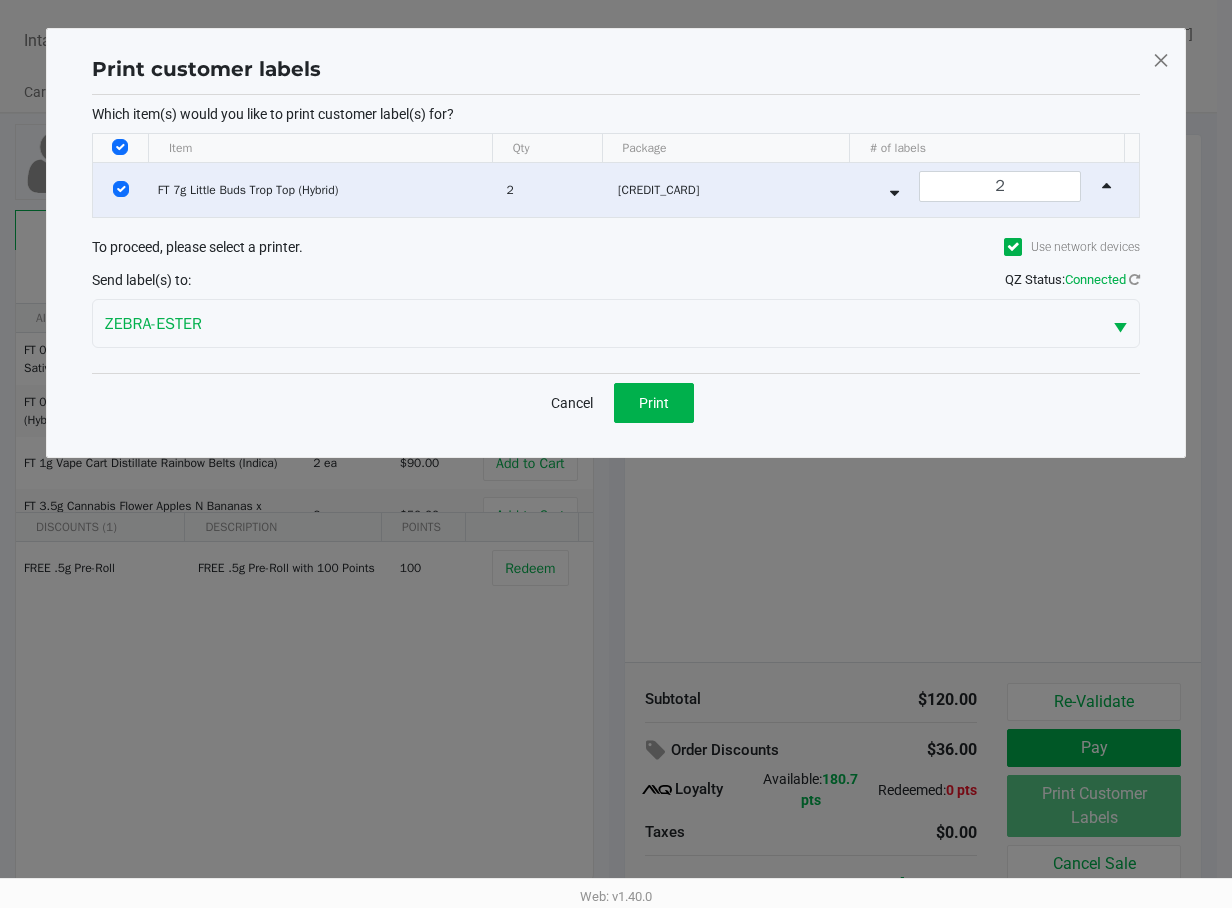 scroll, scrollTop: 0, scrollLeft: 0, axis: both 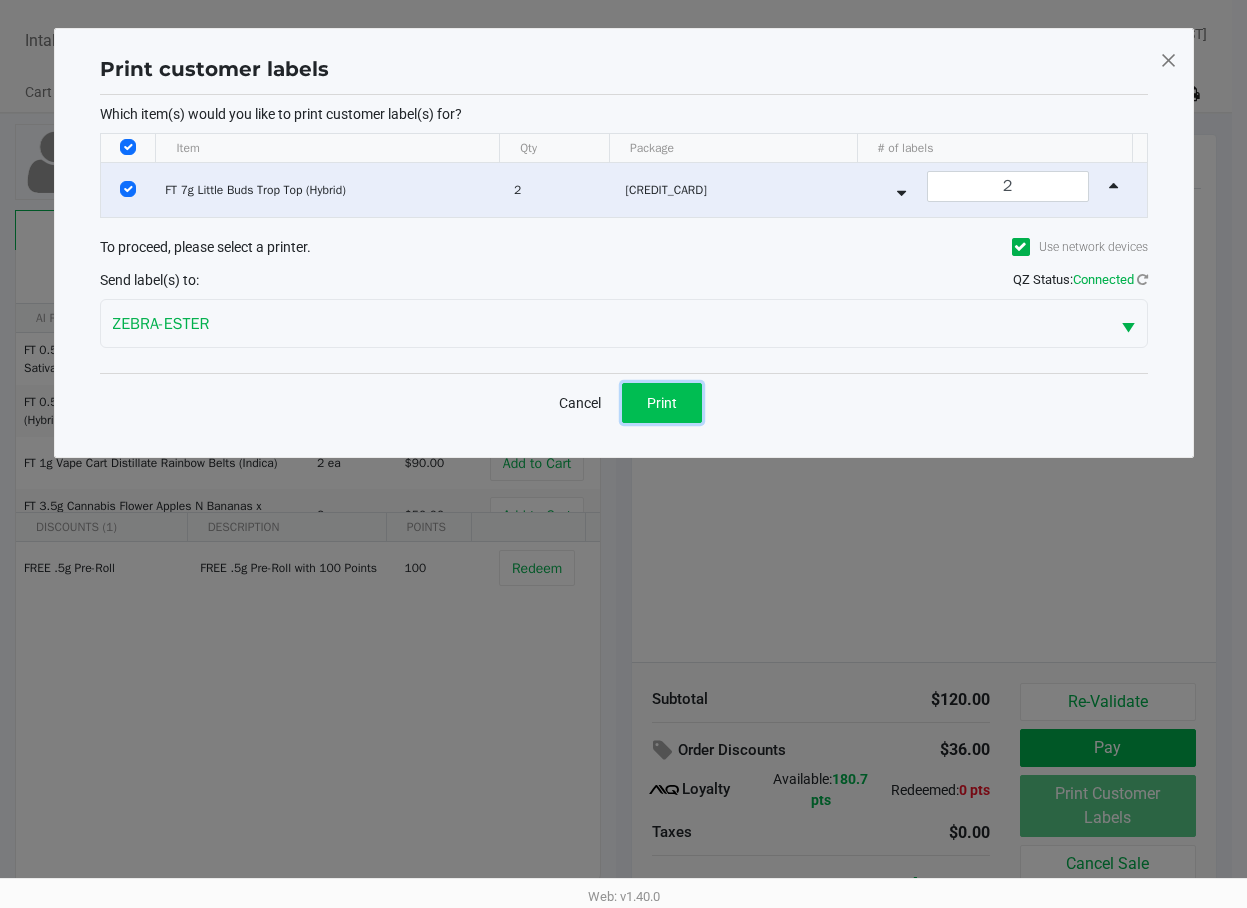 click on "Print" 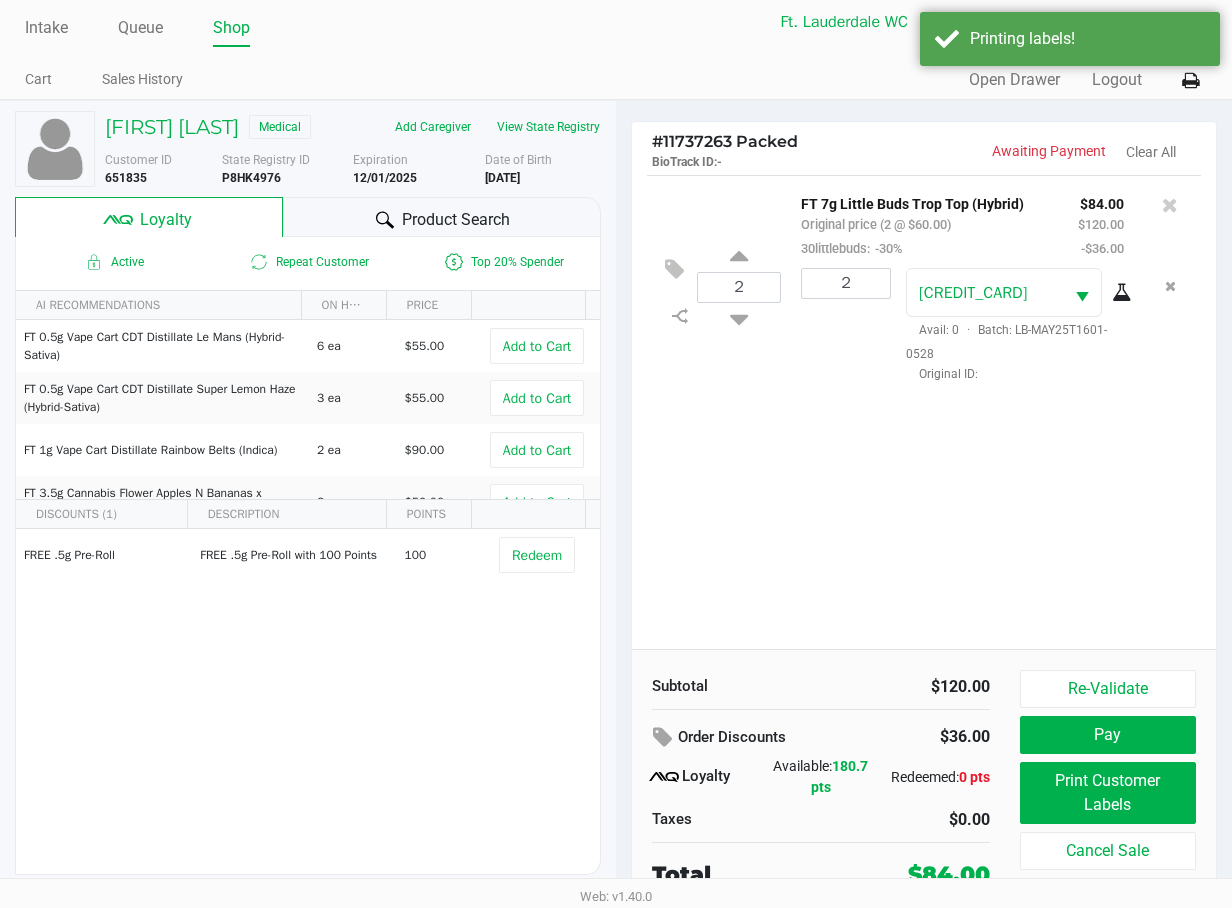 scroll, scrollTop: 17, scrollLeft: 0, axis: vertical 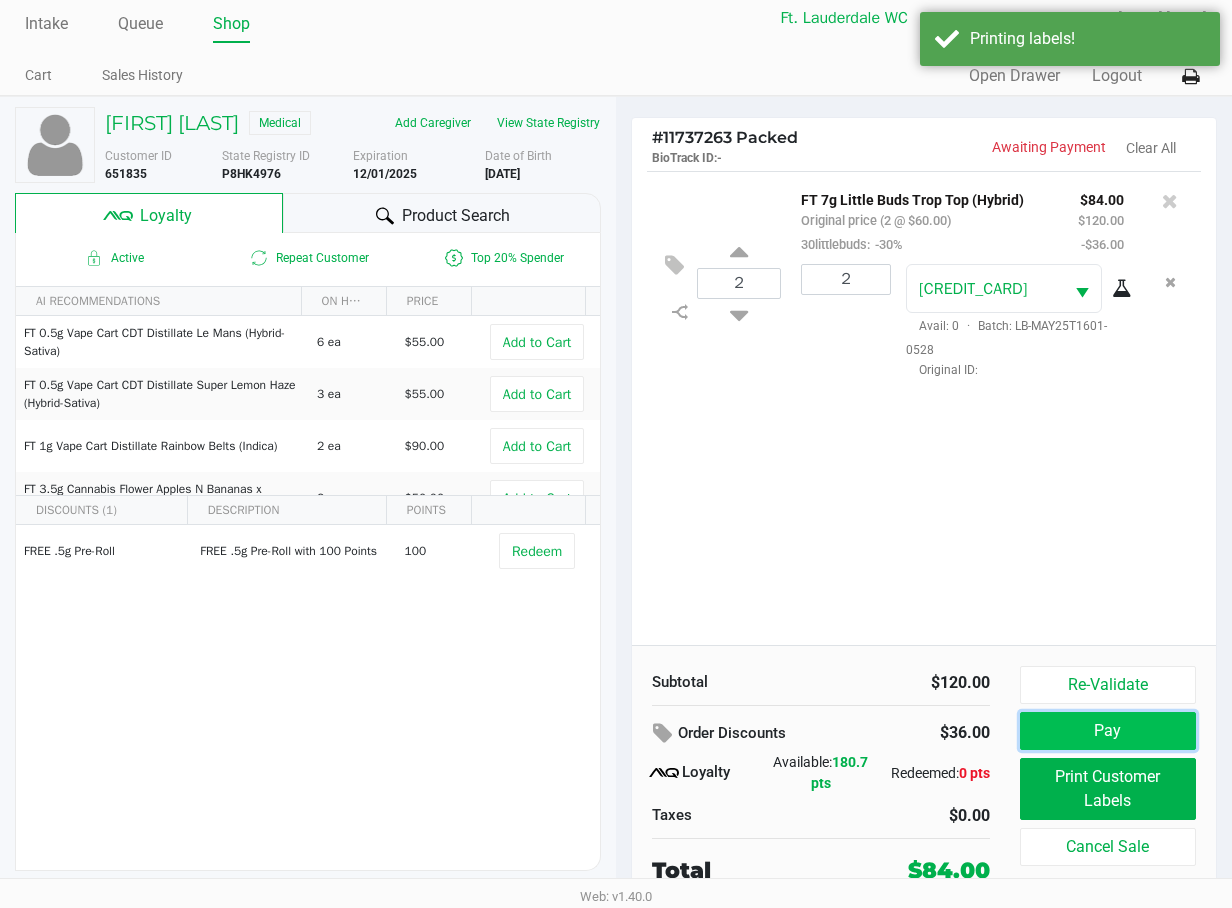 click on "Pay" 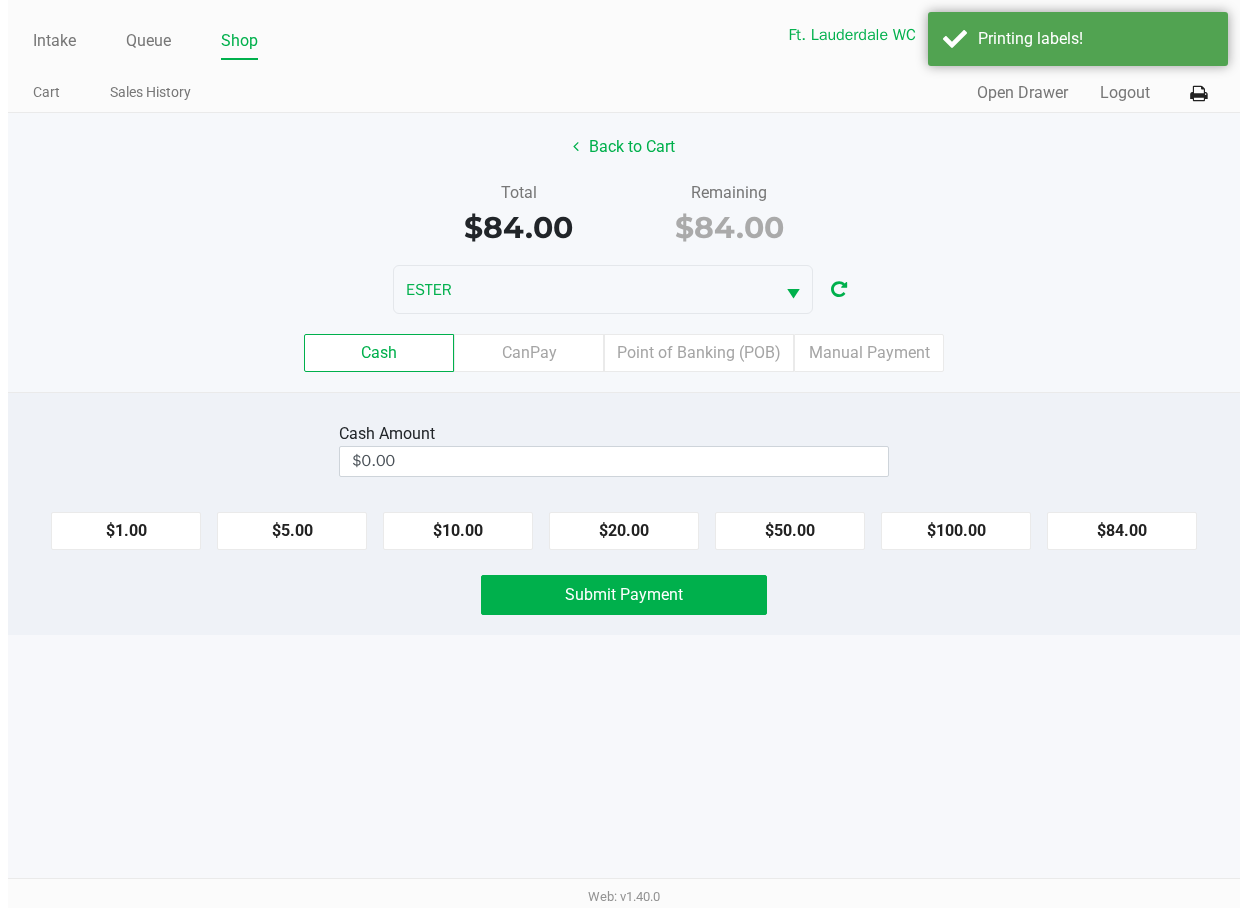 scroll, scrollTop: 0, scrollLeft: 0, axis: both 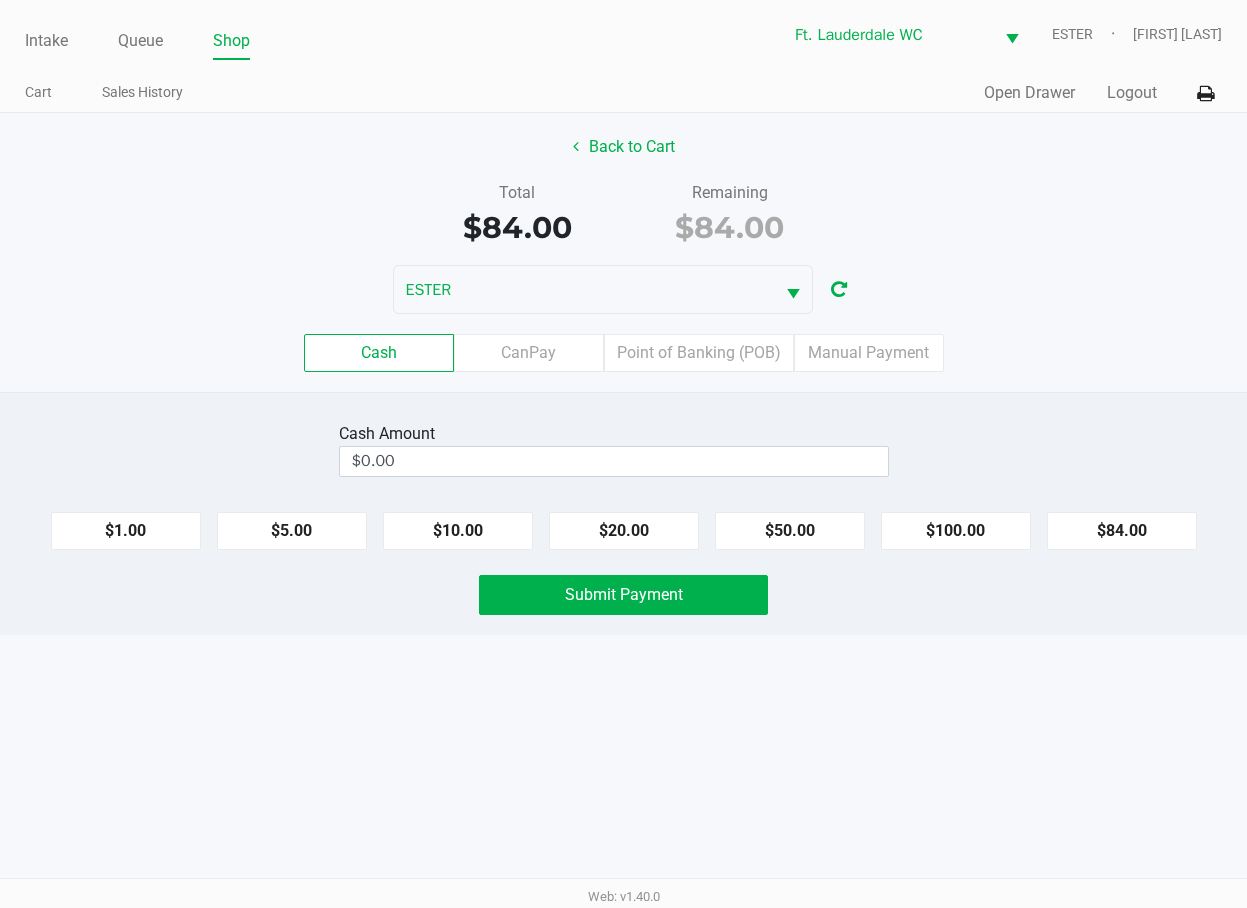 click on "$100.00" 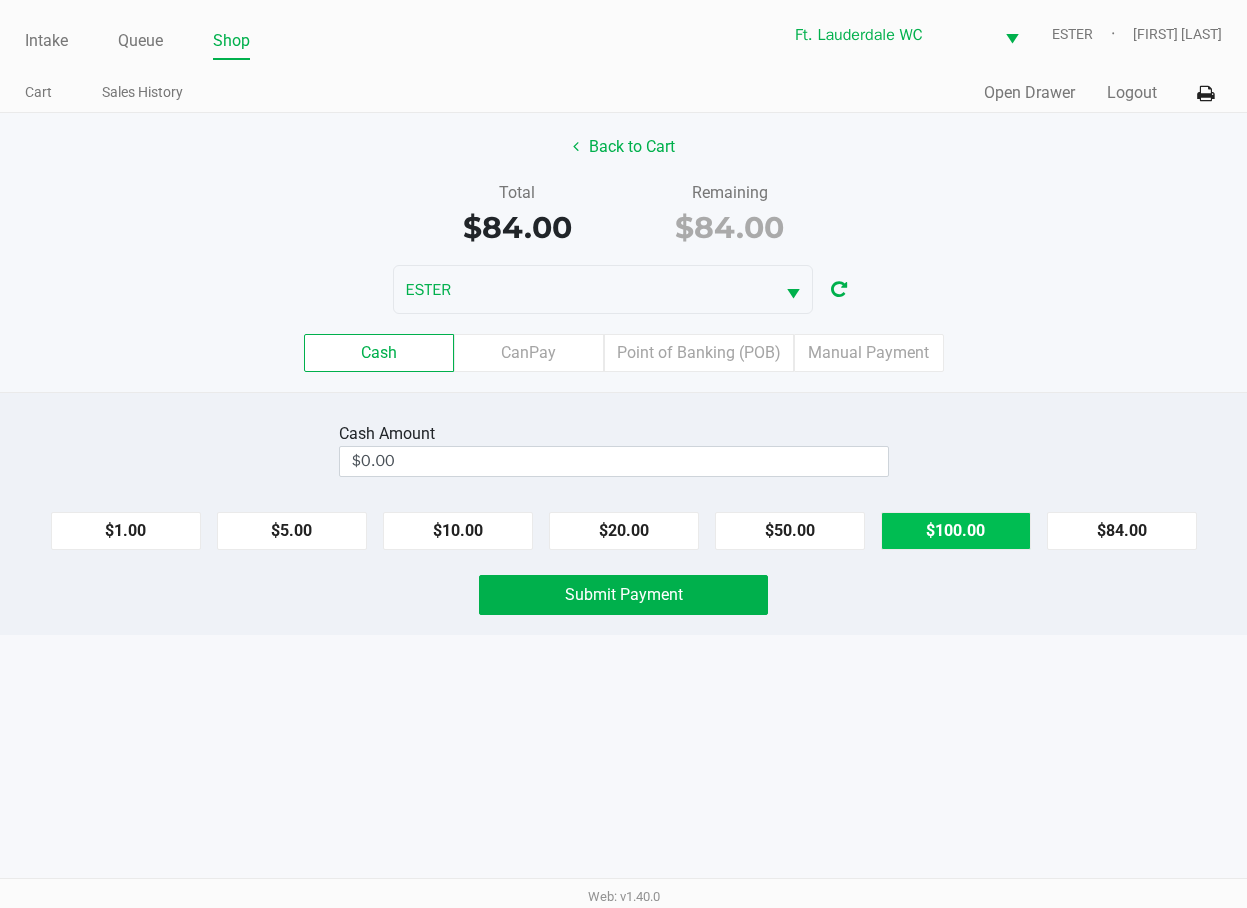 type on "$100.00" 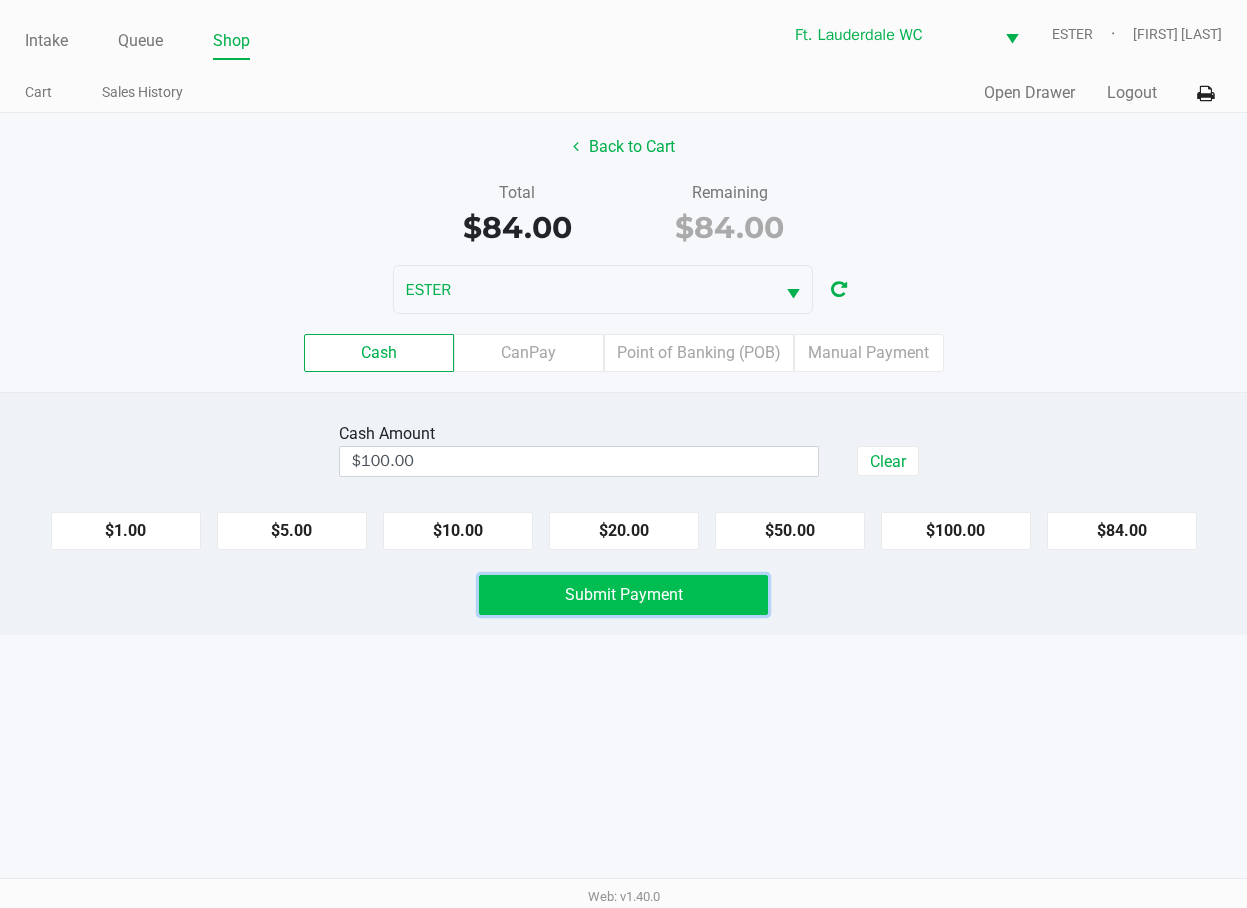 click on "Submit Payment" 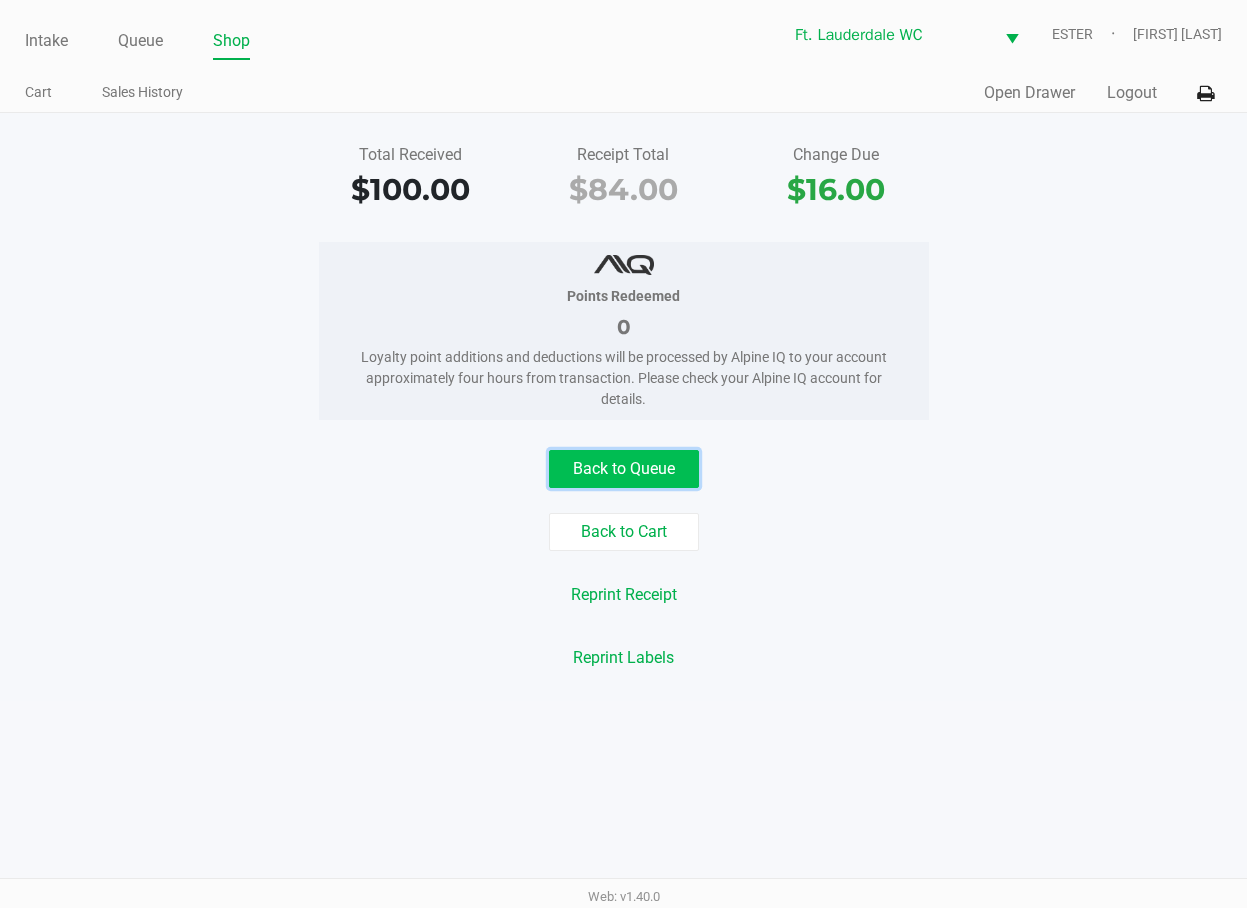 click on "Back to Queue" 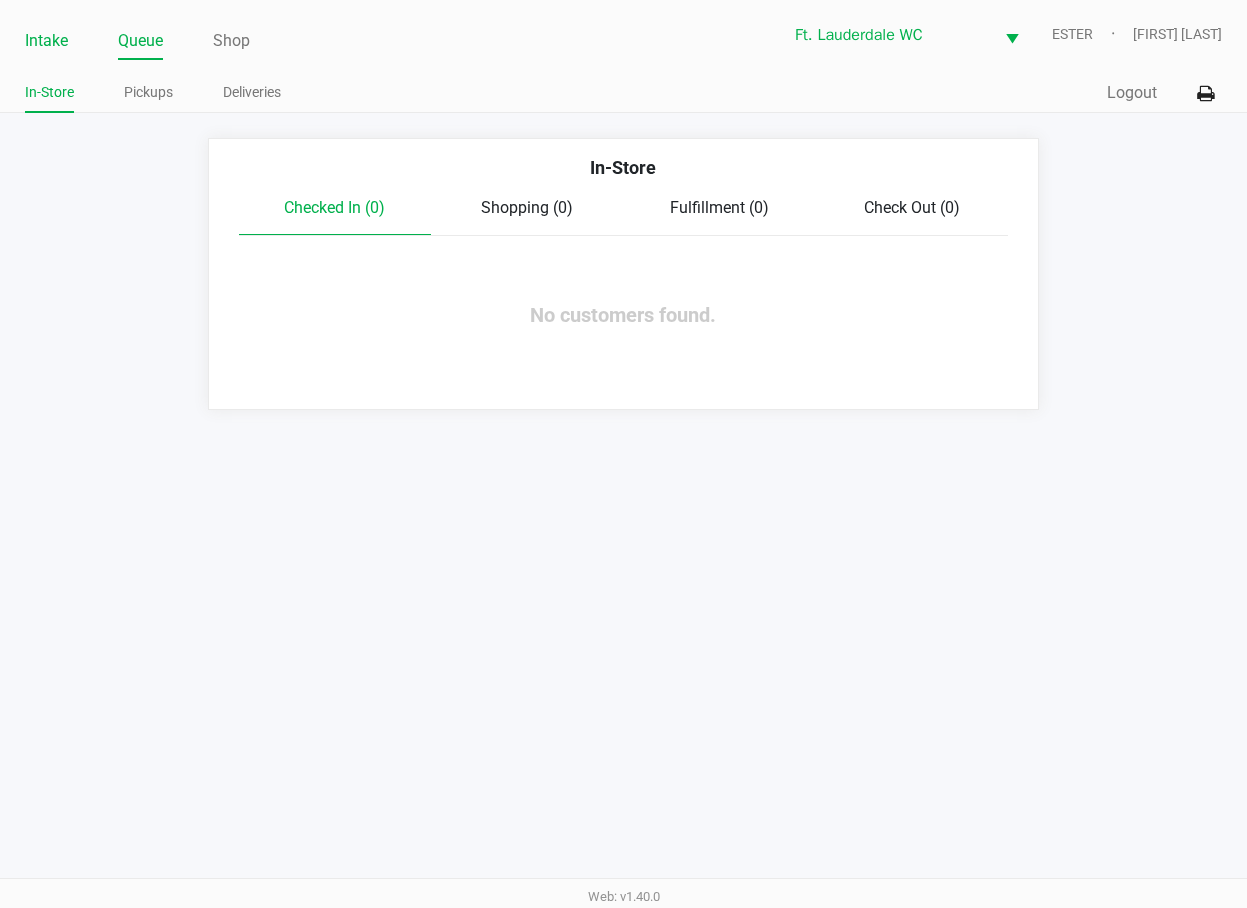 click on "Intake" 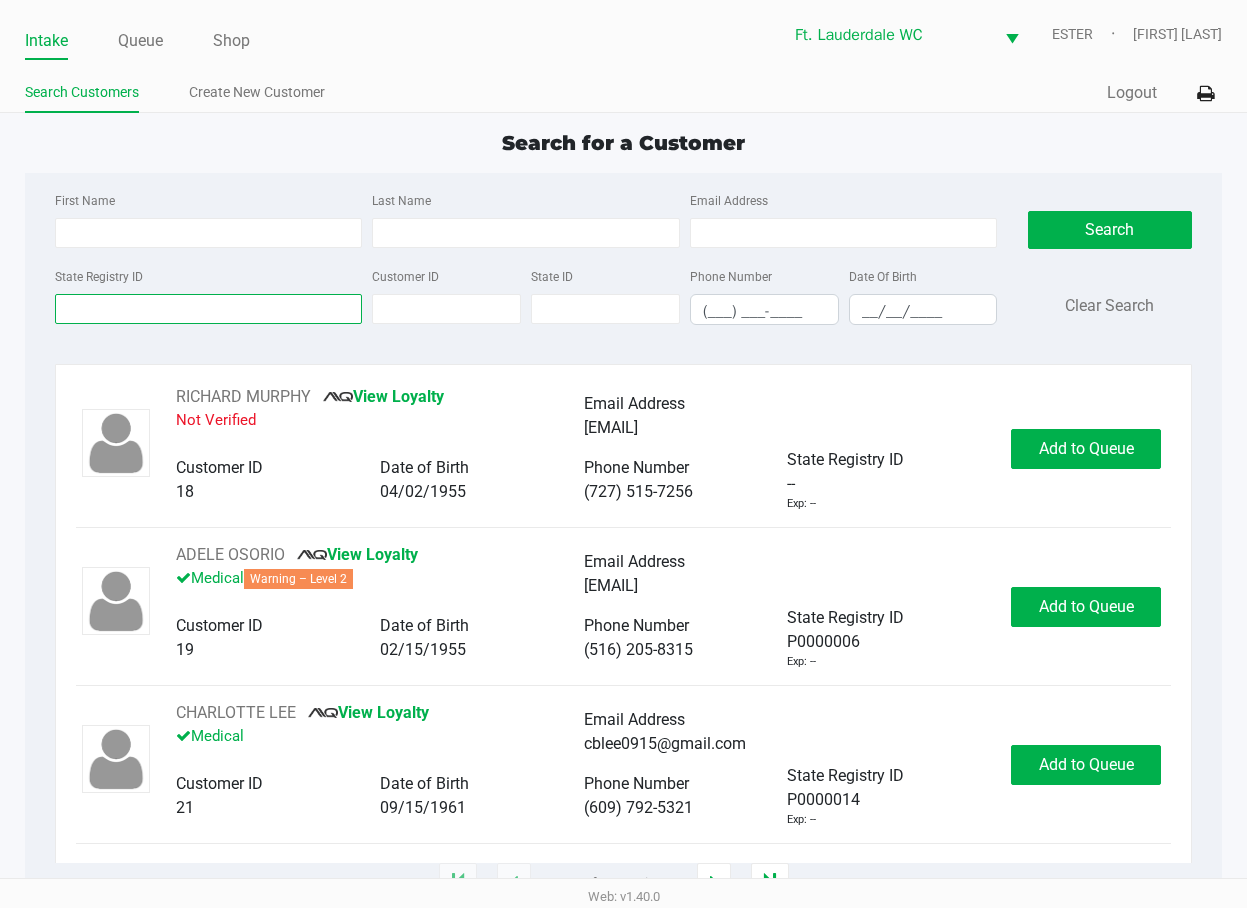 click on "State Registry ID" at bounding box center [209, 309] 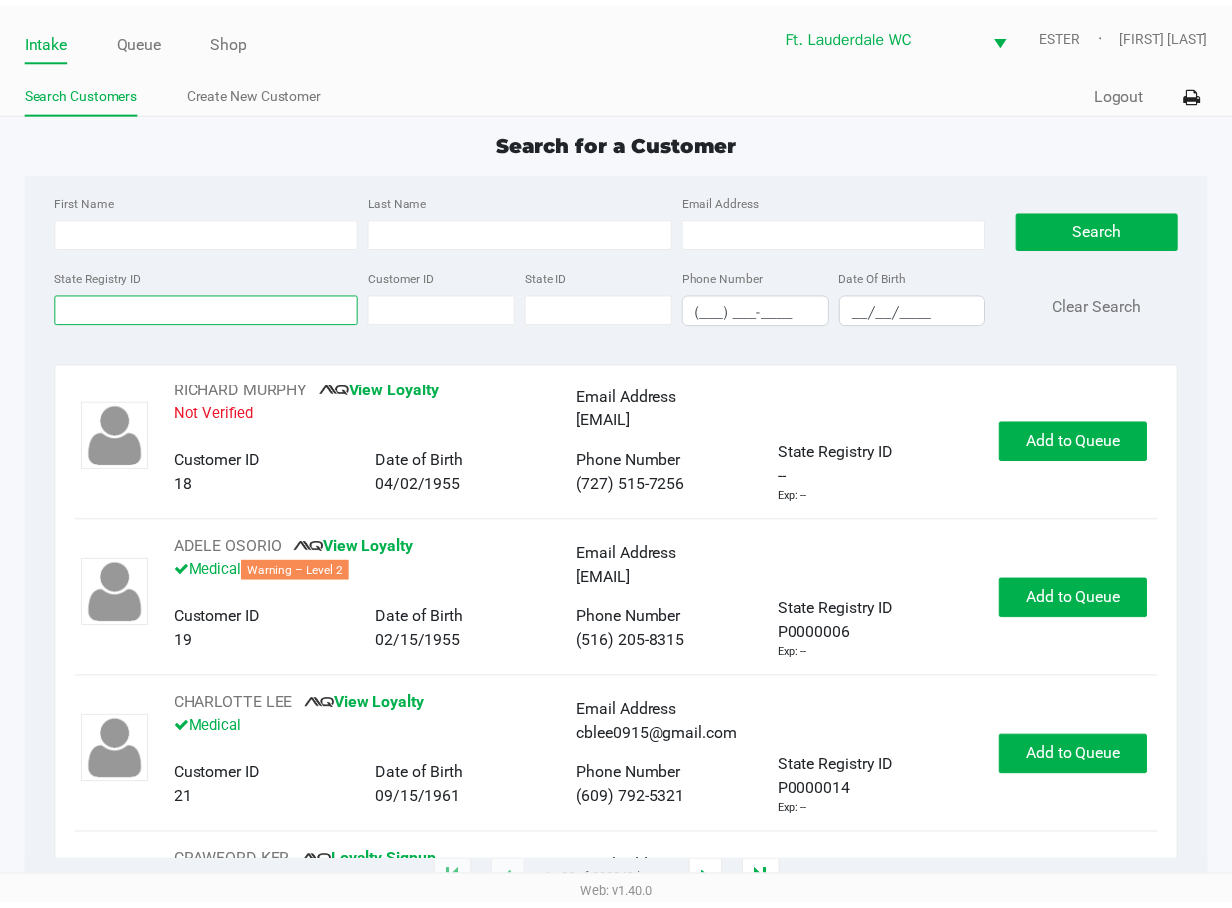 scroll, scrollTop: 0, scrollLeft: 0, axis: both 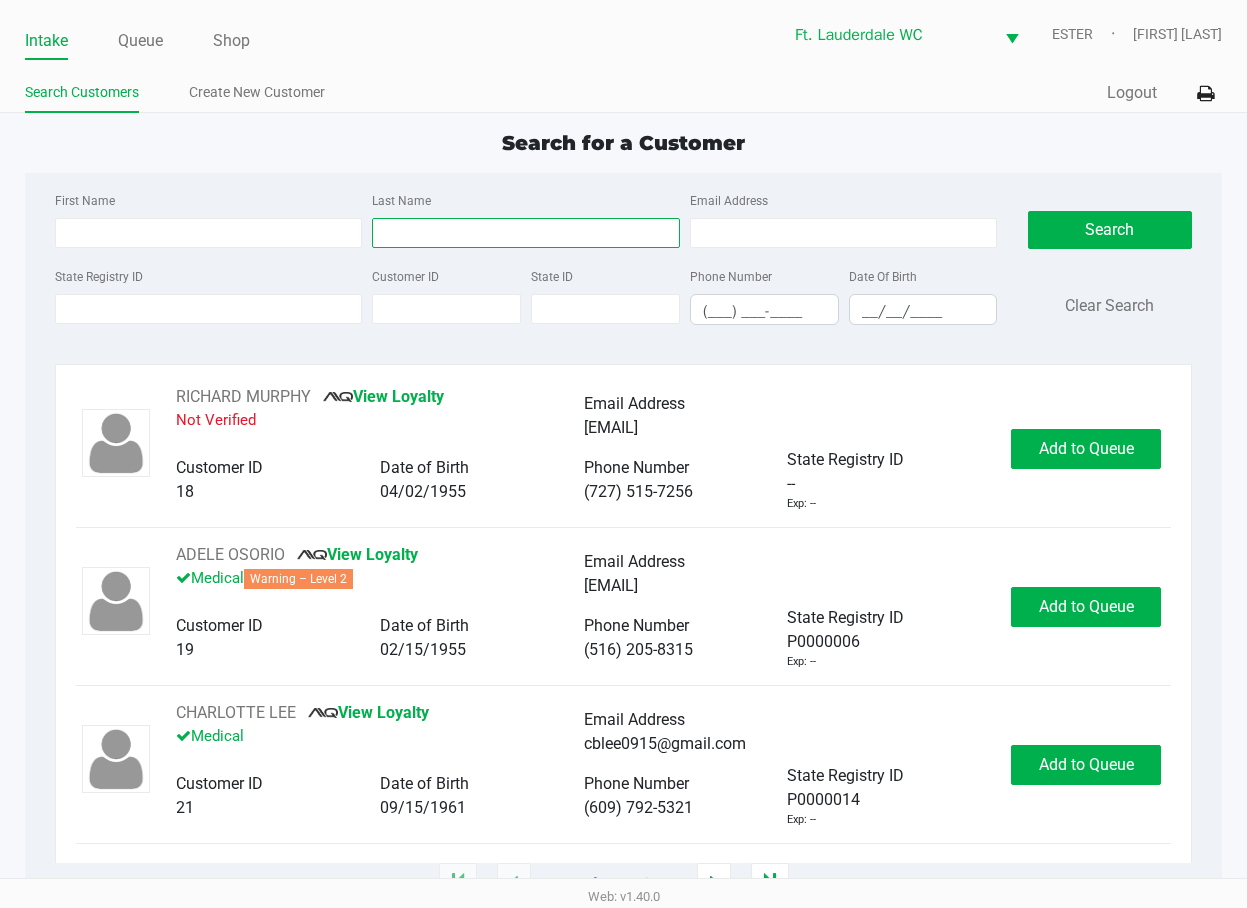 click on "Last Name" at bounding box center (526, 233) 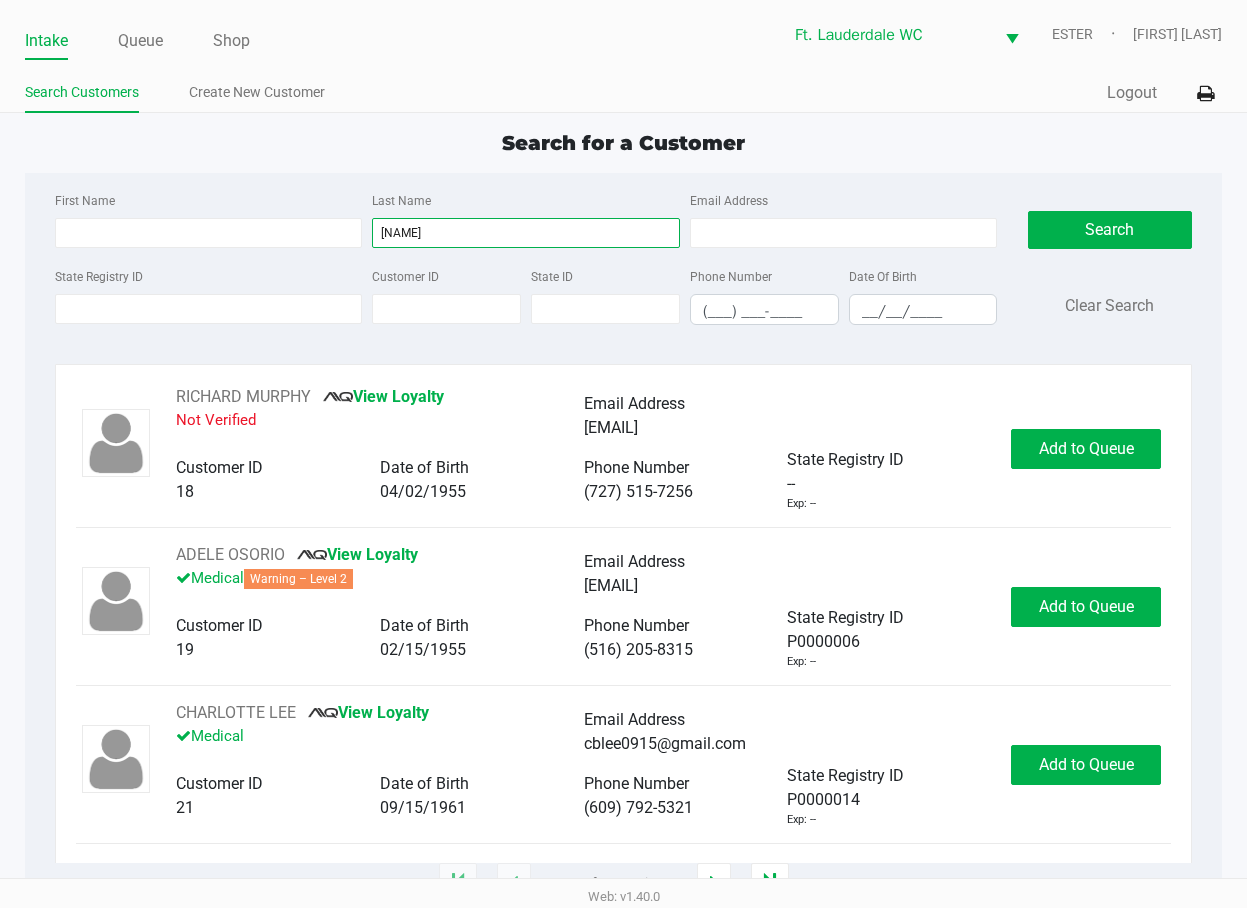 type on "[NAME]" 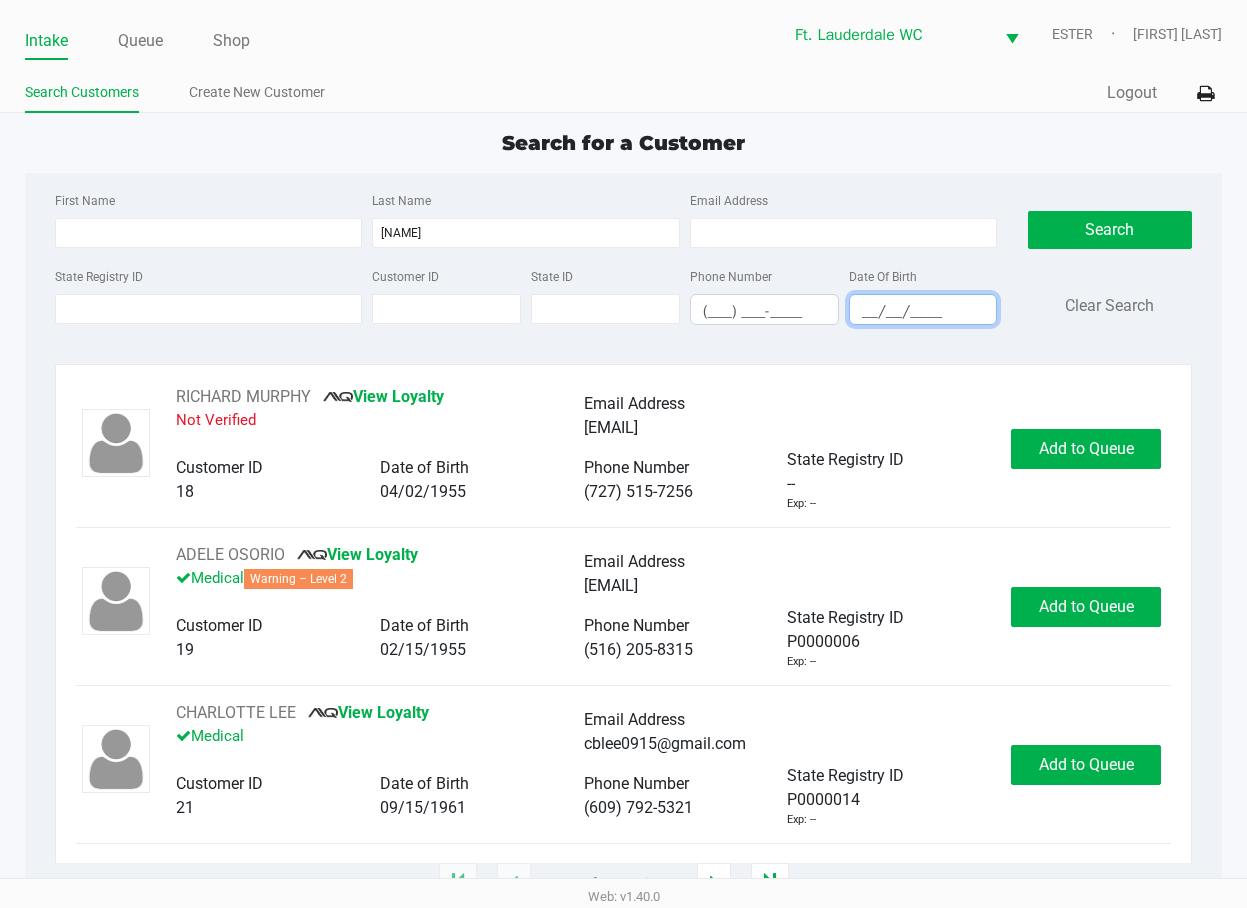 click on "__/__/____" at bounding box center (923, 311) 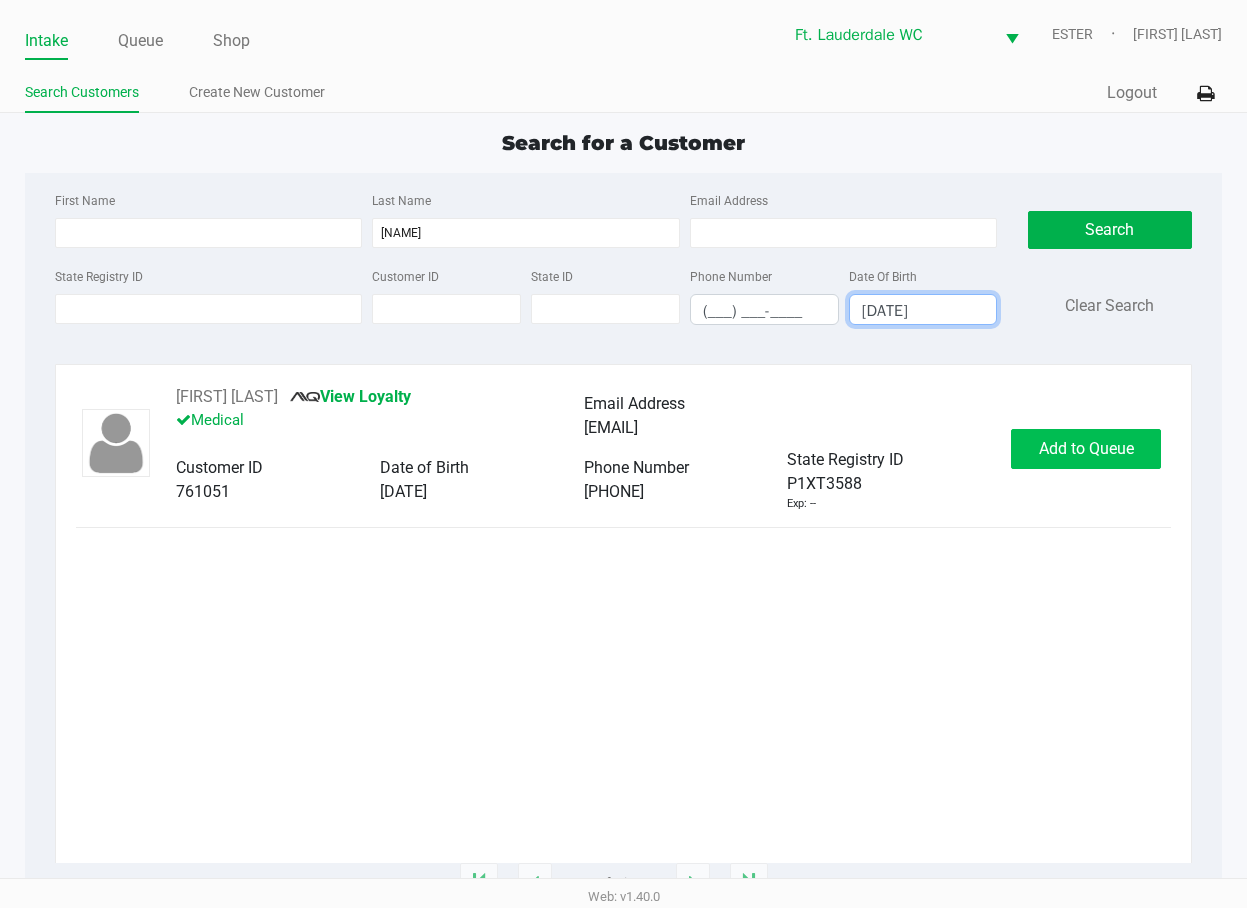 type on "[DATE]" 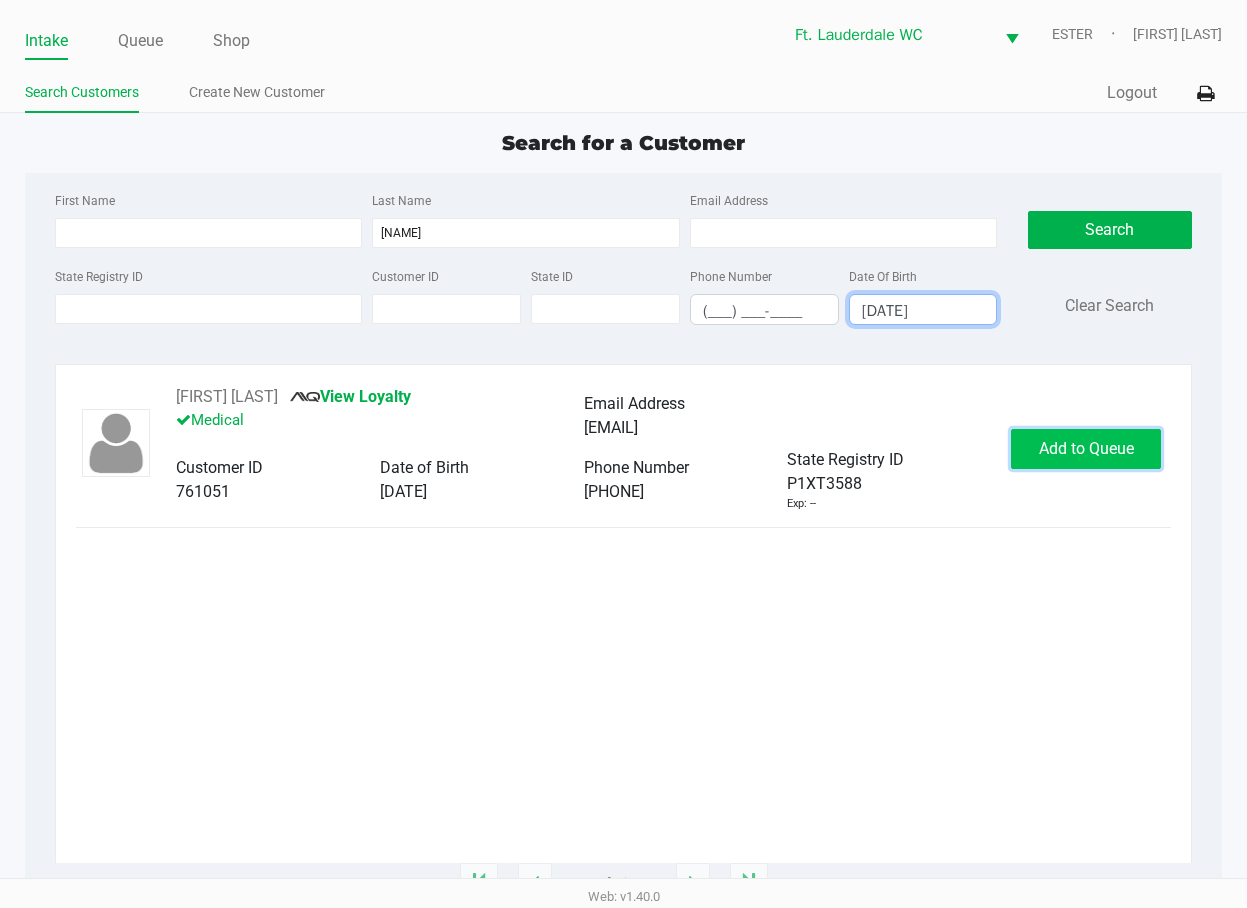click on "Add to Queue" 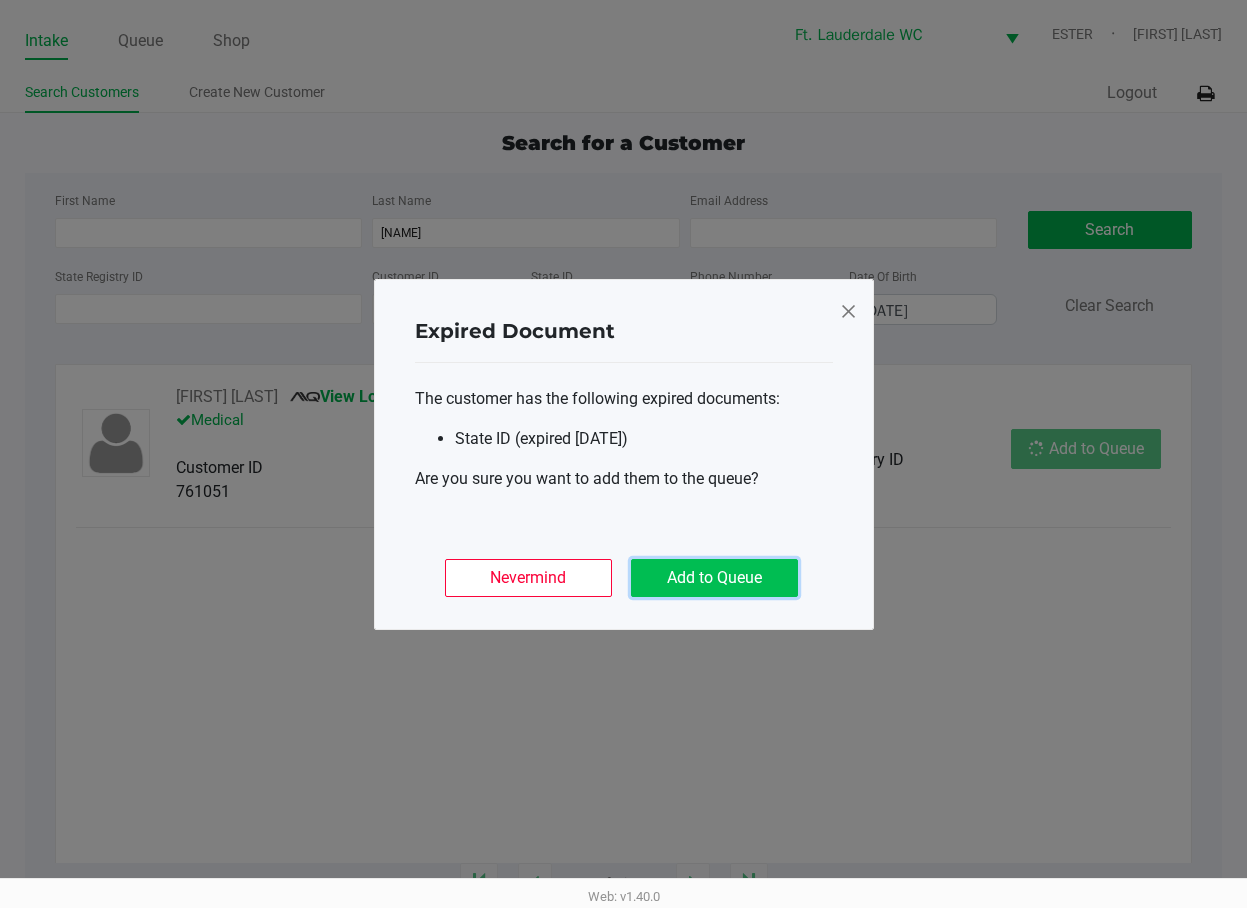 click on "Add to Queue" 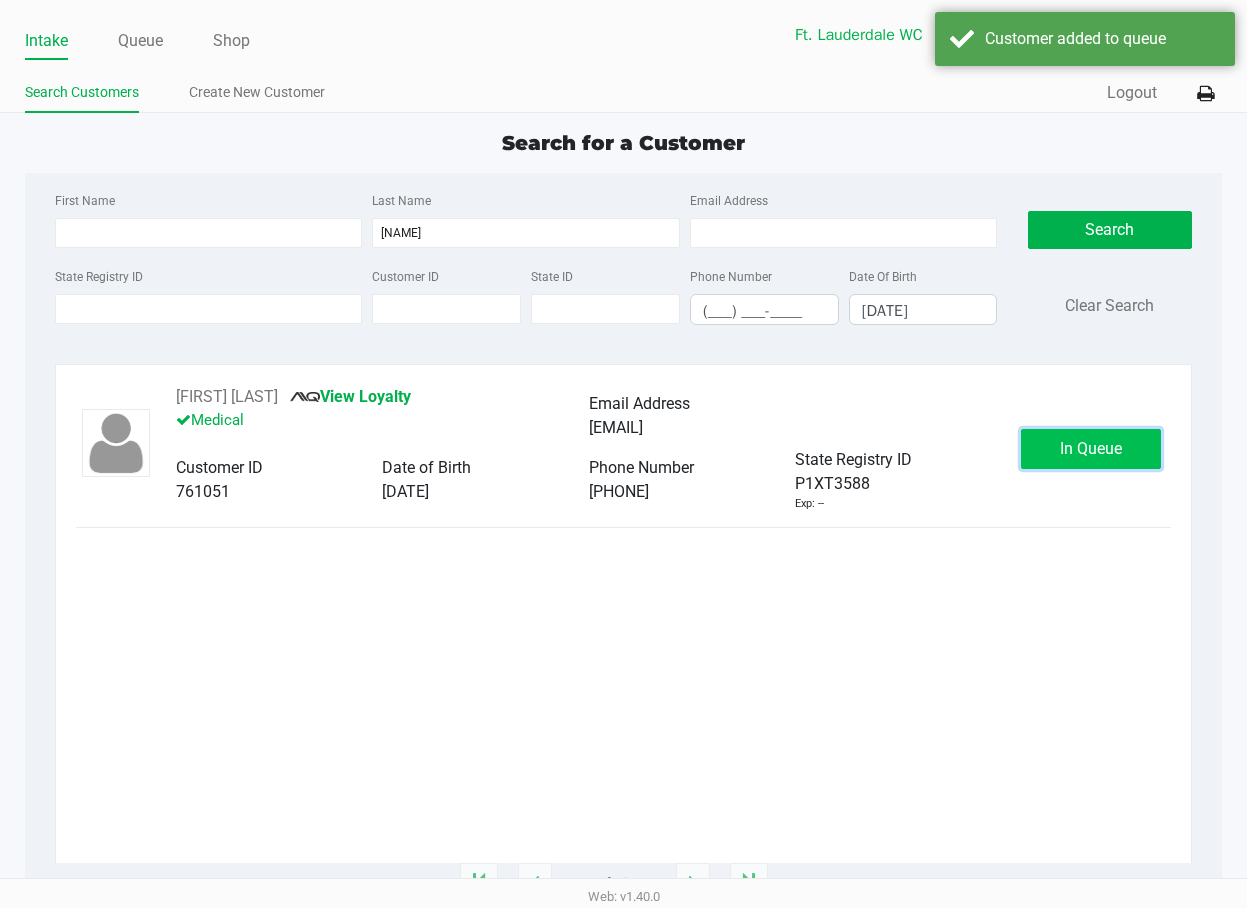 click on "In Queue" 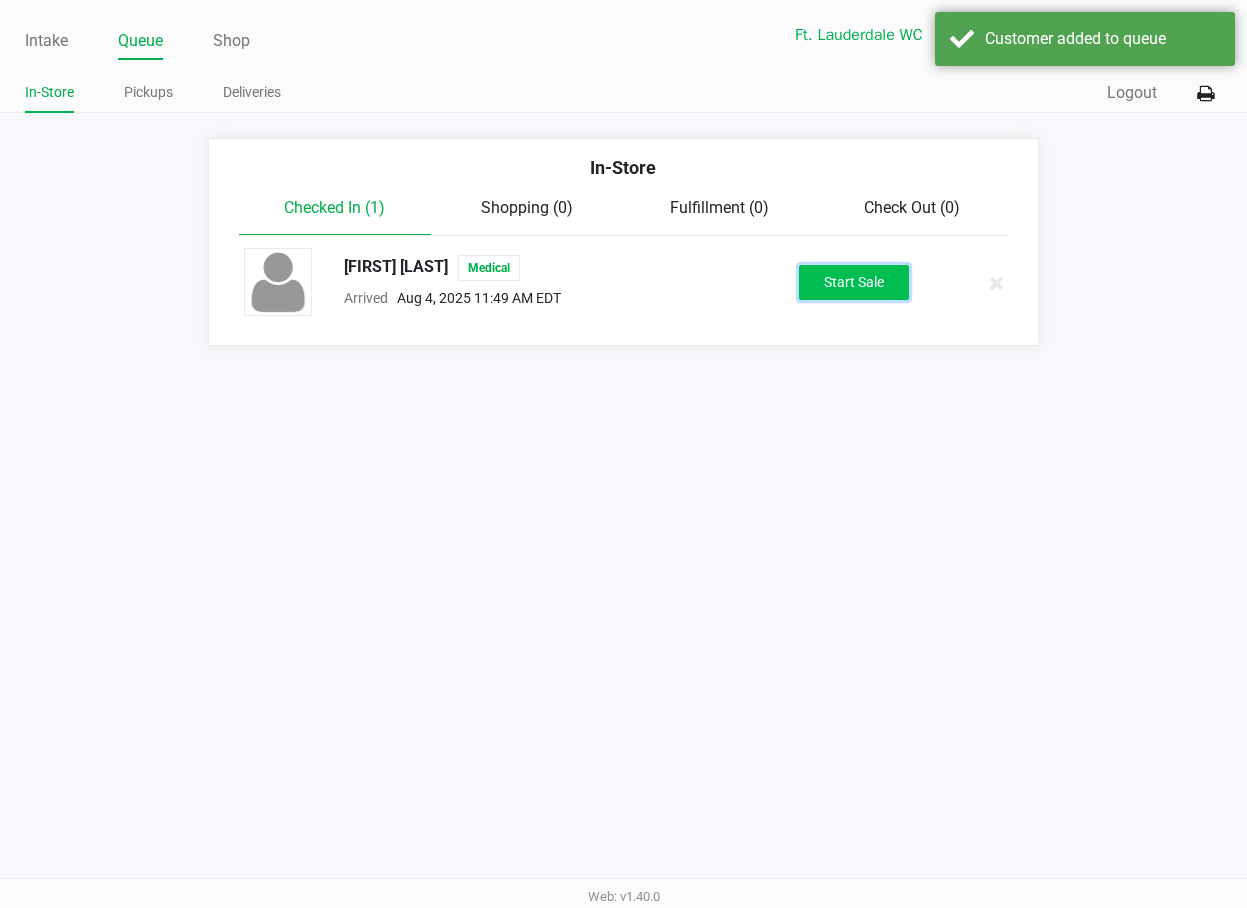 click on "Start Sale" 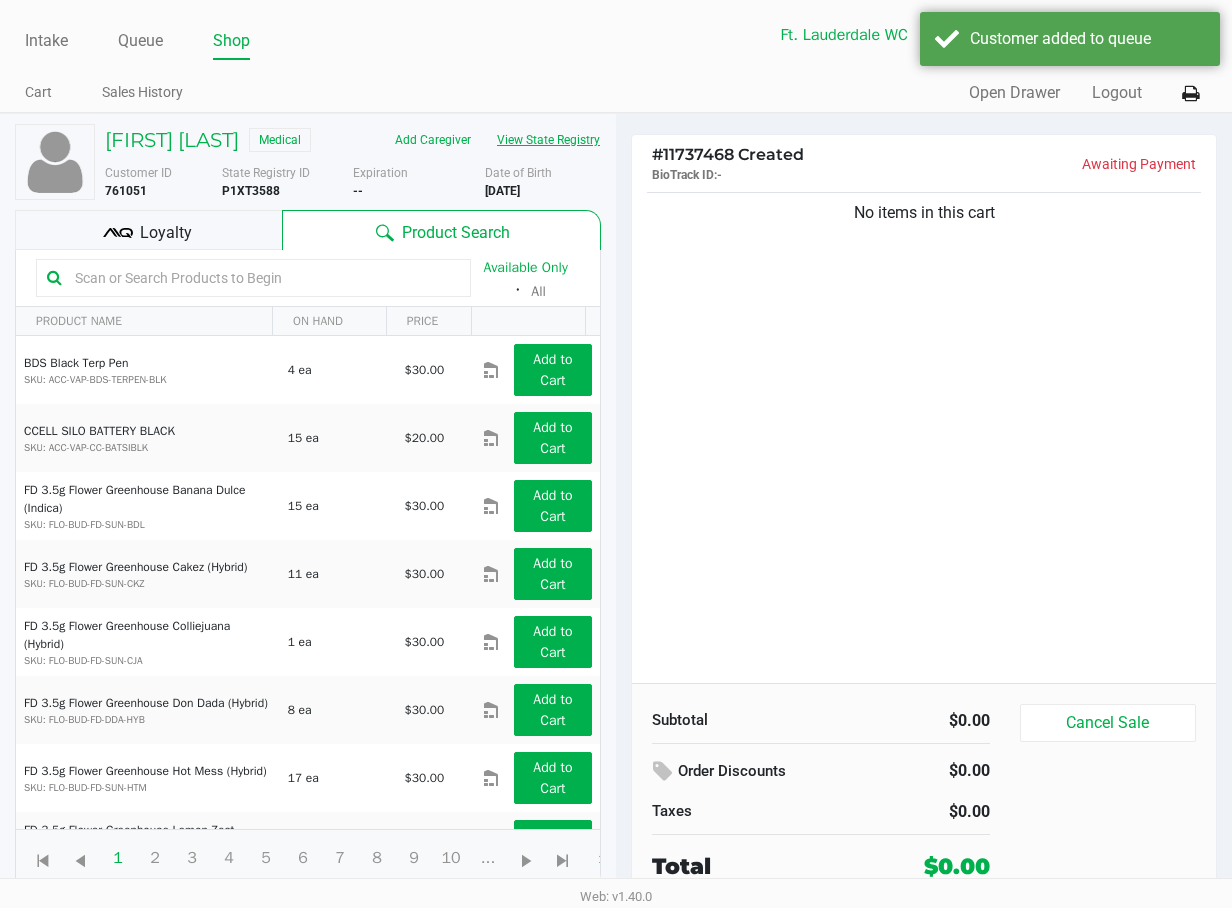 click on "View State Registry" 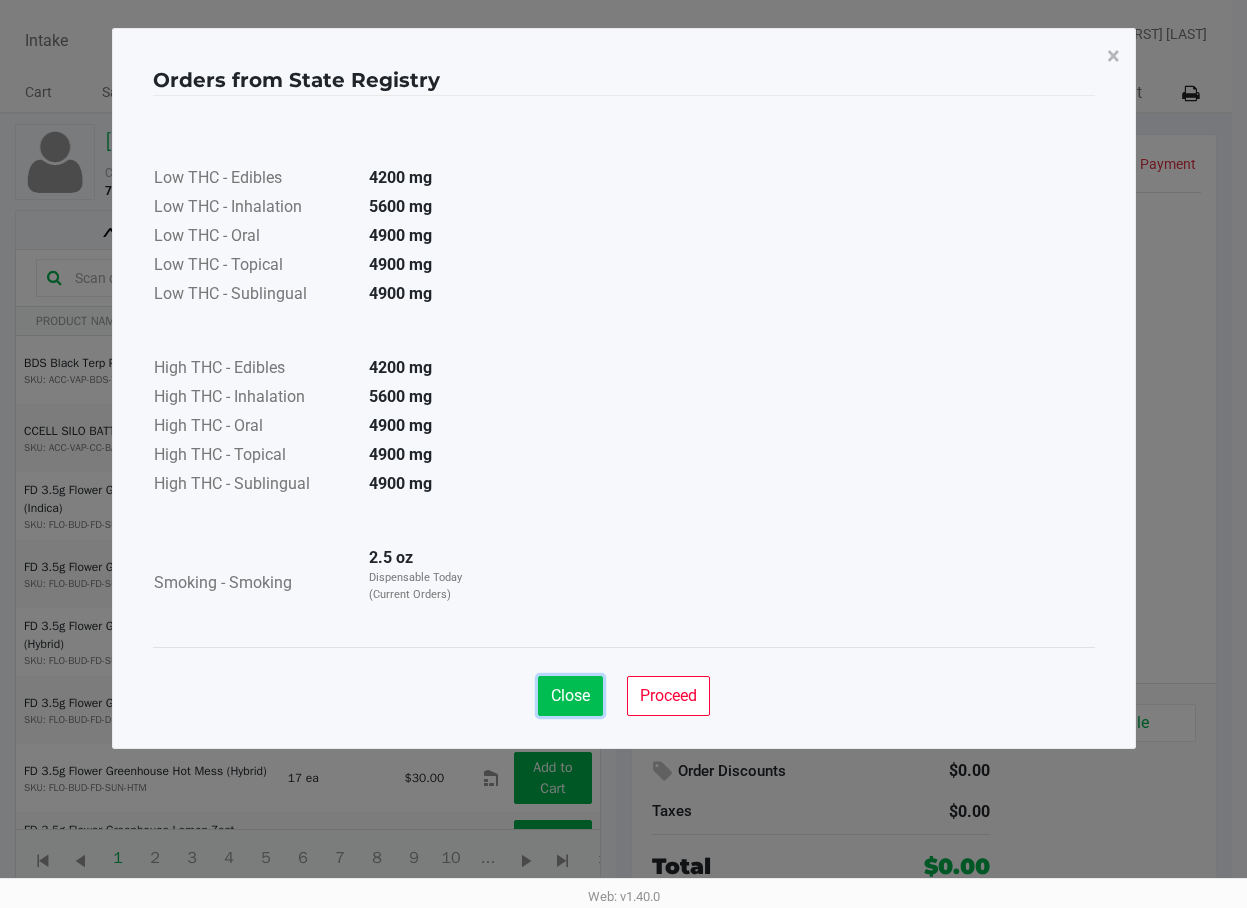 click on "Close" 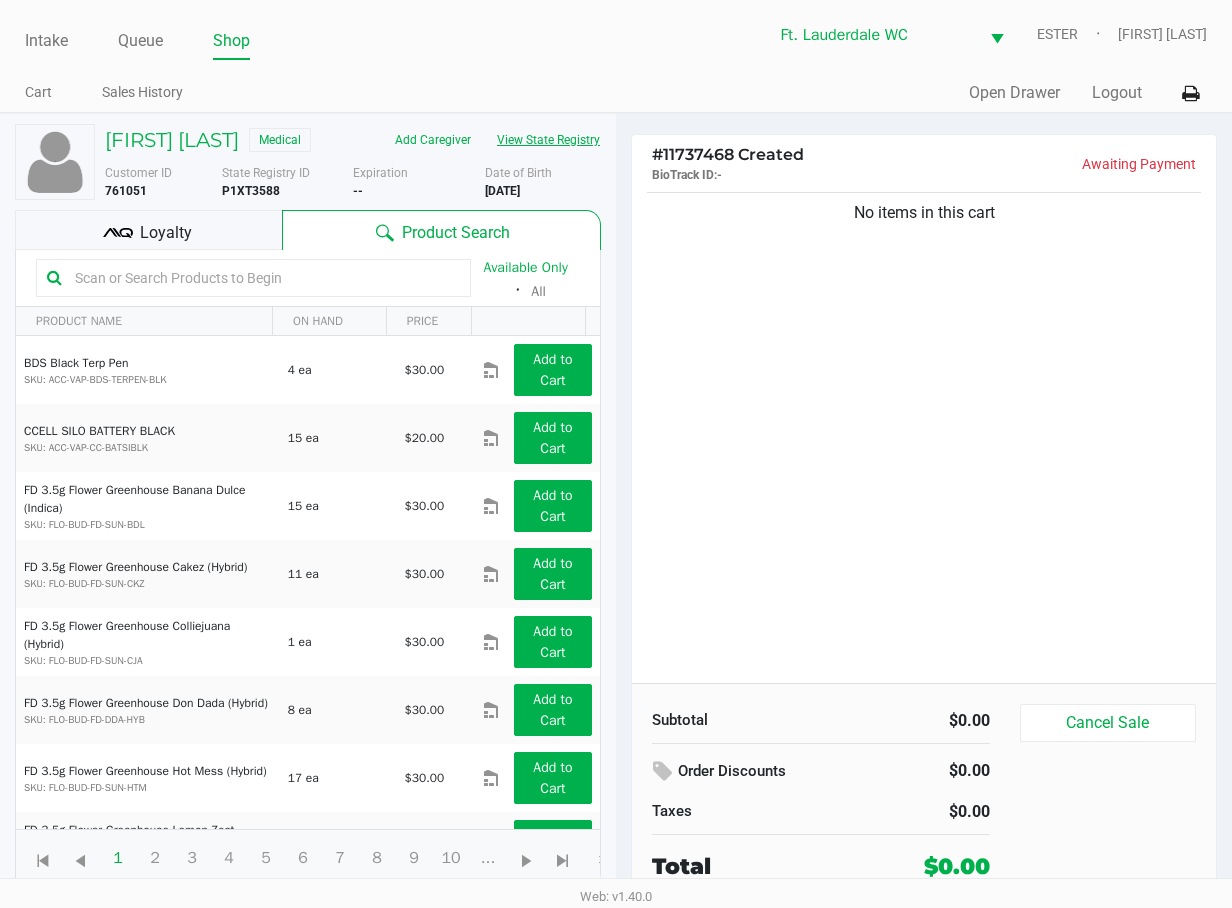 type 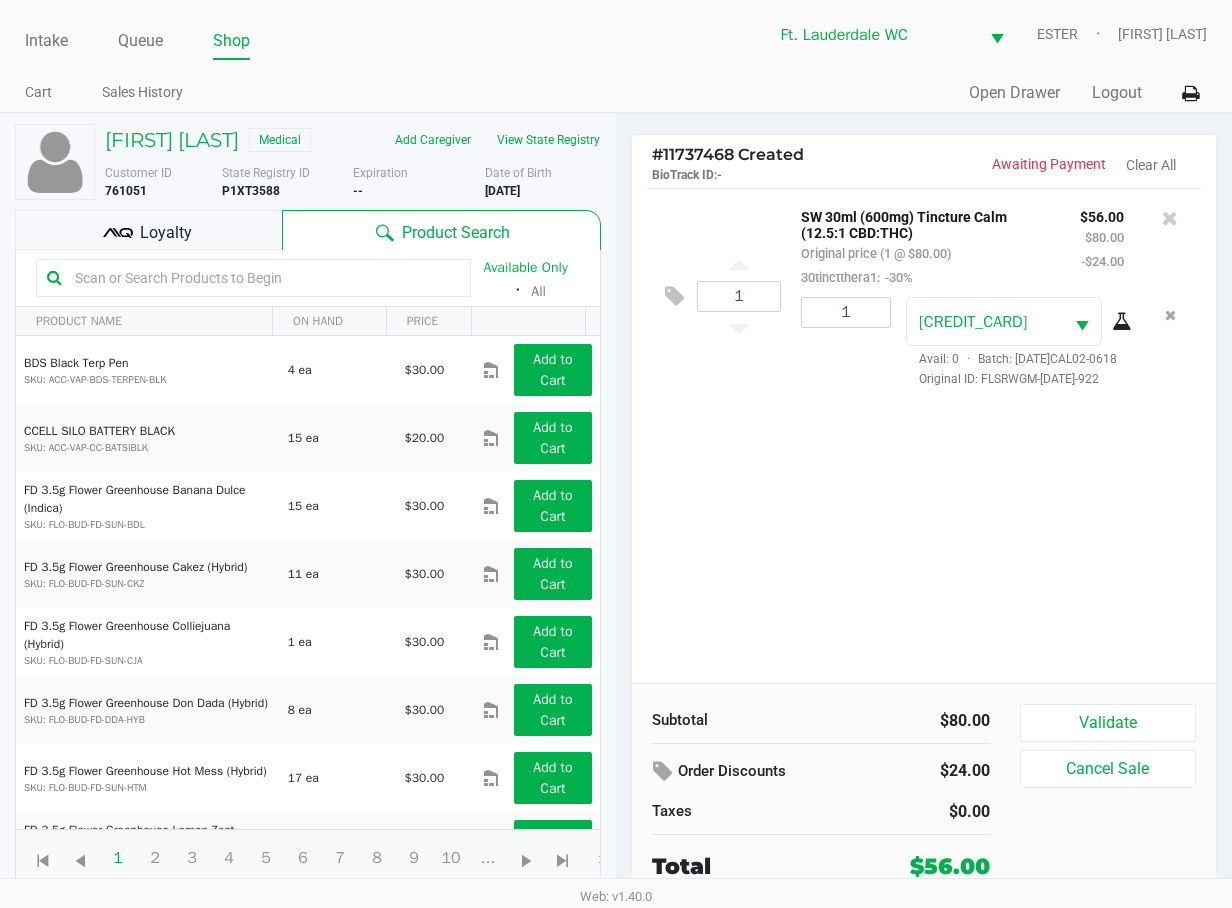 click on "1 SW 30ml (600mg) Tincture Calm (12.5:1 CBD:THC) Original price (1 @ $80.00) 30tinctthera1: -30% $56.00 $80.00 -$24.00 1 [CREDIT_CARD] Avail: 0 · Batch: [DATE]CAL02-0618 Original ID: FLSRWGM-[DATE]-922" 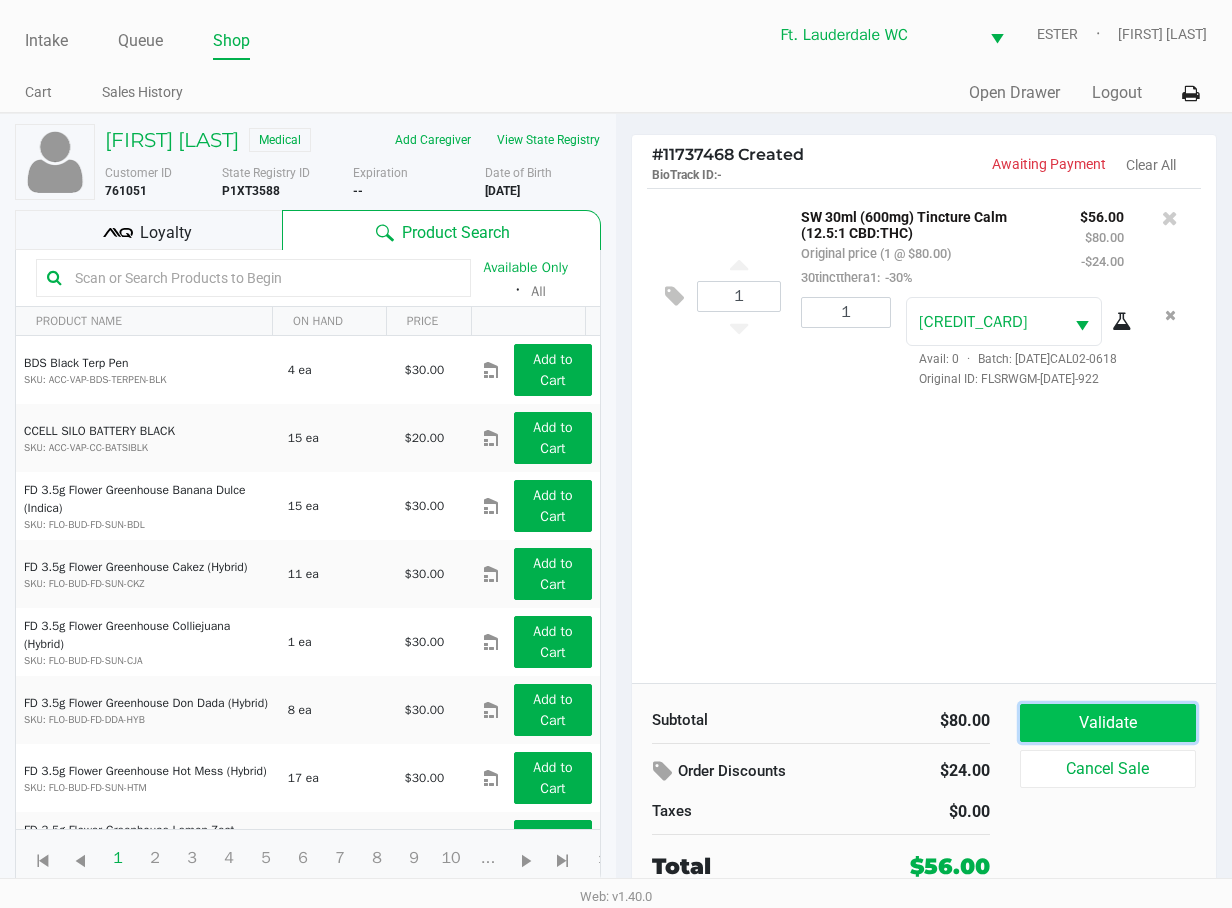 click on "Validate" 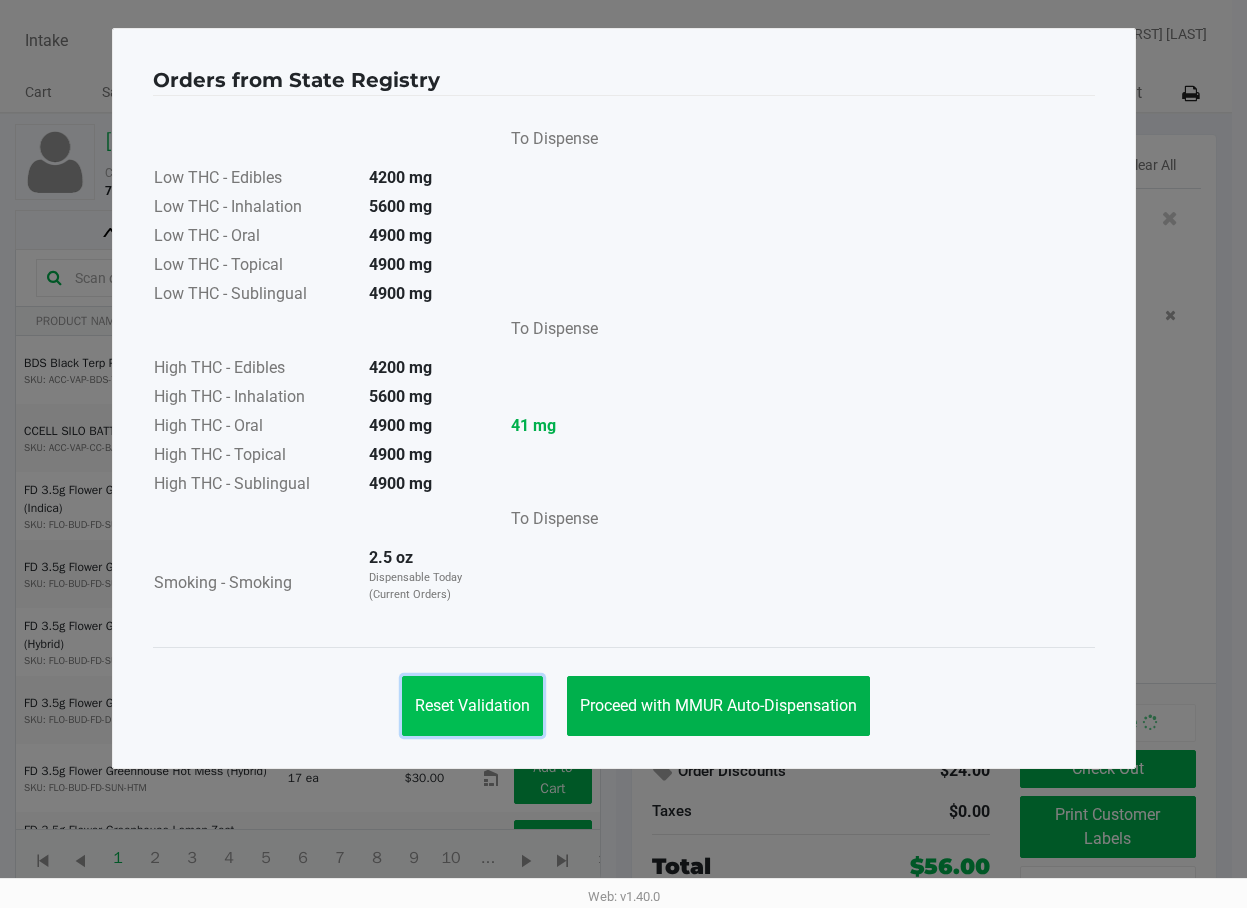 click on "Reset Validation" 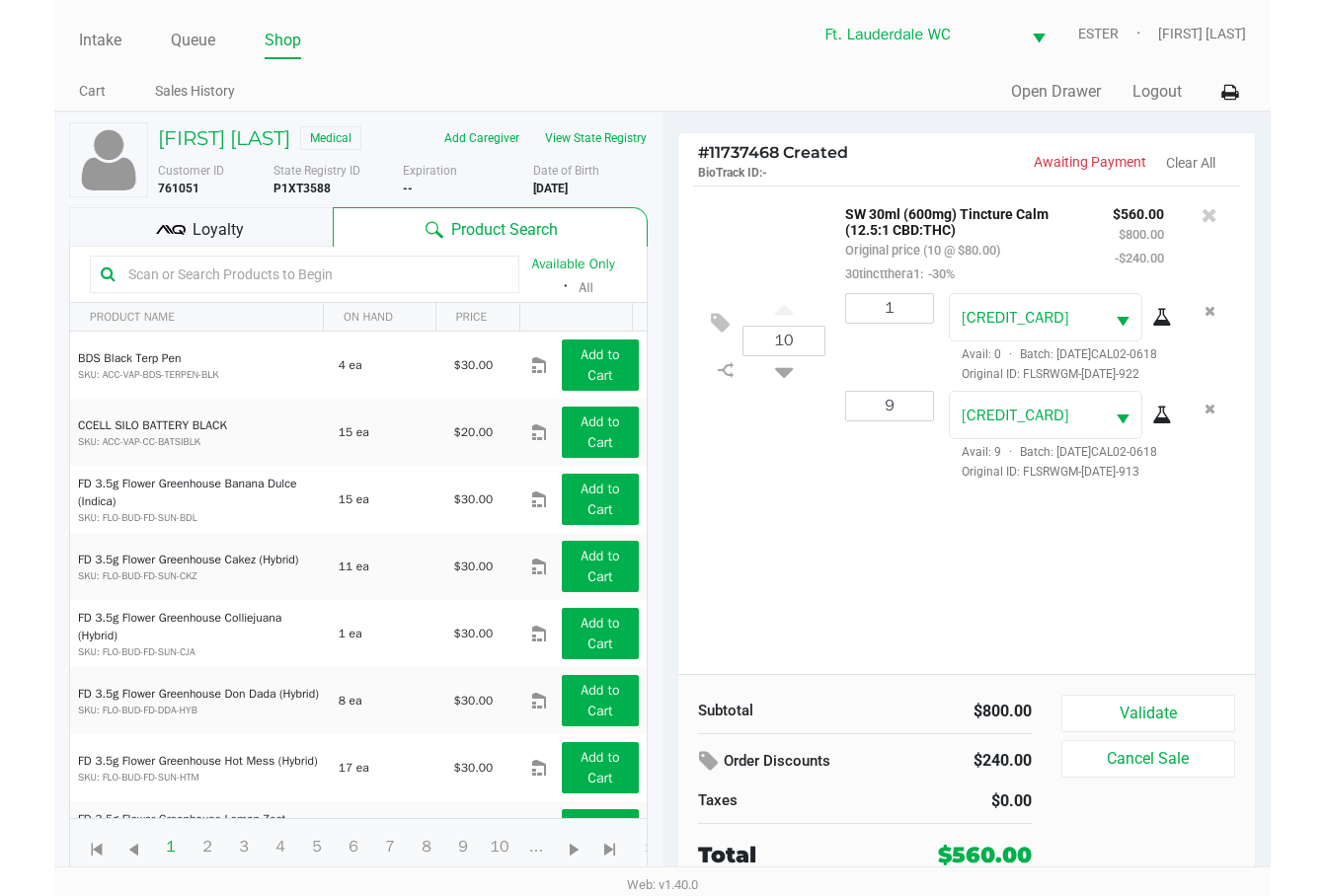 scroll, scrollTop: 14, scrollLeft: 0, axis: vertical 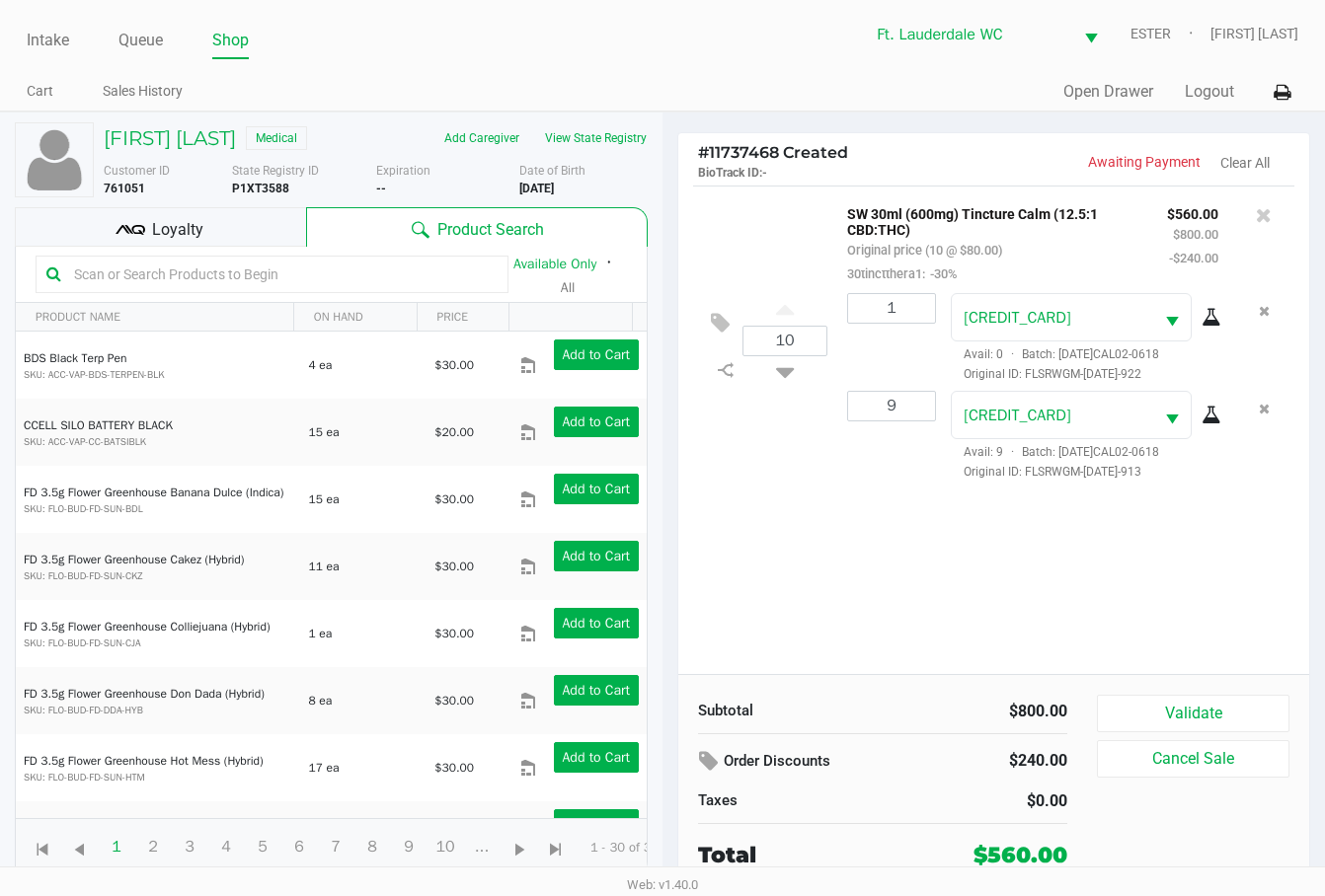 click 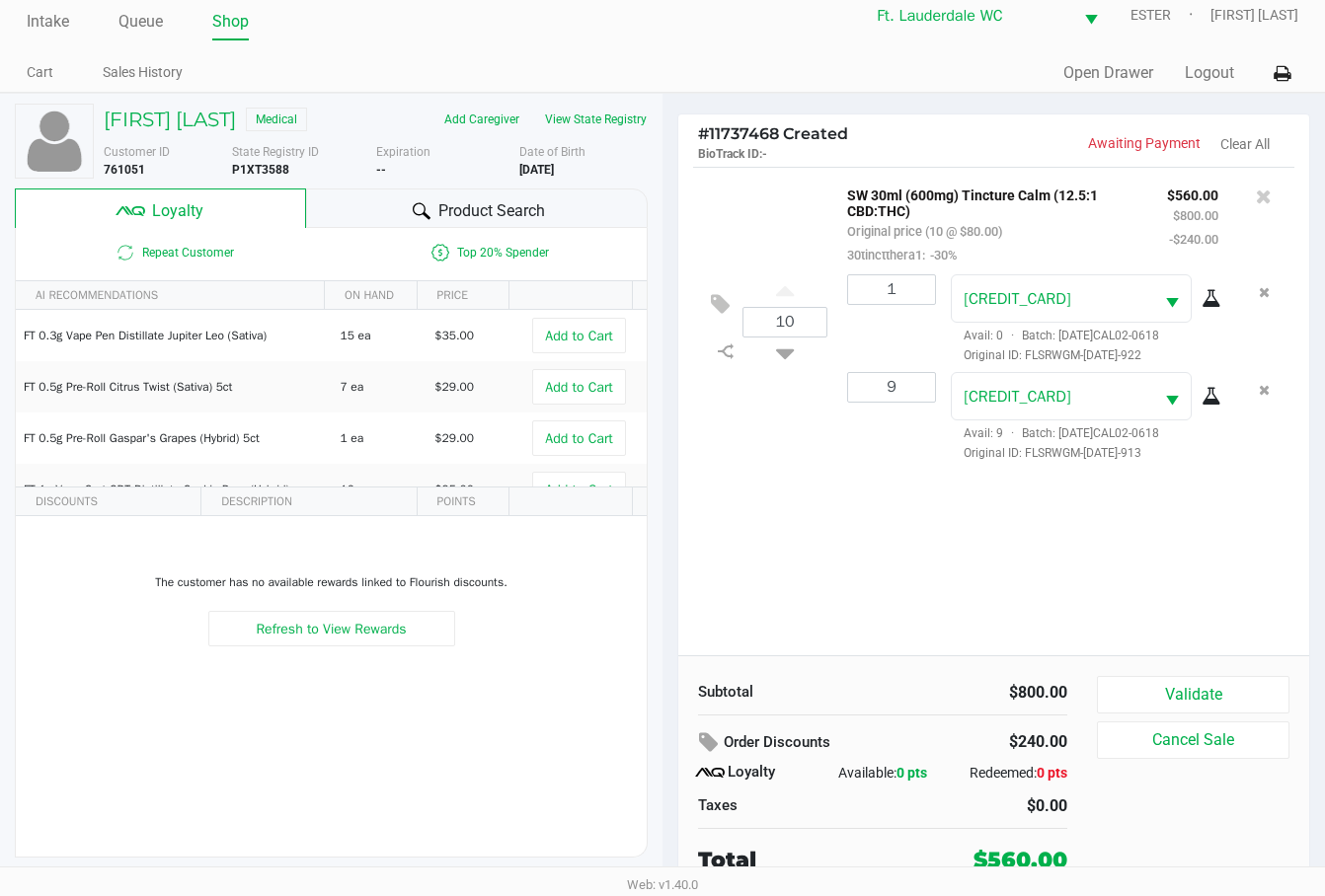 scroll, scrollTop: 20, scrollLeft: 0, axis: vertical 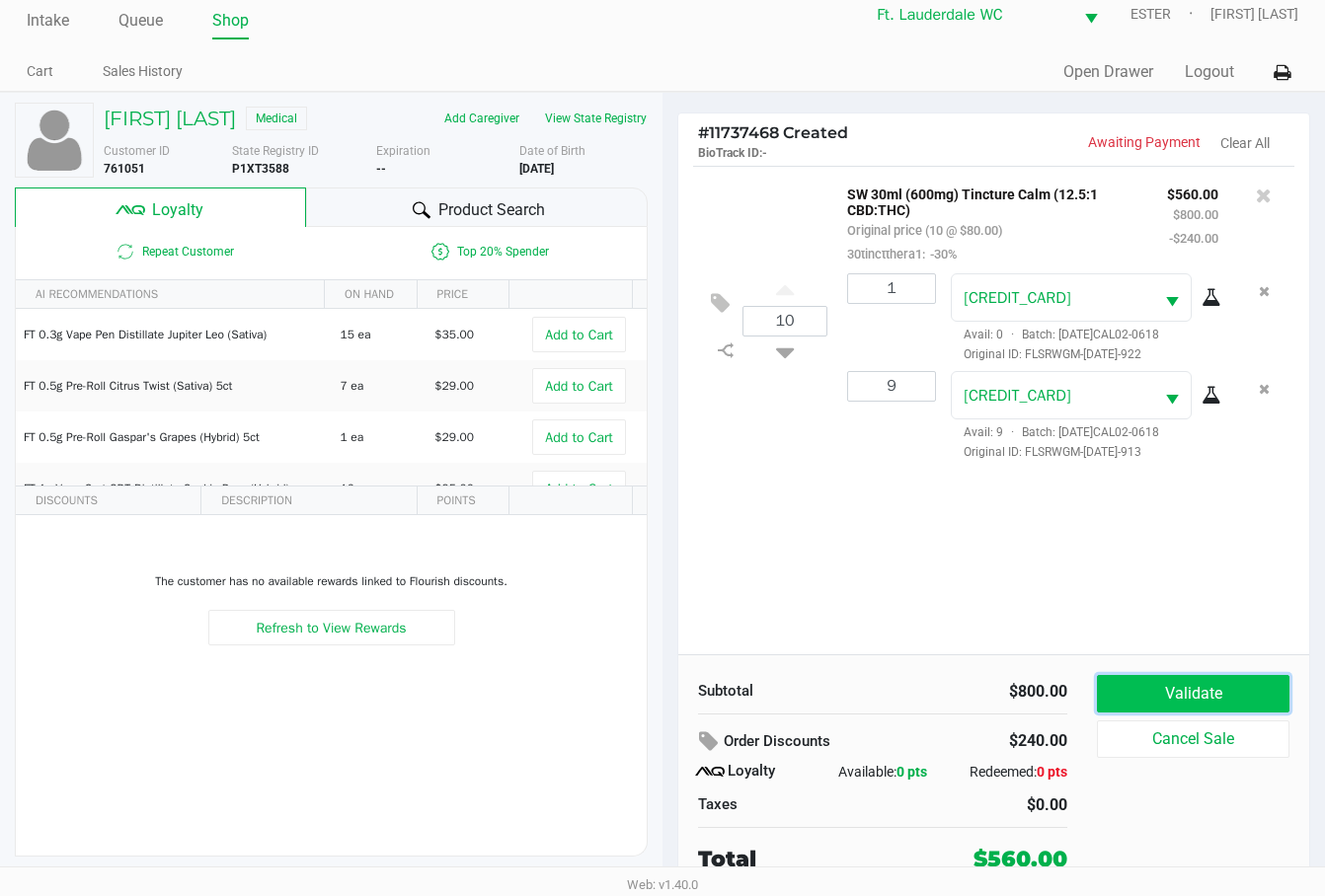click on "Validate" 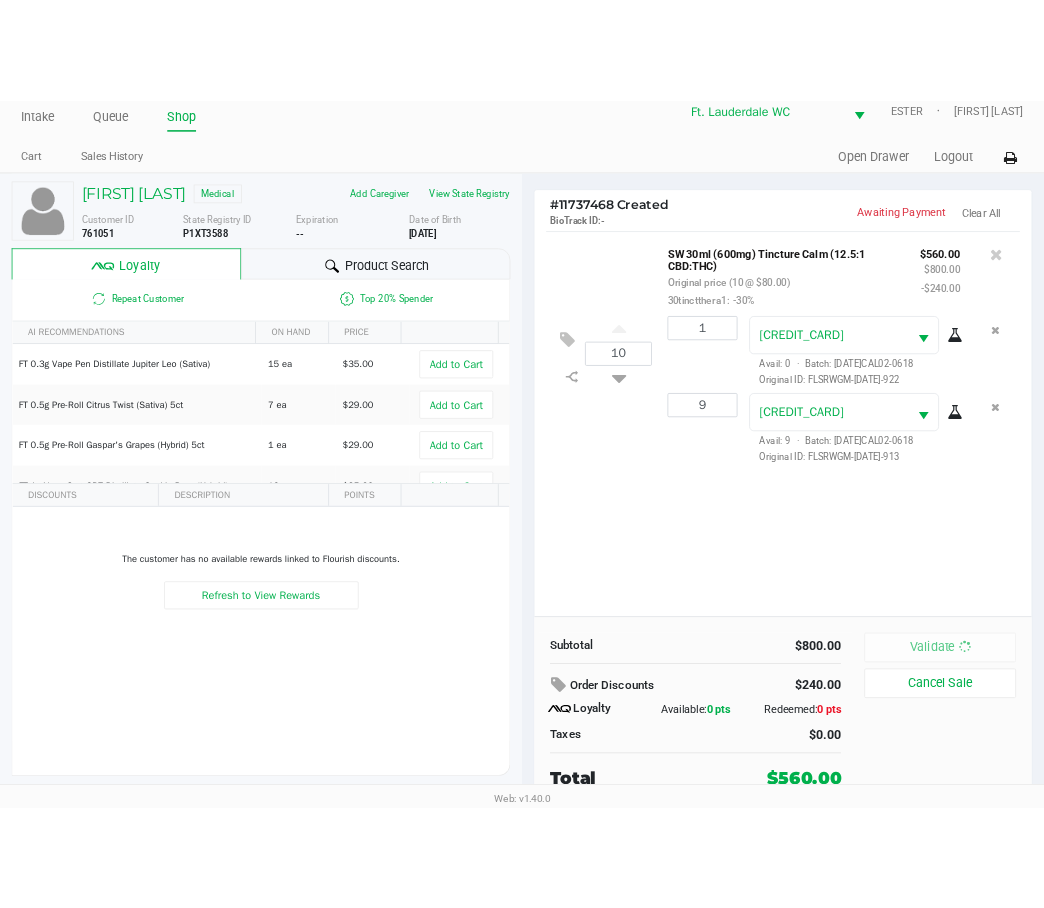 scroll, scrollTop: 0, scrollLeft: 0, axis: both 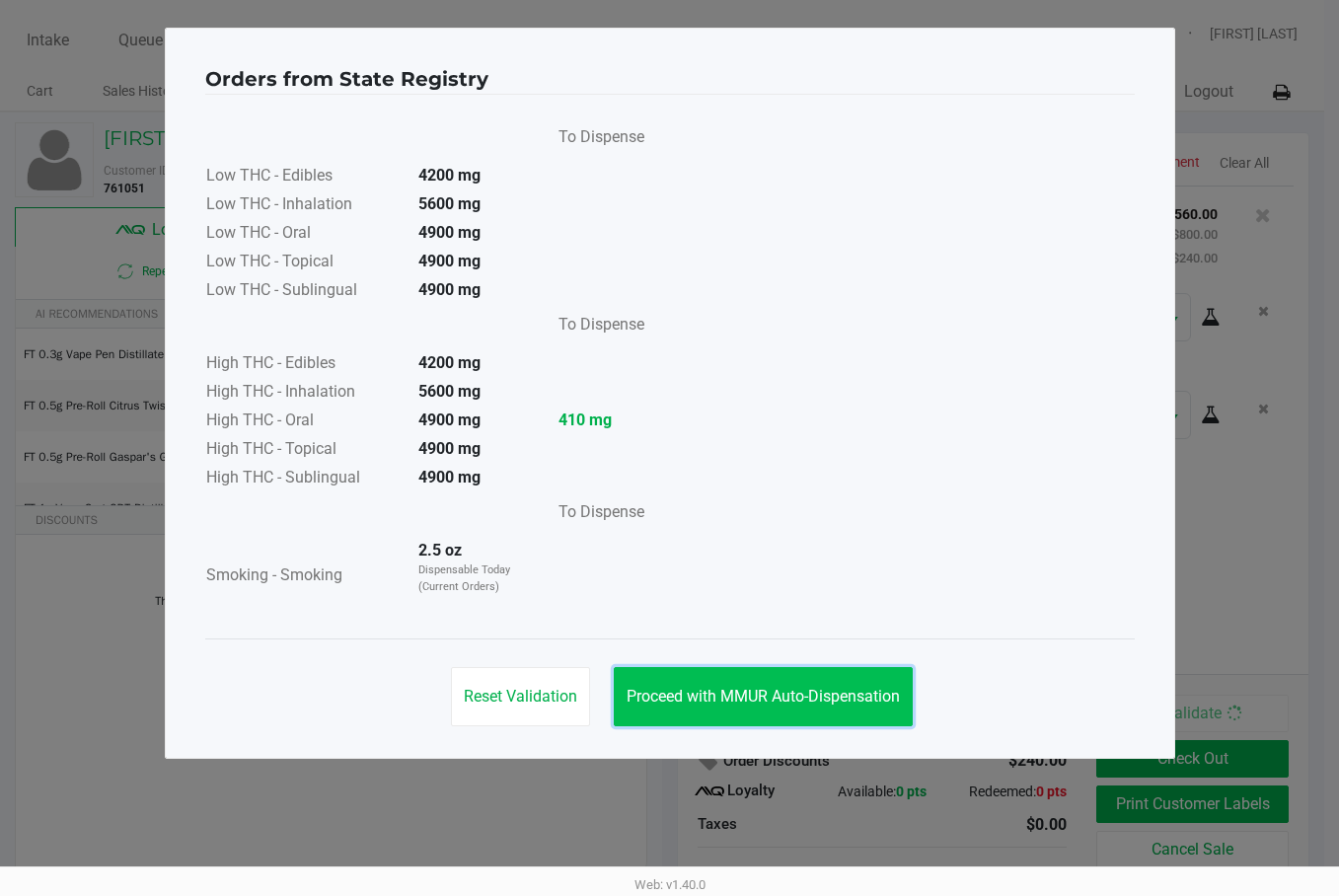 drag, startPoint x: 821, startPoint y: 685, endPoint x: 1015, endPoint y: 747, distance: 203.66639 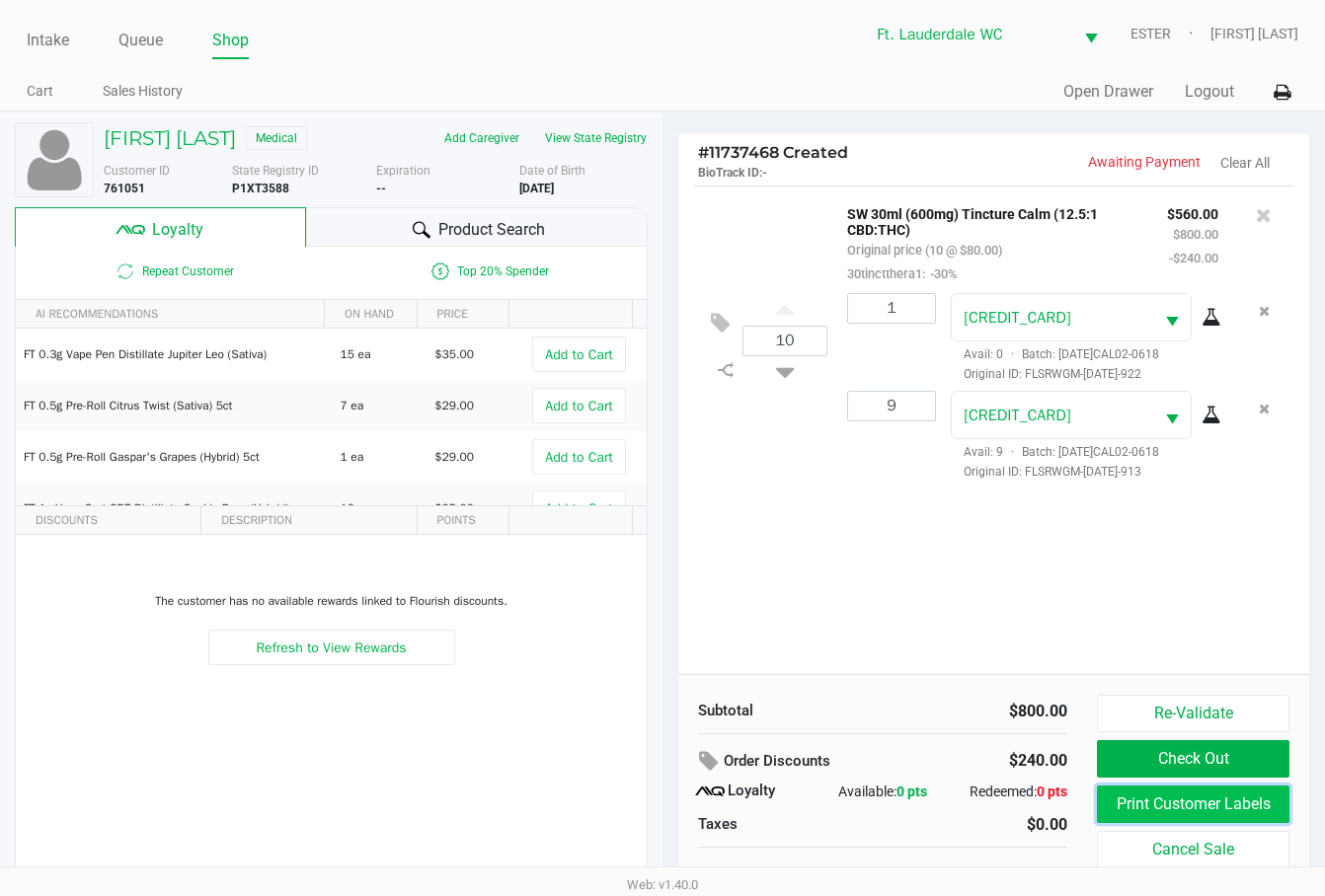 click on "Print Customer Labels" 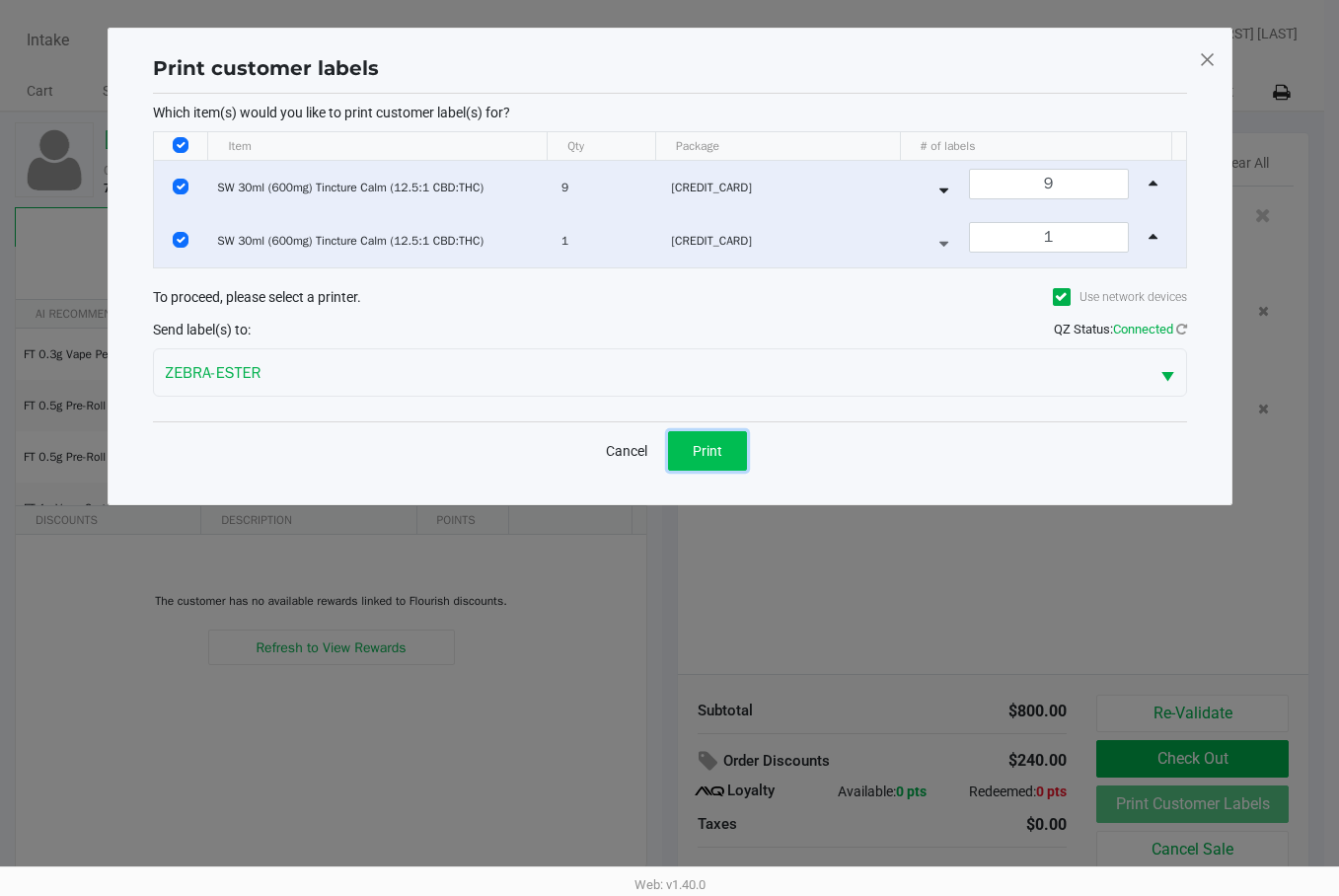 click on "Print" 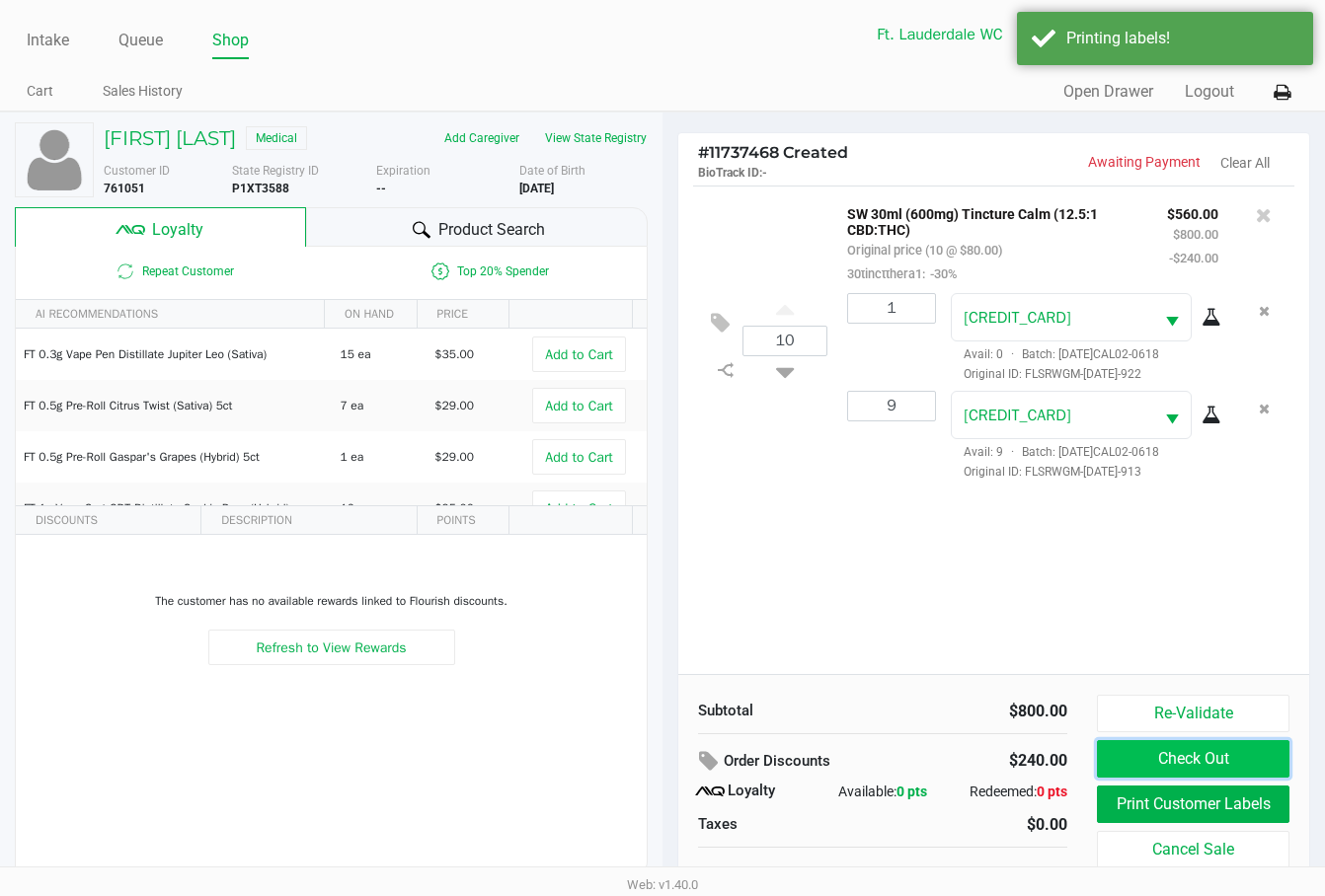 click on "Check Out" 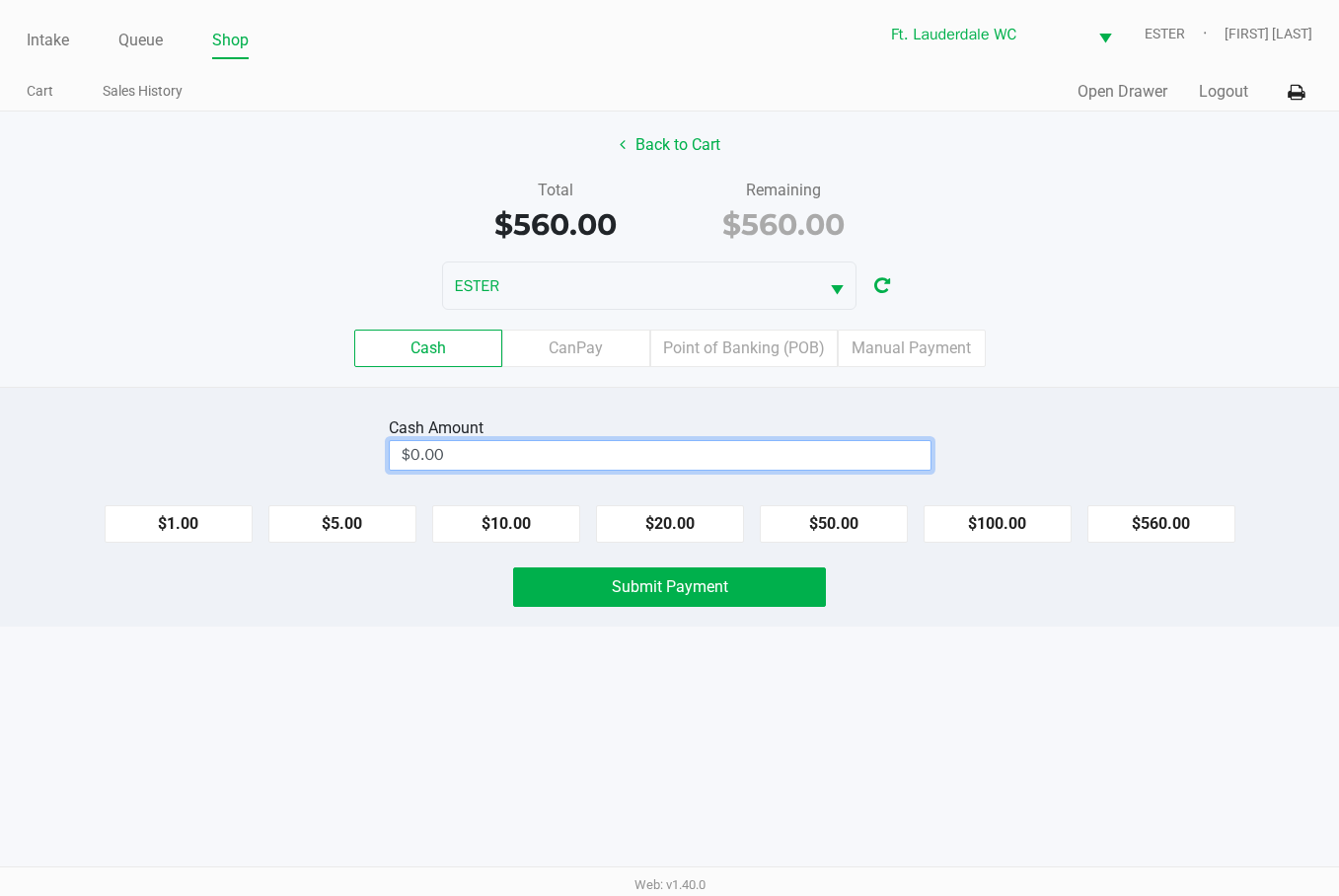 click on "$0.00" at bounding box center (660, 455) 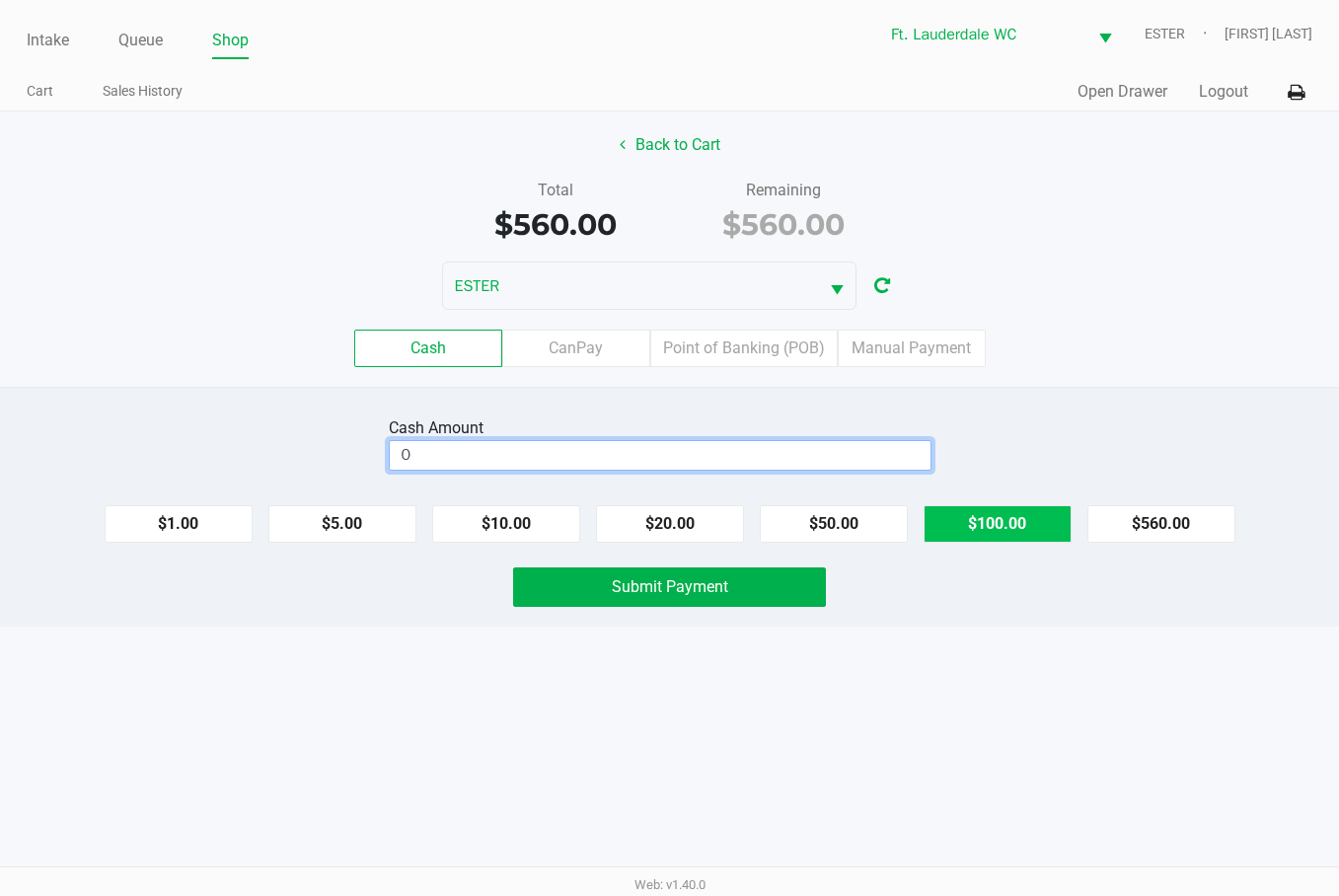 click on "$100.00" 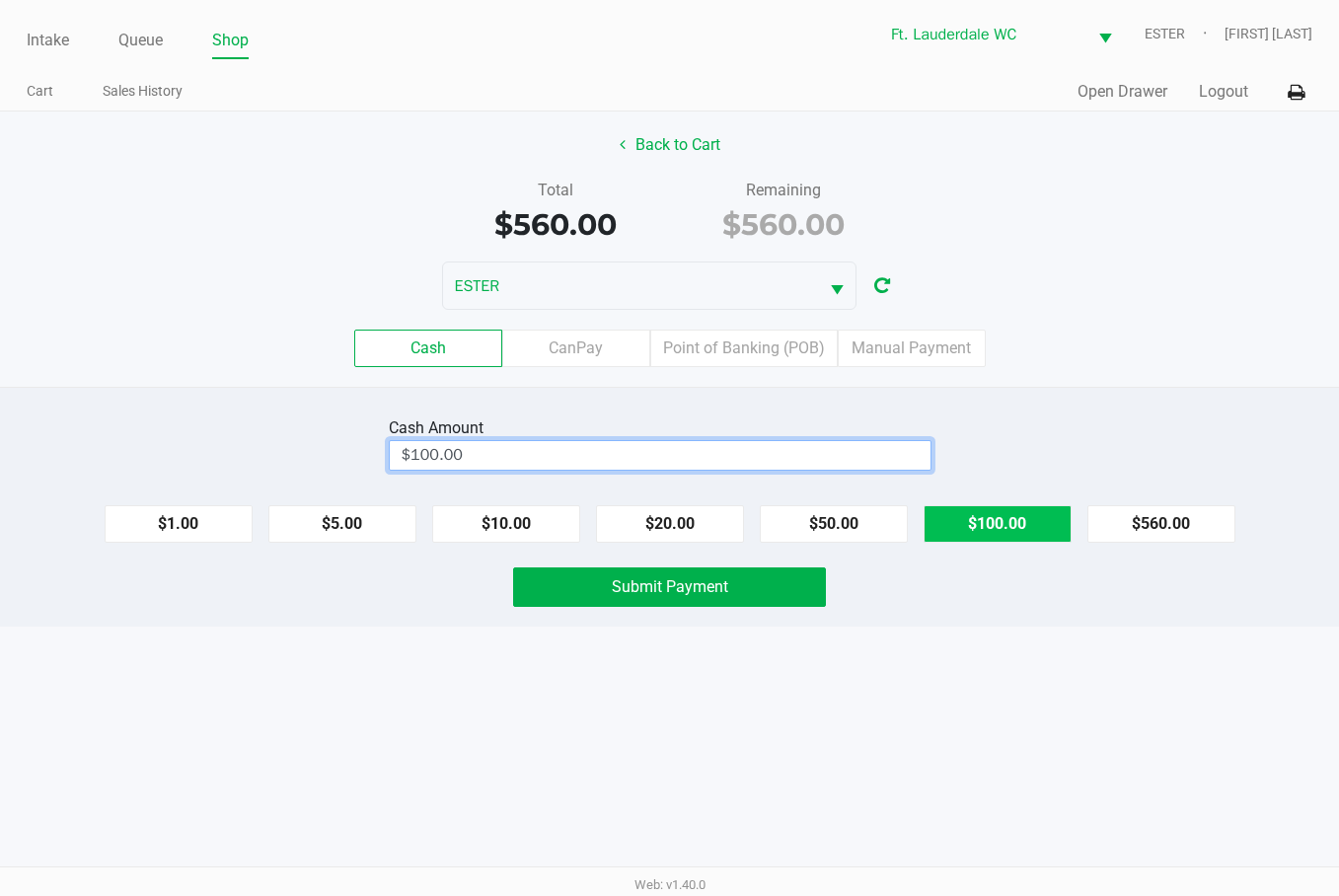 click on "$100.00" 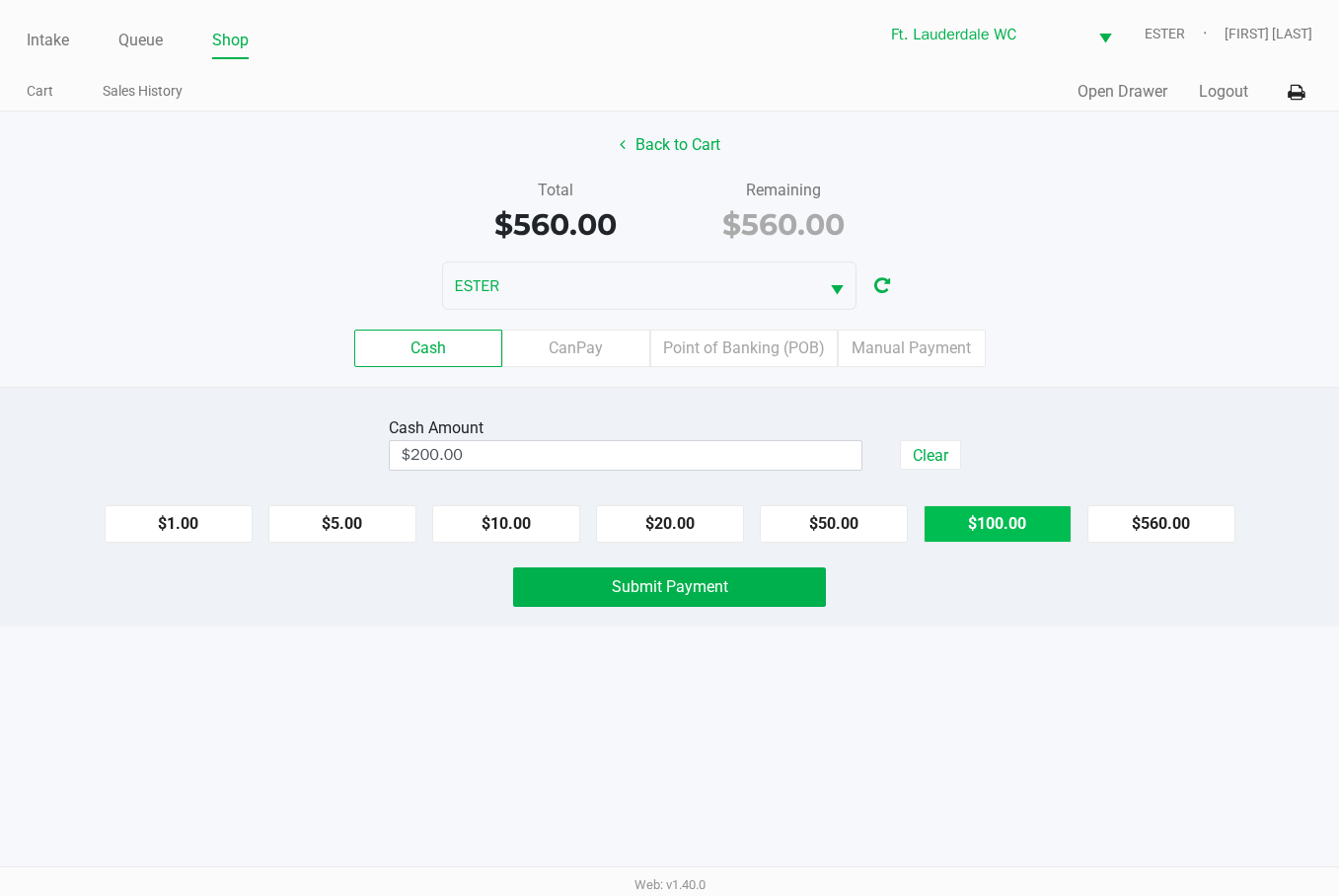 click on "$100.00" 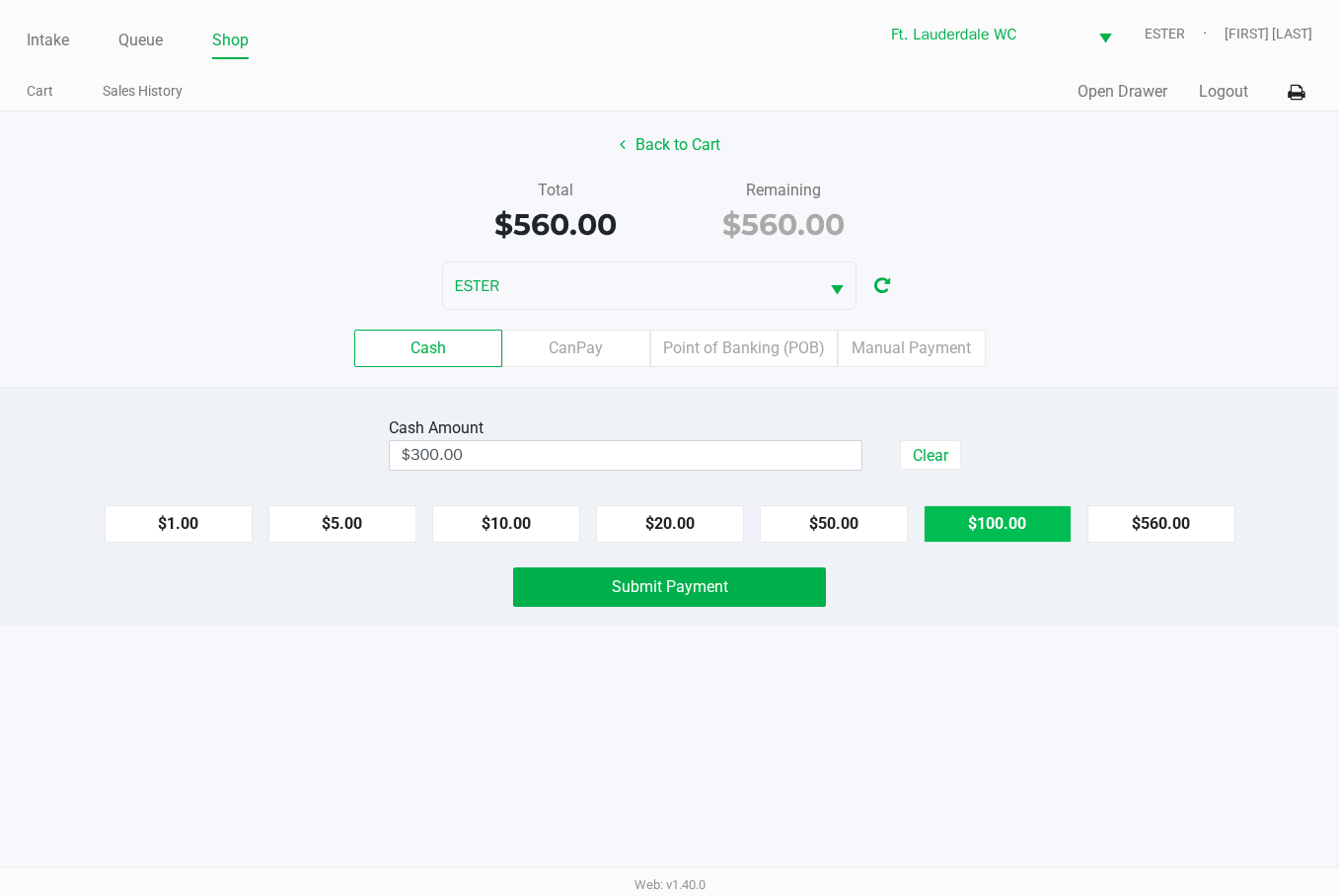 click on "$100.00" 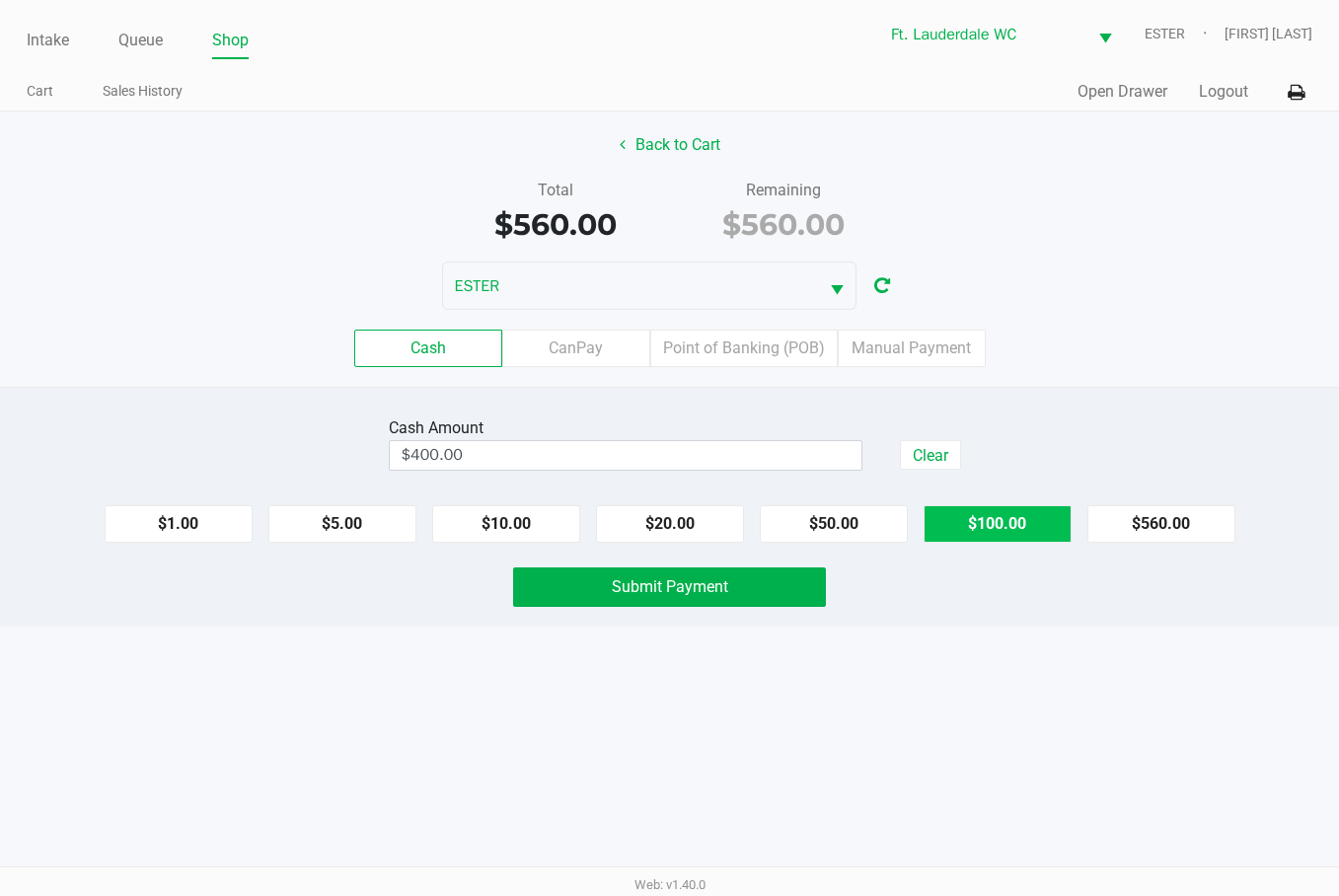 click on "$100.00" 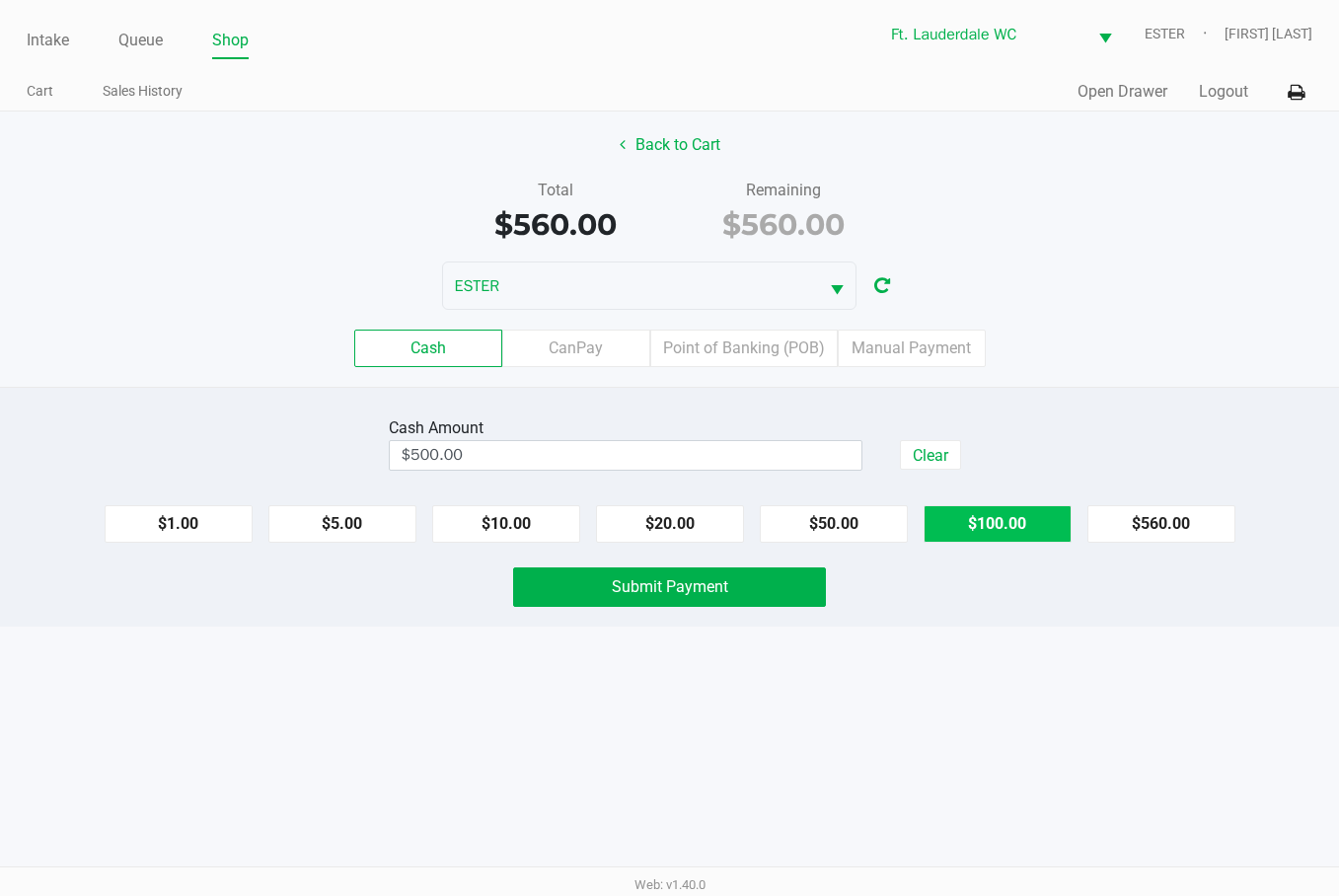 click on "$100.00" 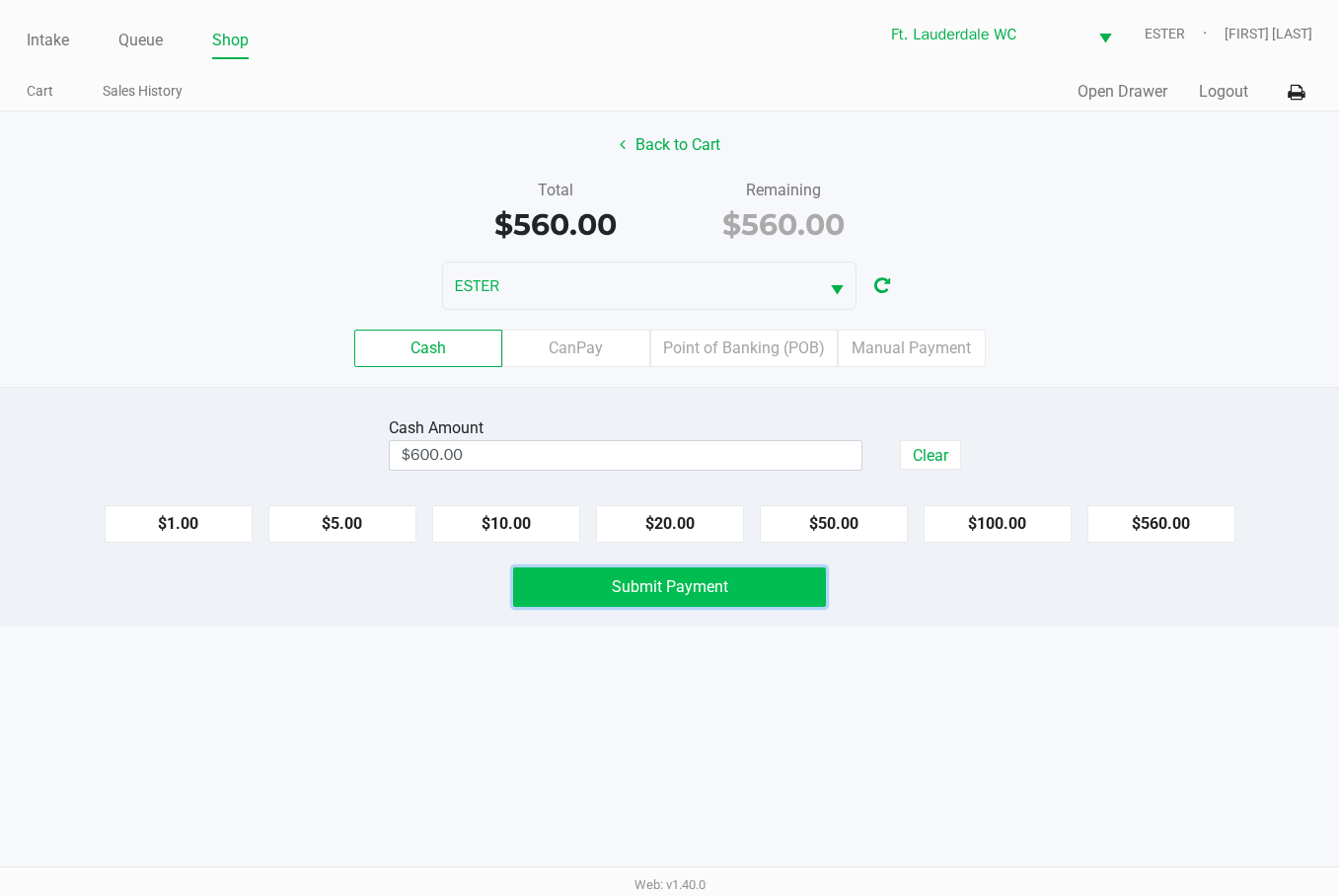 click on "Submit Payment" 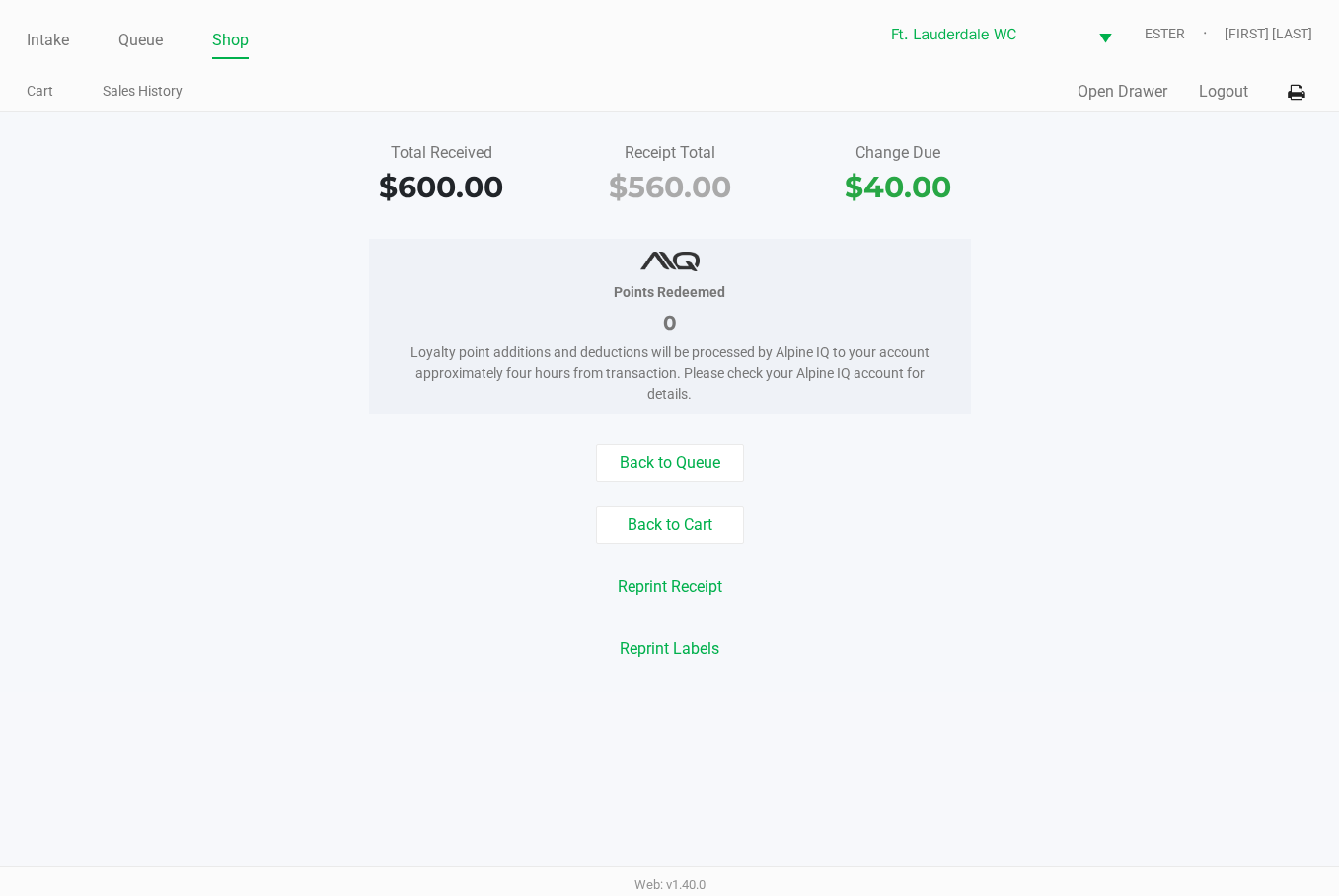 click on "Back to Queue" 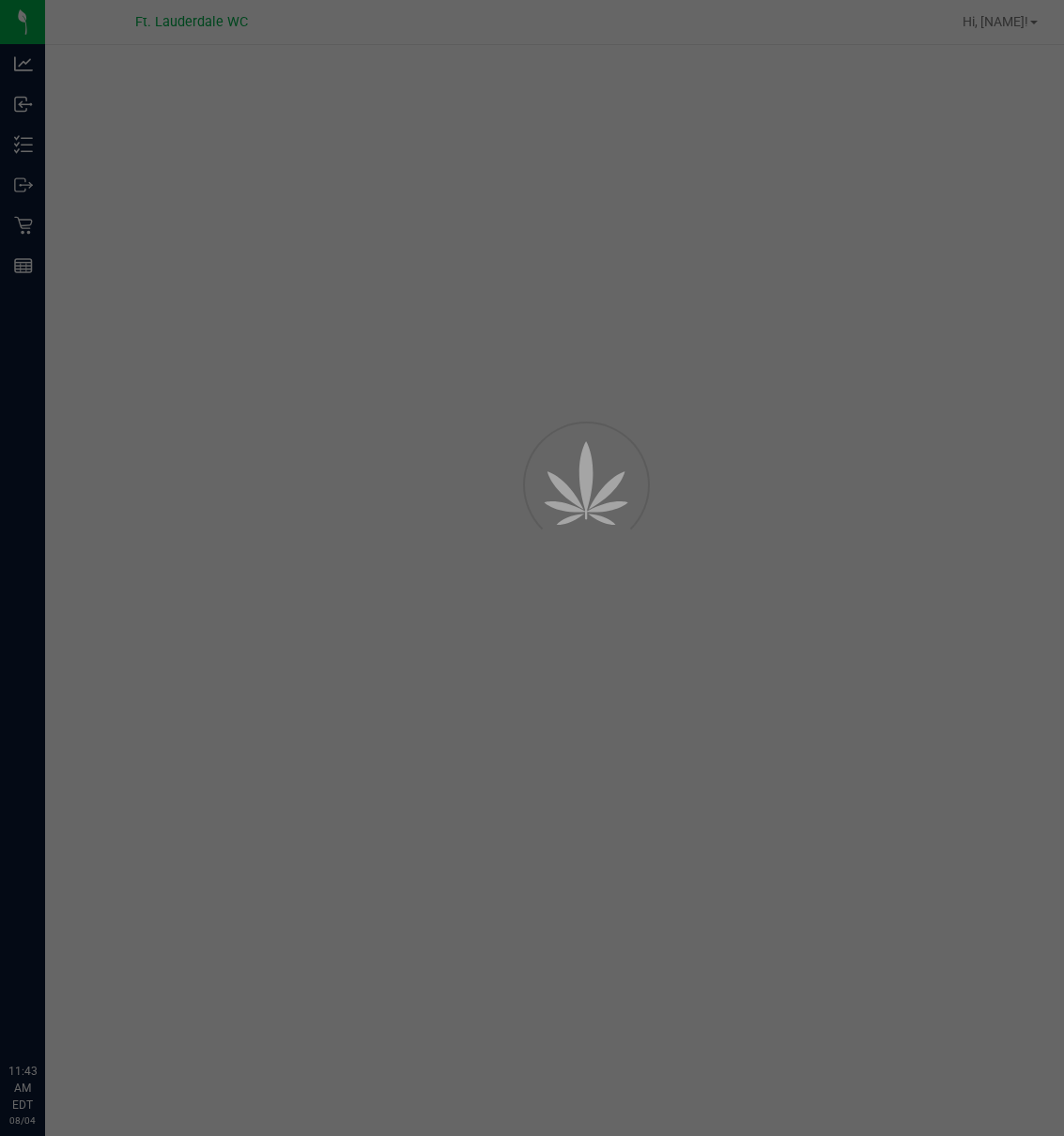 scroll, scrollTop: 0, scrollLeft: 0, axis: both 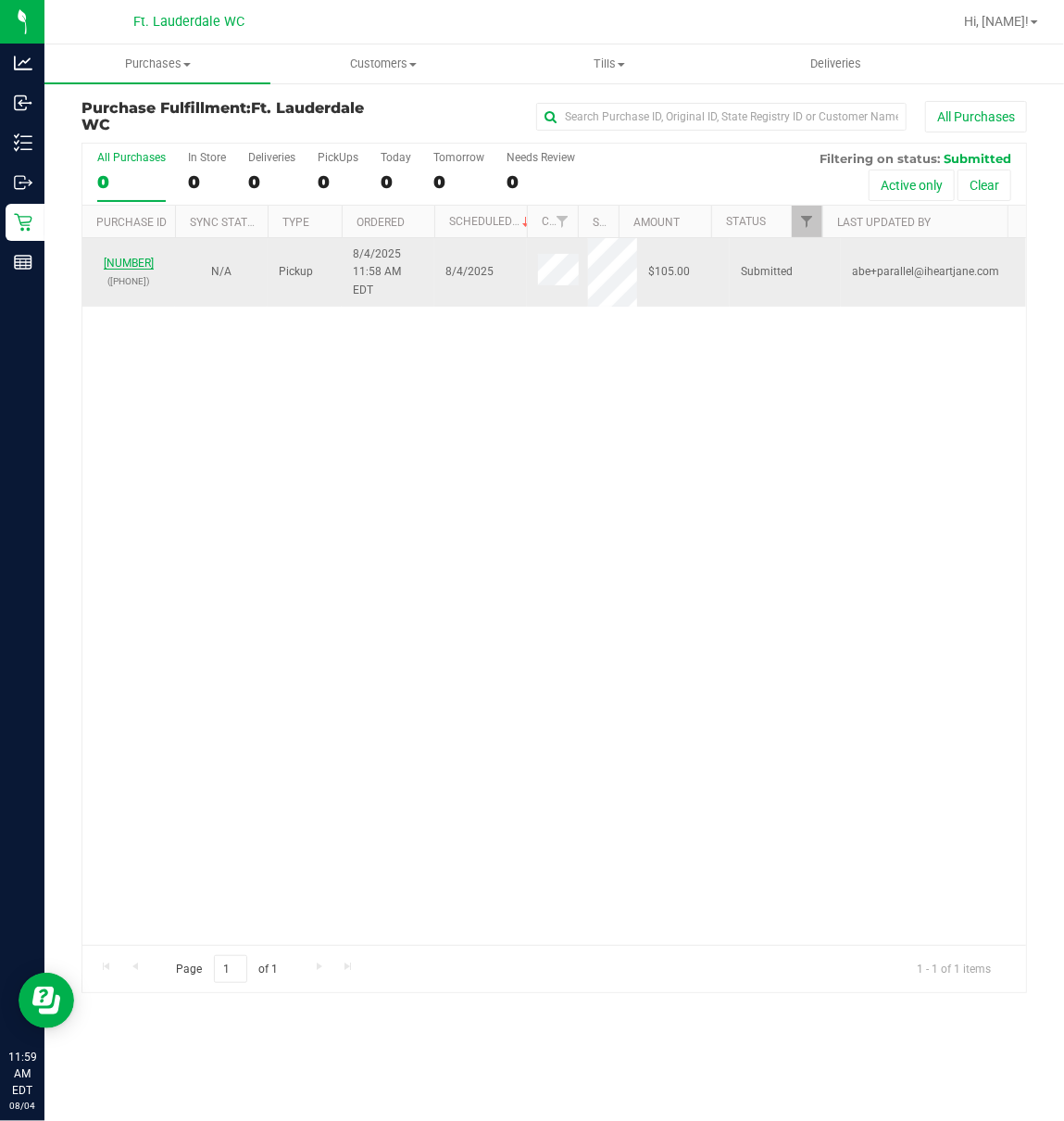 click on "[NUMBER]" at bounding box center [129, 263] 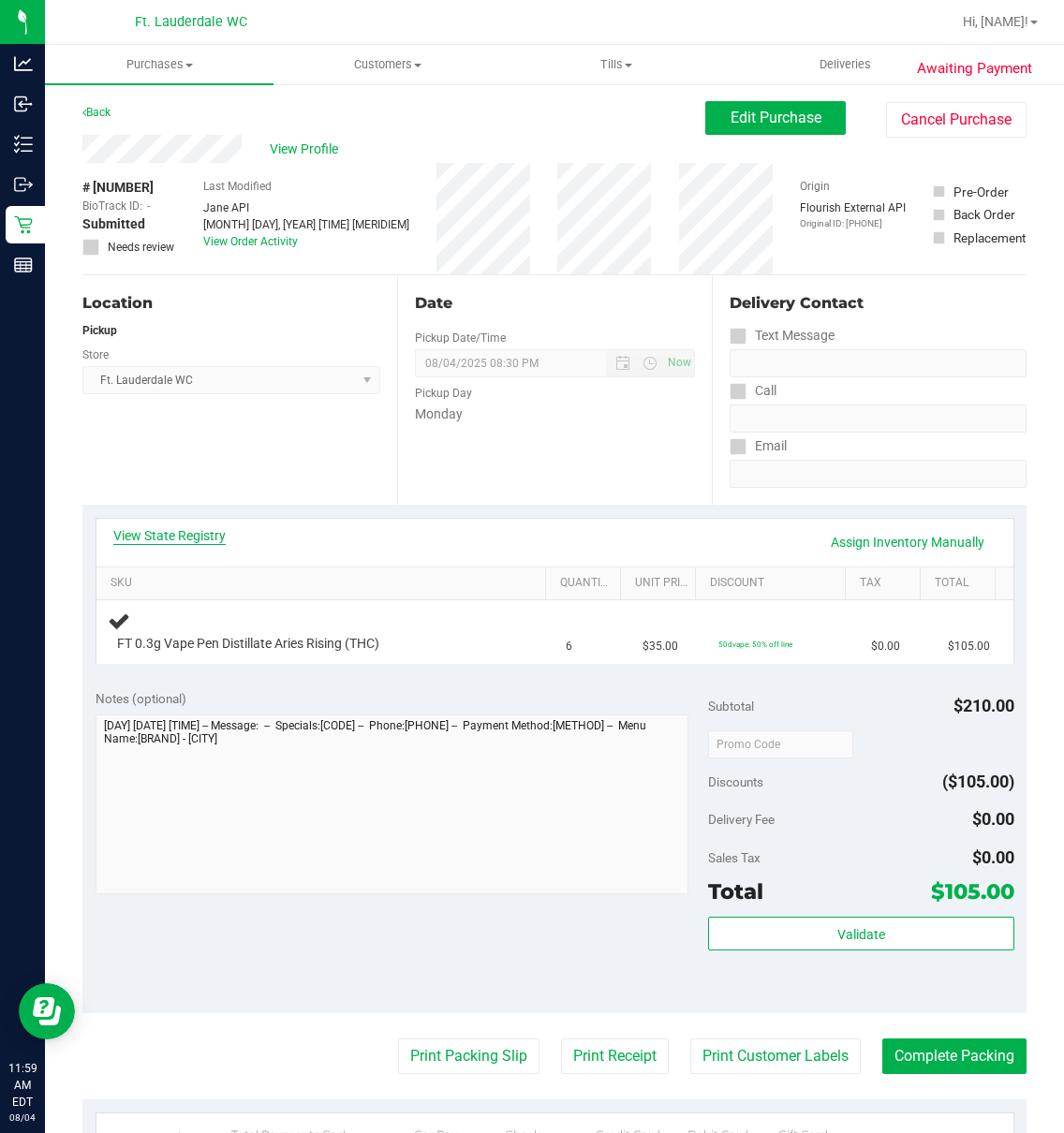 click on "View State Registry" at bounding box center (170, 536) 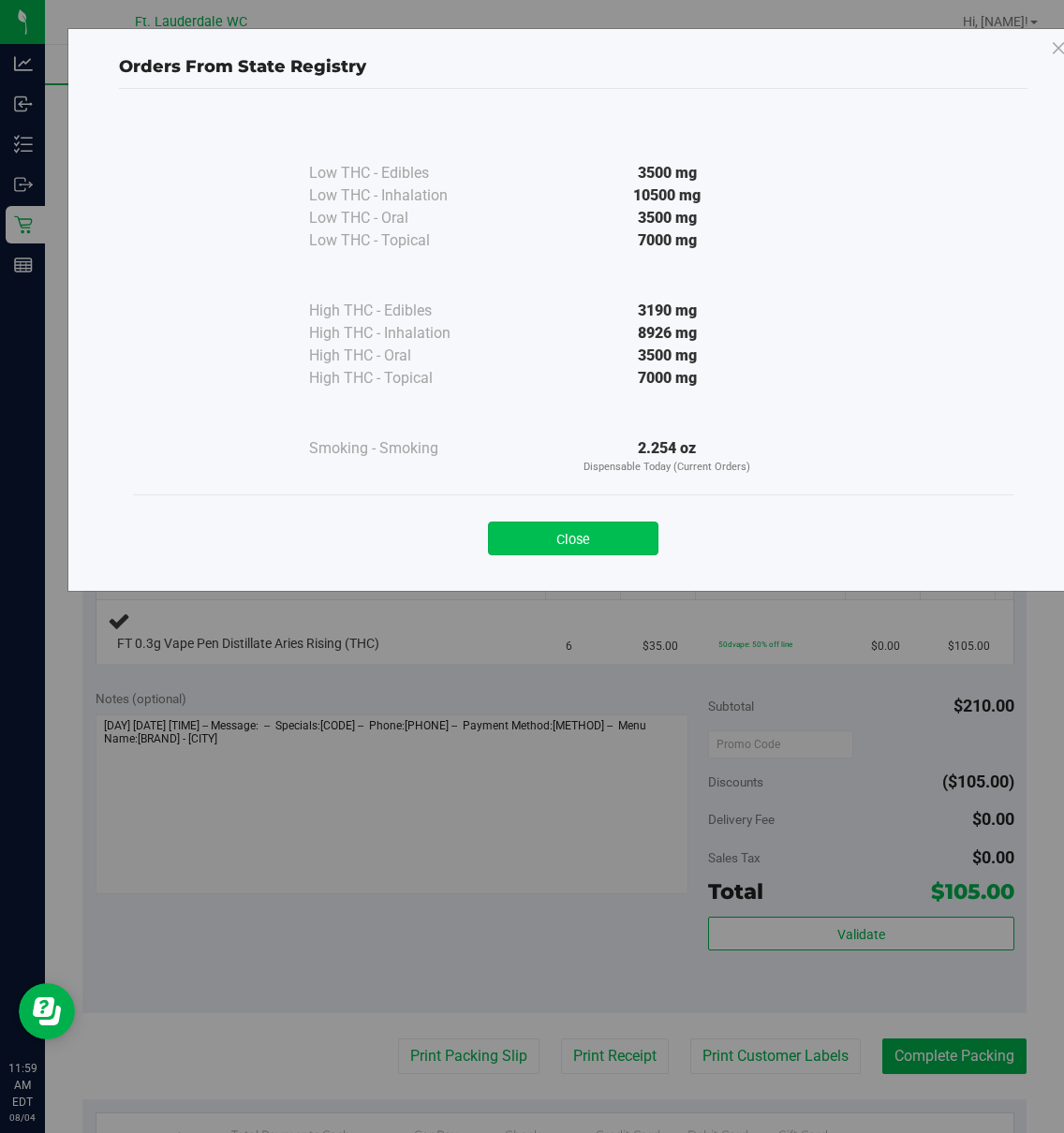 click on "Close" at bounding box center (573, 538) 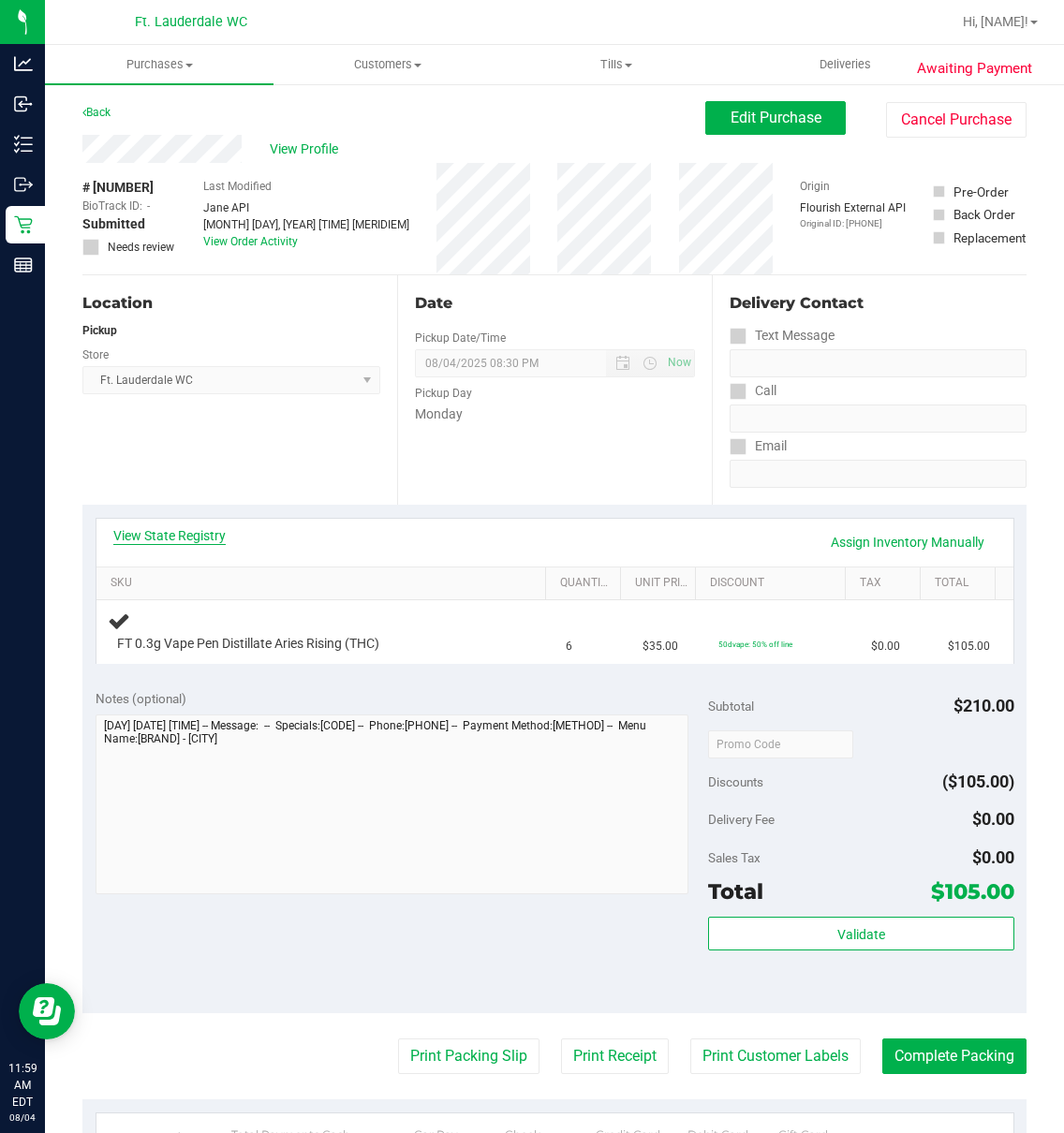 click on "View State Registry" at bounding box center [170, 536] 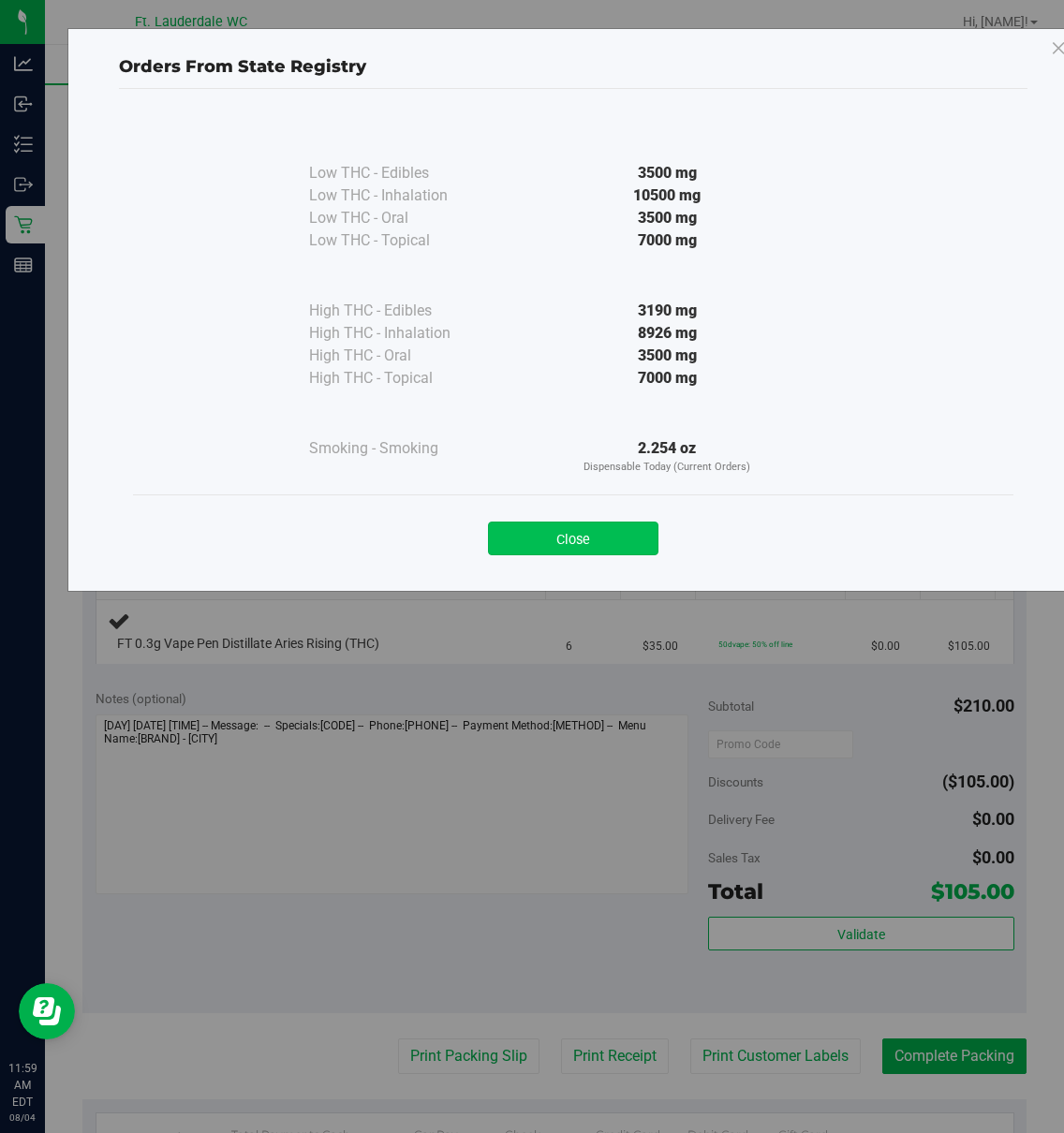click on "Close" at bounding box center (573, 538) 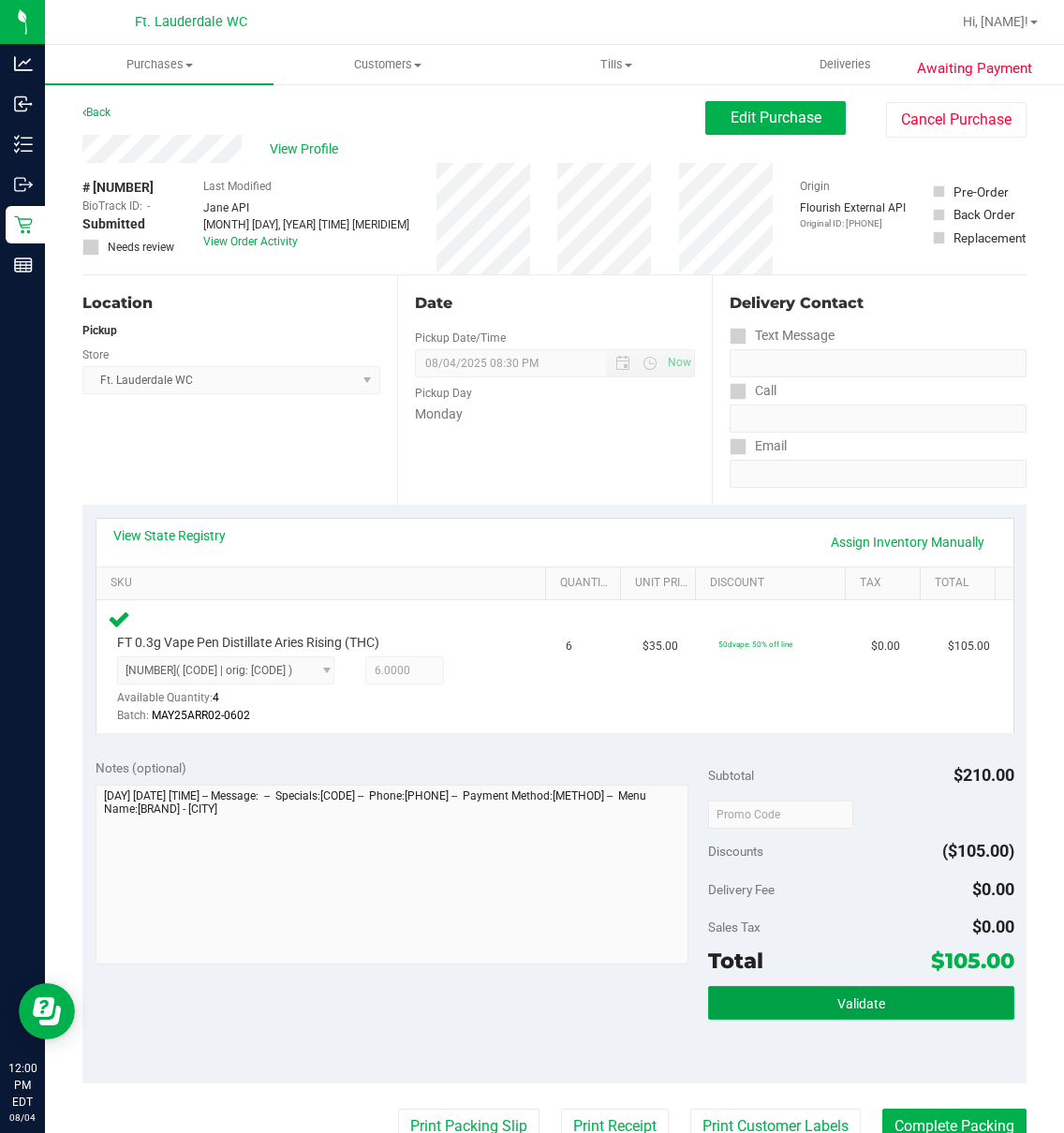 click on "Validate" at bounding box center (861, 1003) 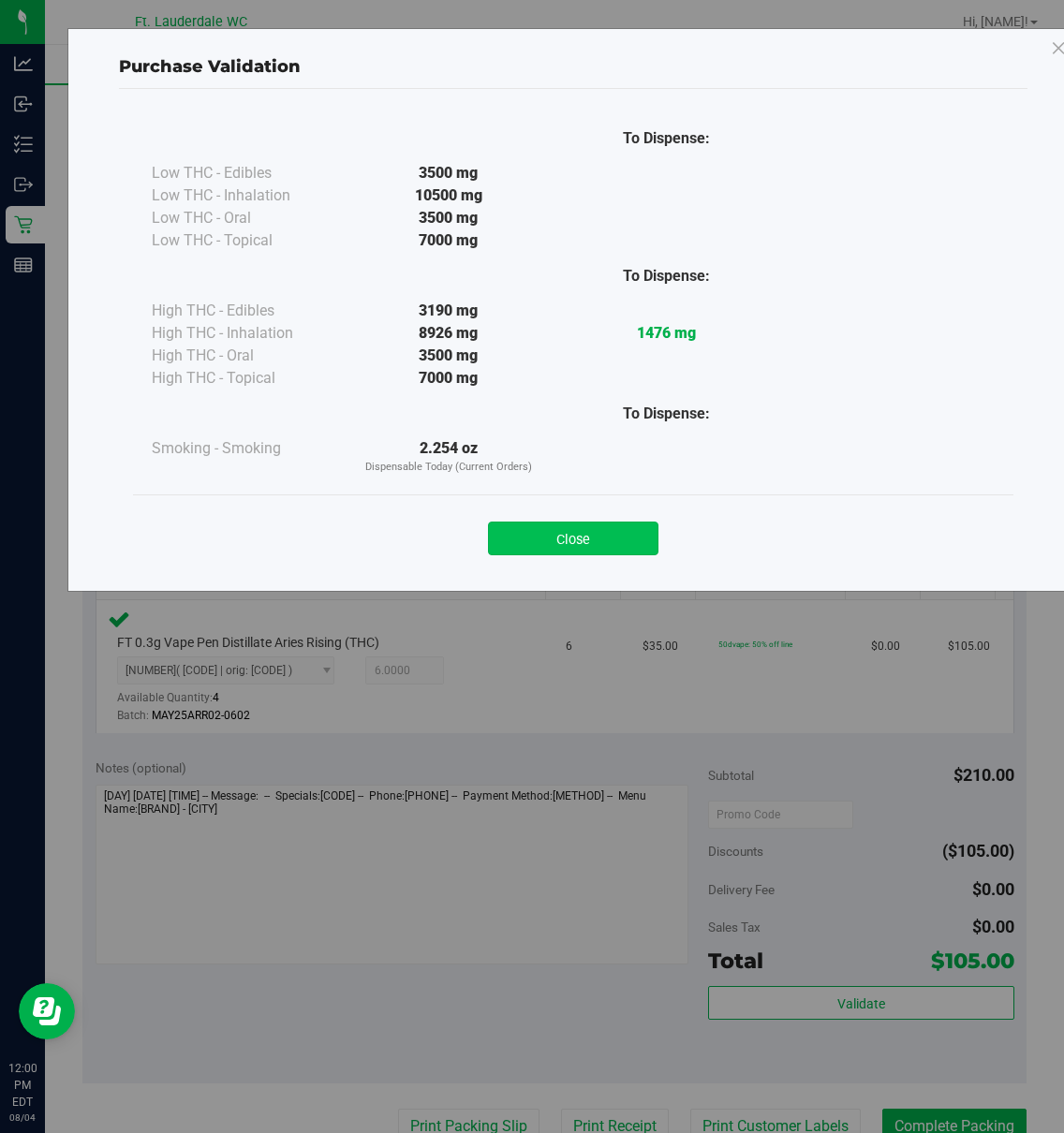 click on "Close" at bounding box center [573, 538] 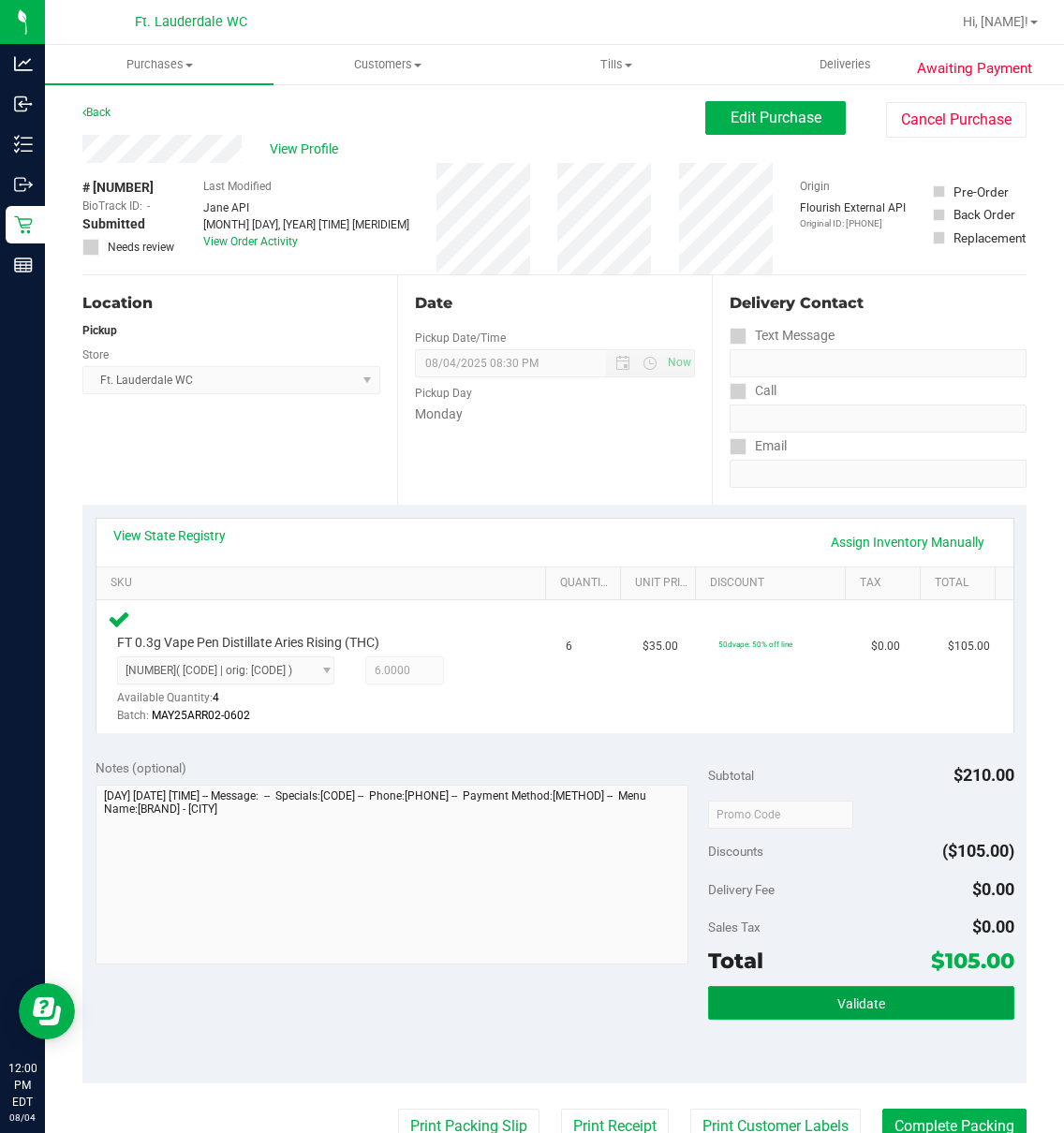 click on "Validate" at bounding box center [861, 1003] 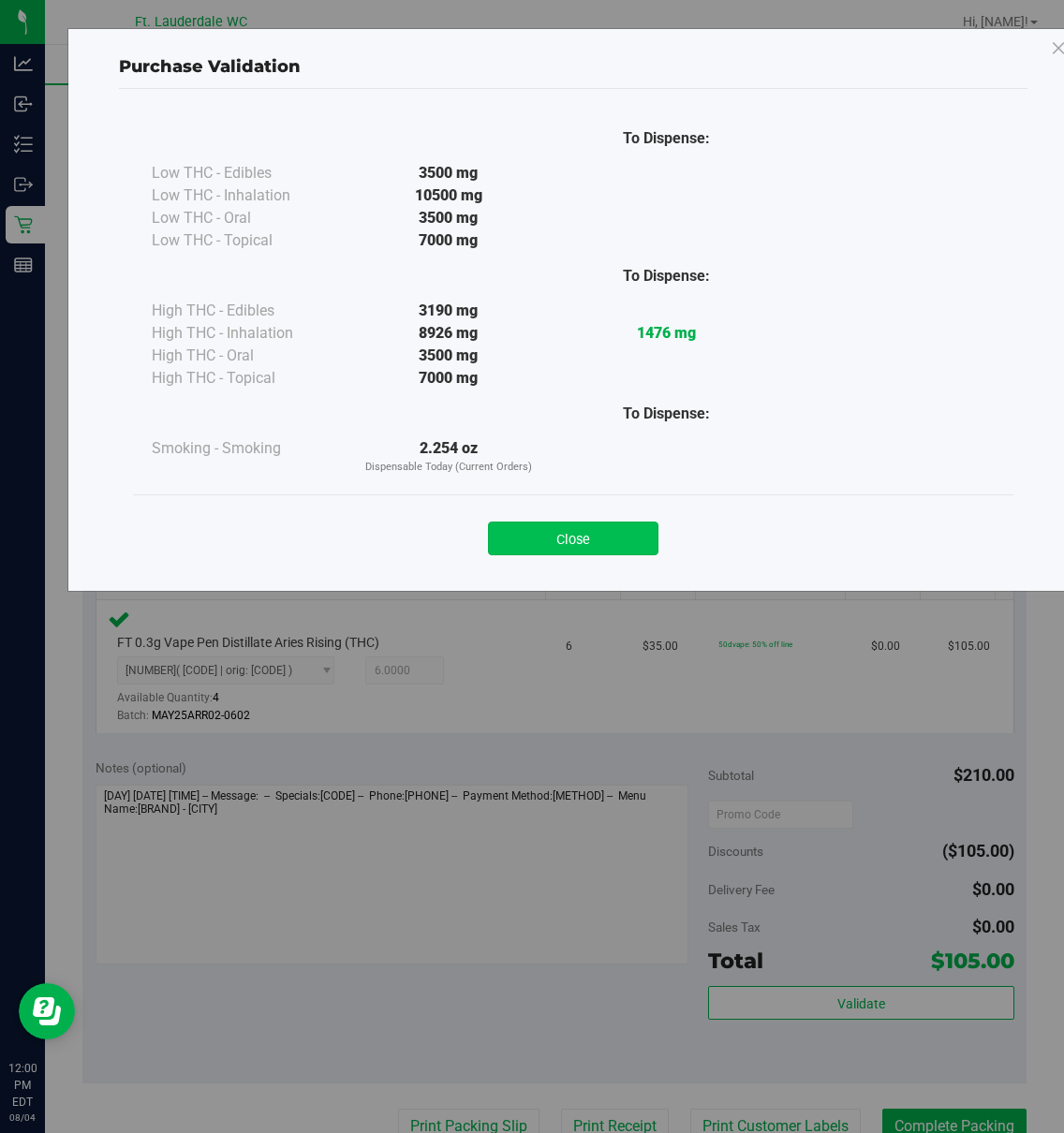 click on "Close" at bounding box center (573, 538) 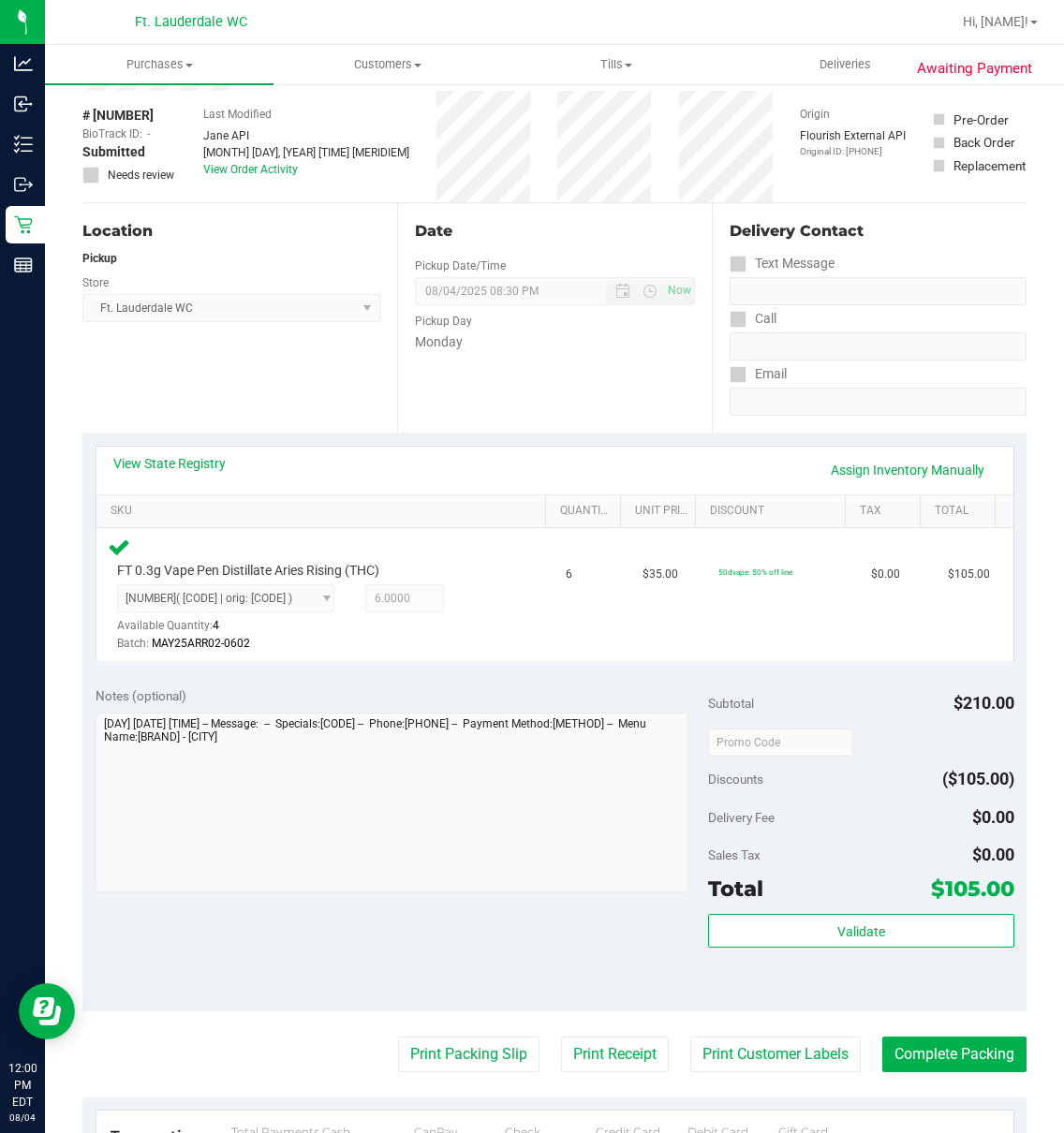 scroll, scrollTop: 69, scrollLeft: 0, axis: vertical 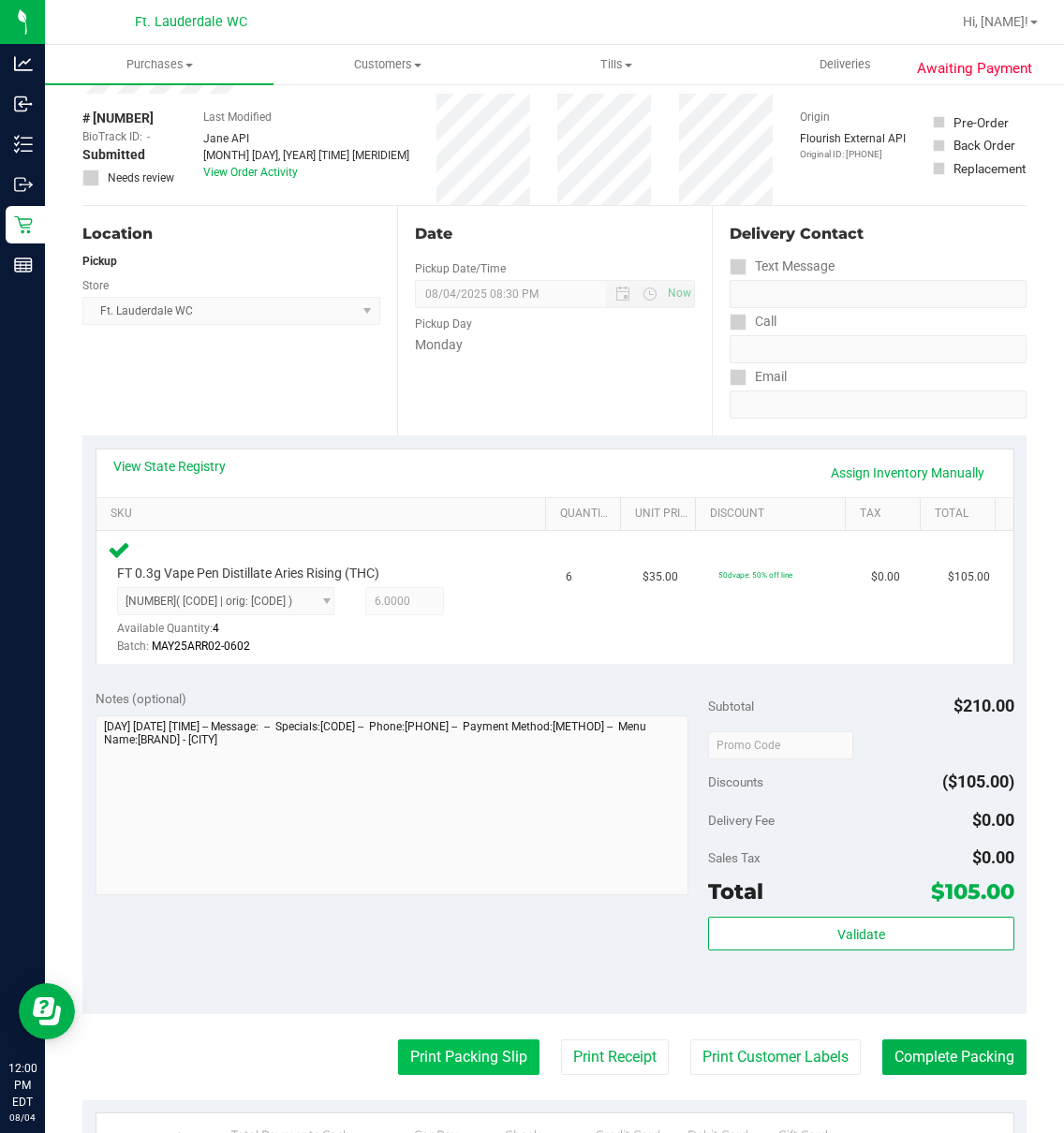 click on "Print Packing Slip" at bounding box center [468, 1057] 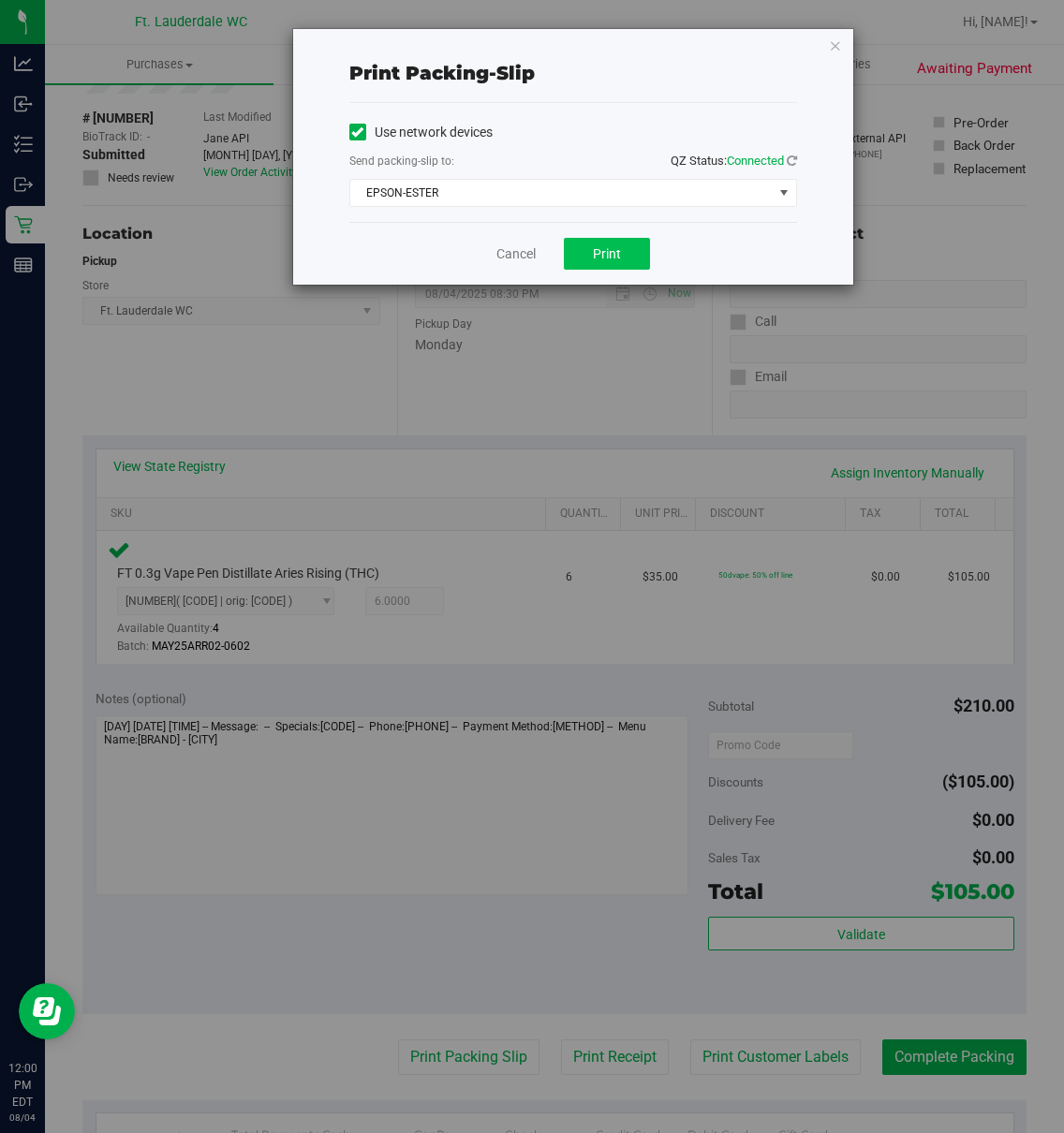 click on "Print" at bounding box center [607, 254] 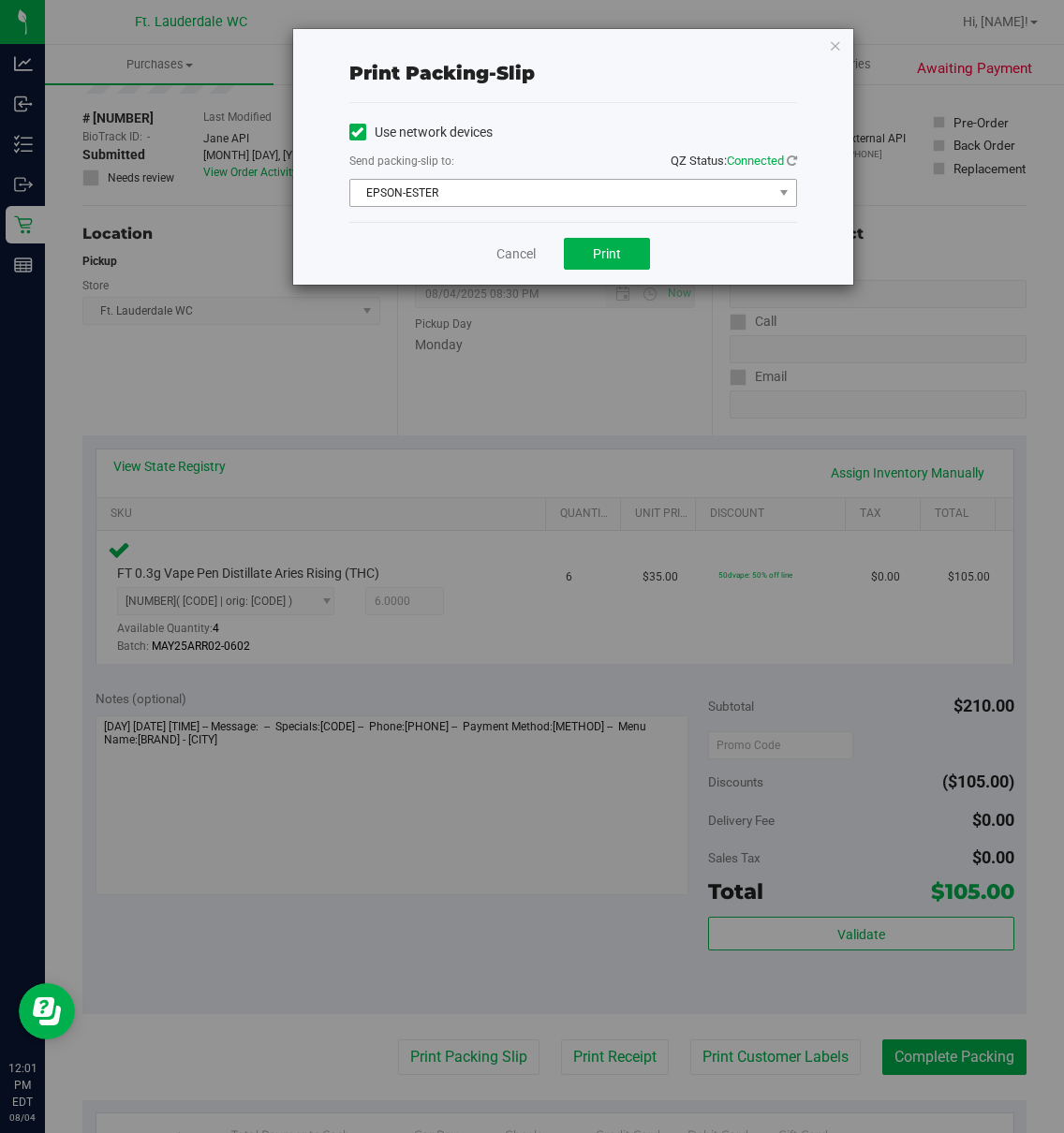 click on "EPSON-ESTER" at bounding box center [561, 193] 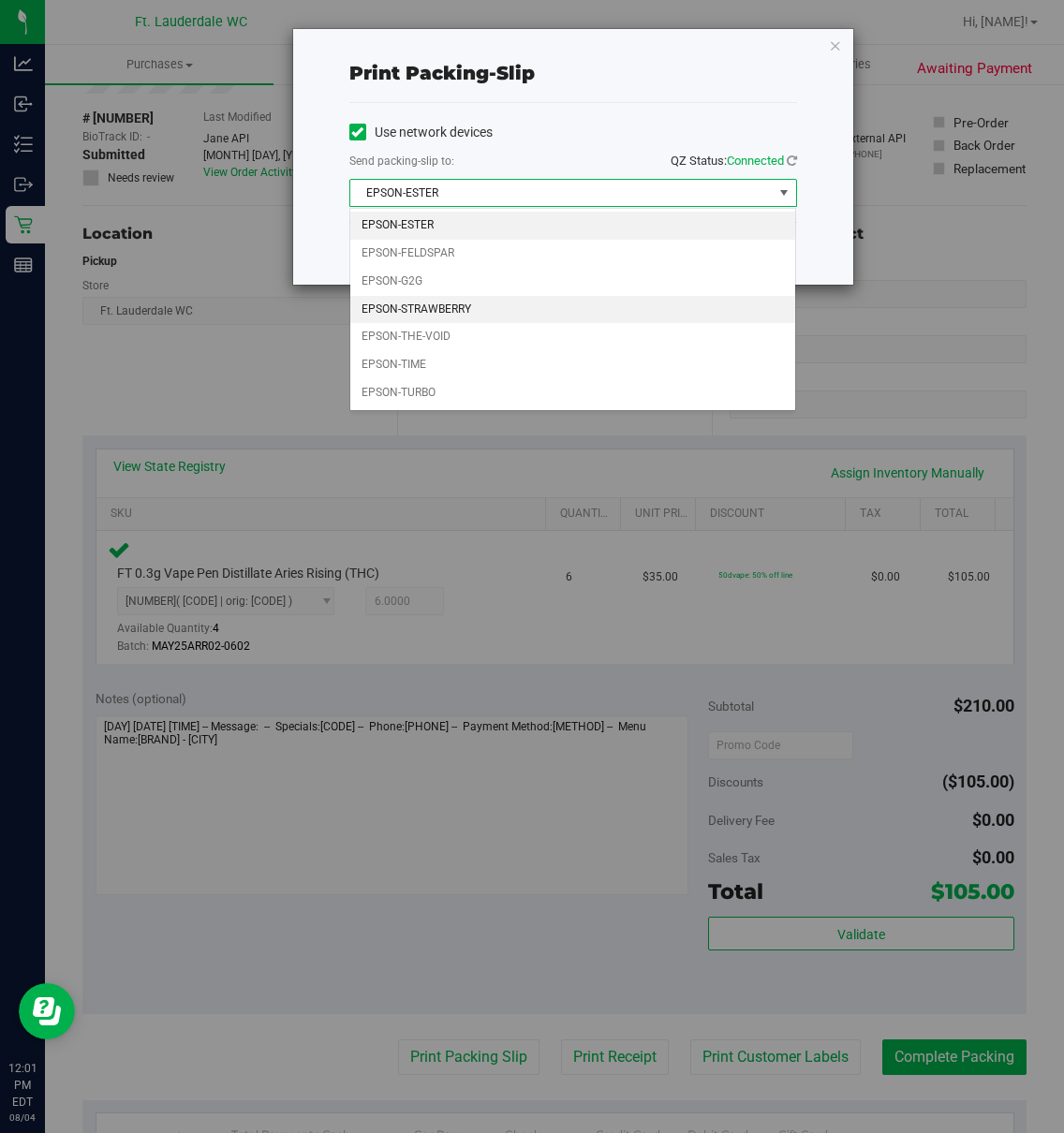 click on "EPSON-STRAWBERRY" at bounding box center [572, 310] 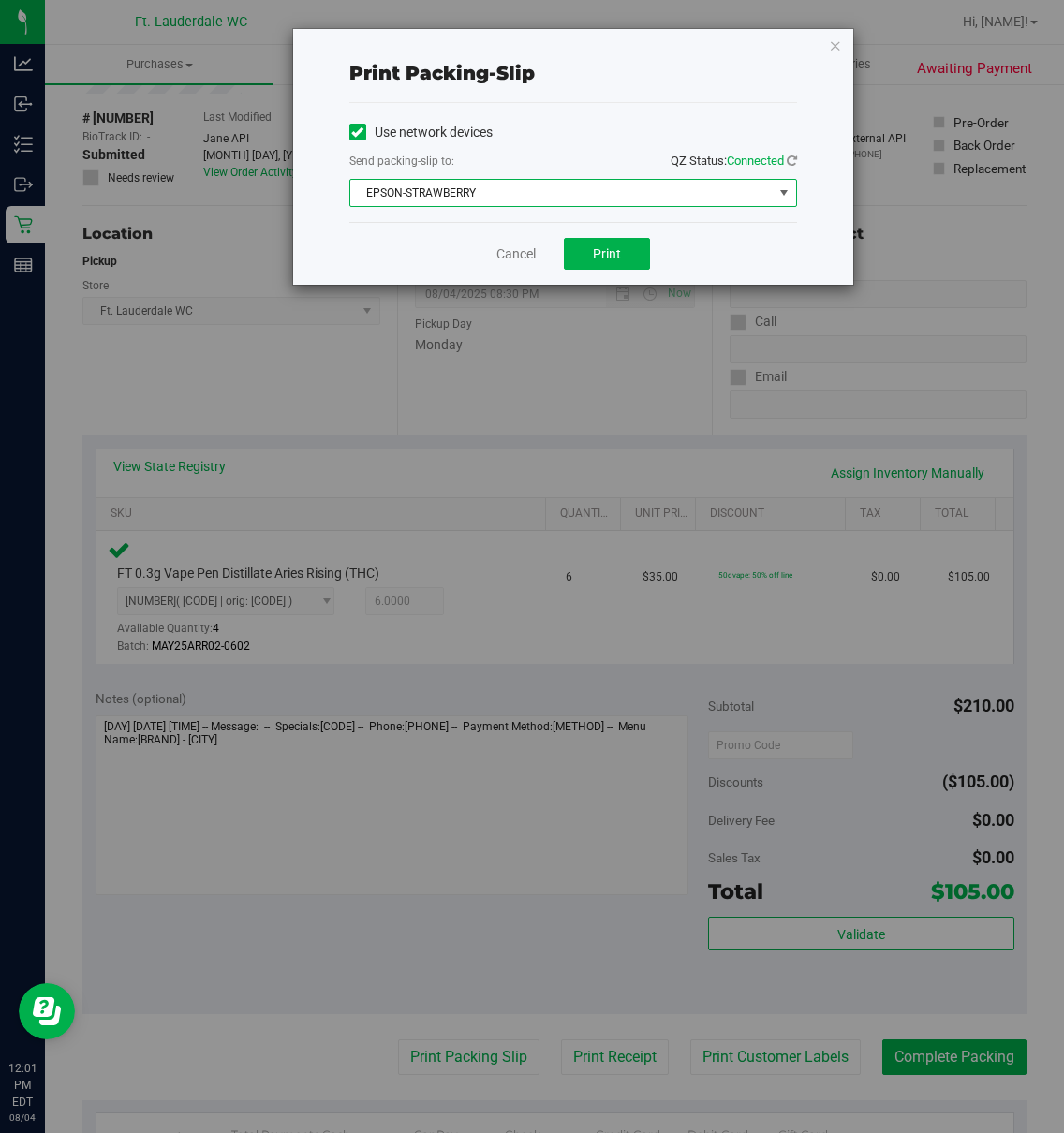 click on "EPSON-STRAWBERRY" at bounding box center (561, 193) 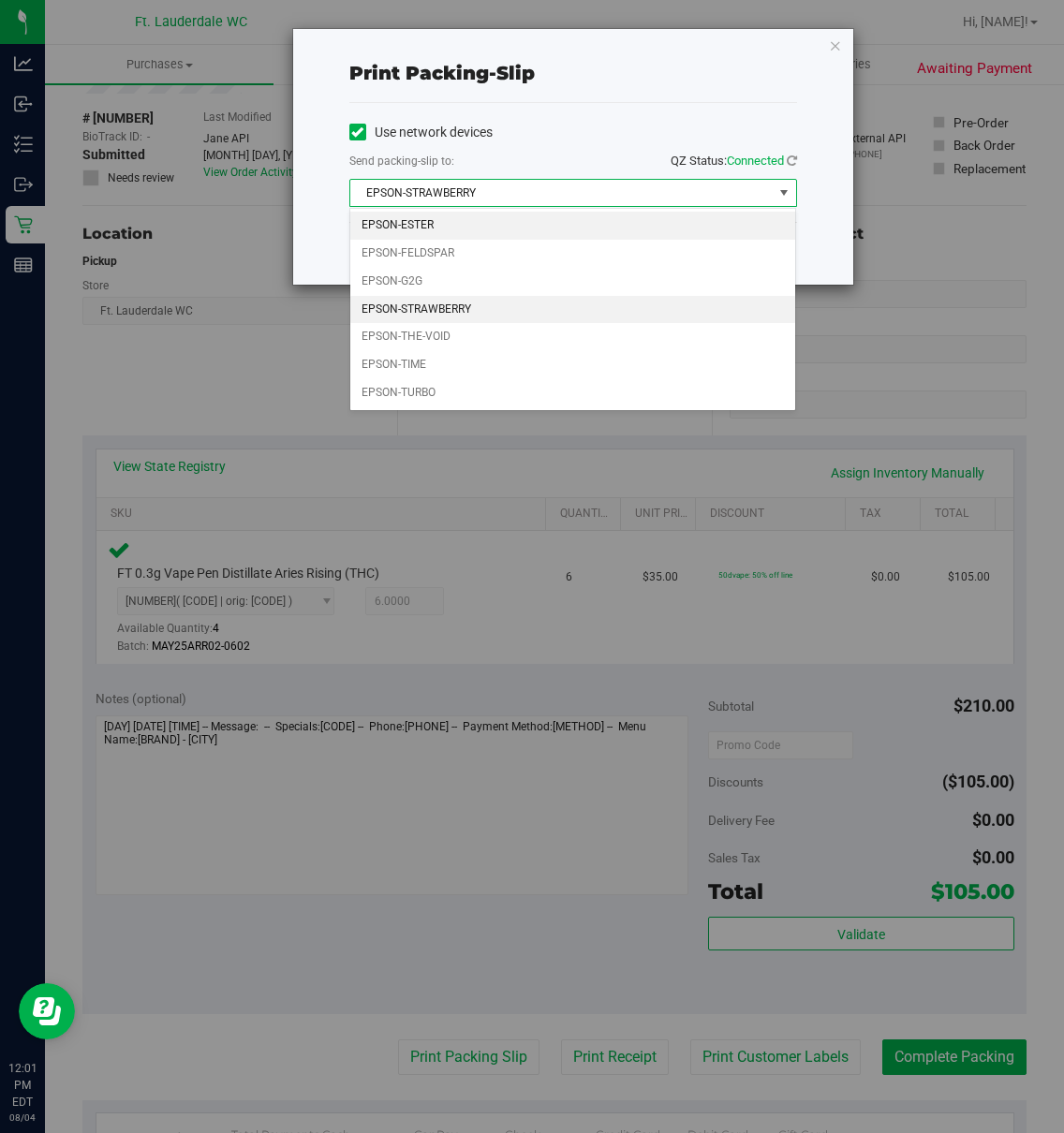 click on "EPSON-ESTER" at bounding box center (572, 226) 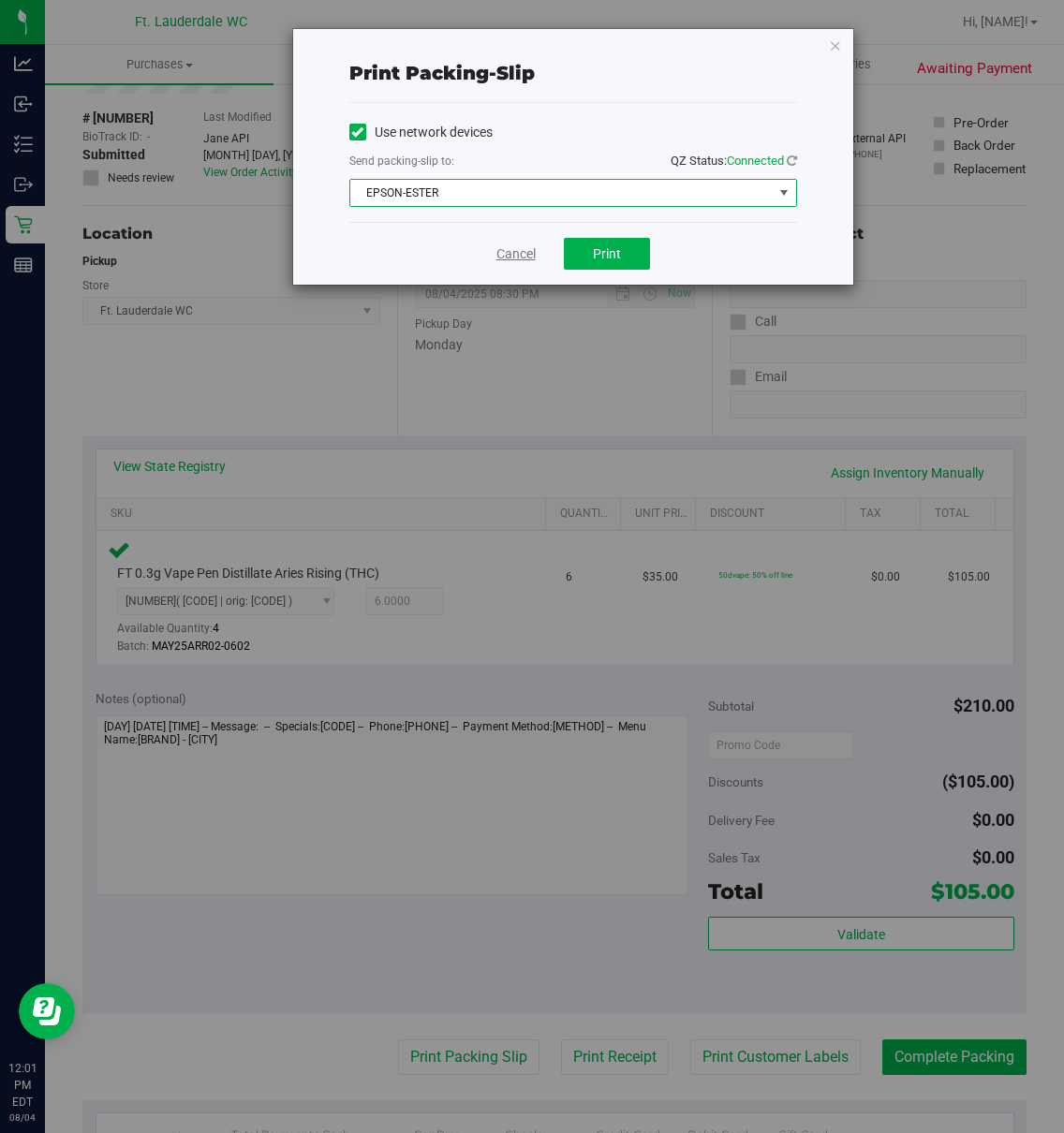 click on "Cancel" at bounding box center (516, 254) 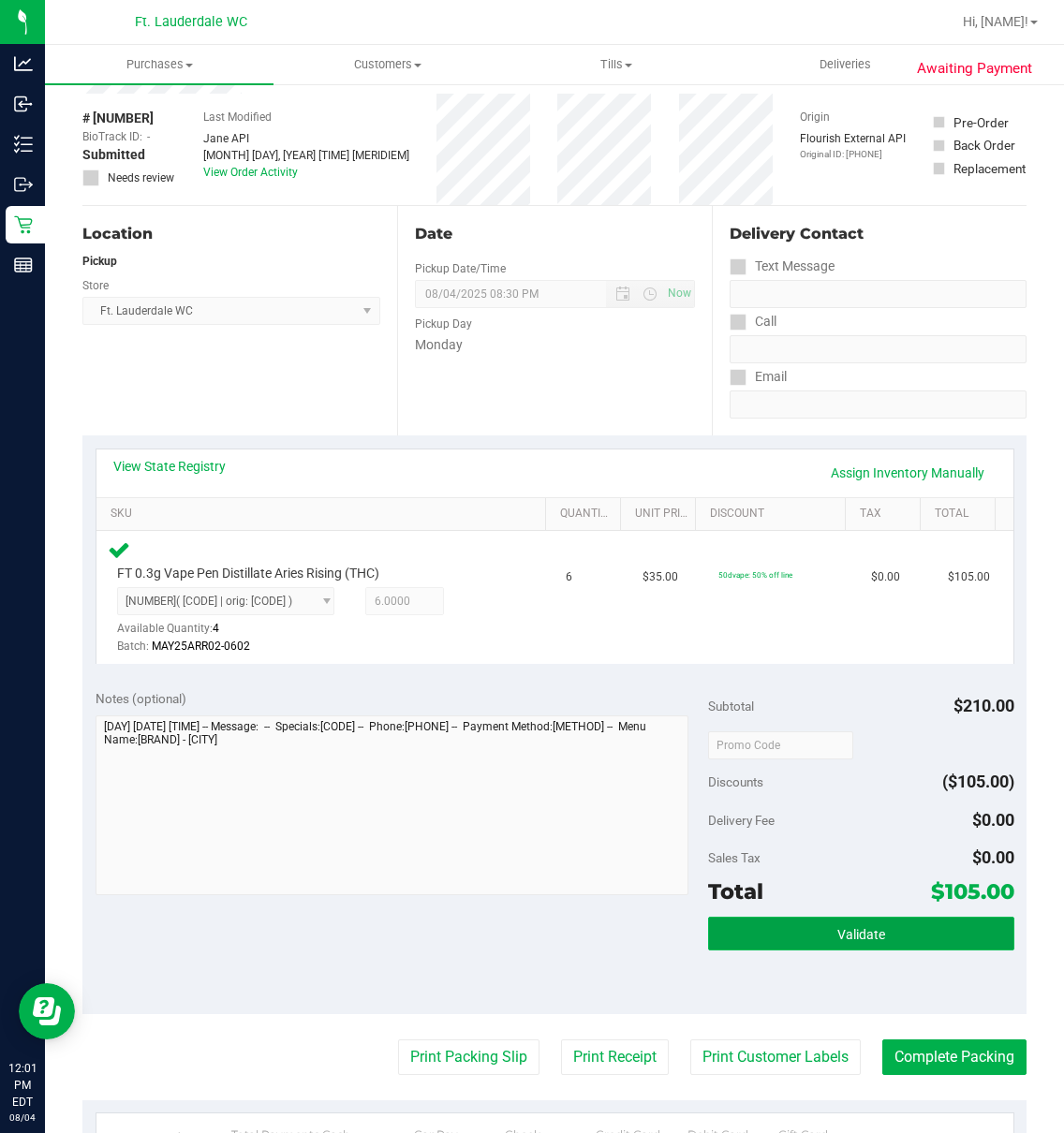 click on "Validate" at bounding box center (861, 934) 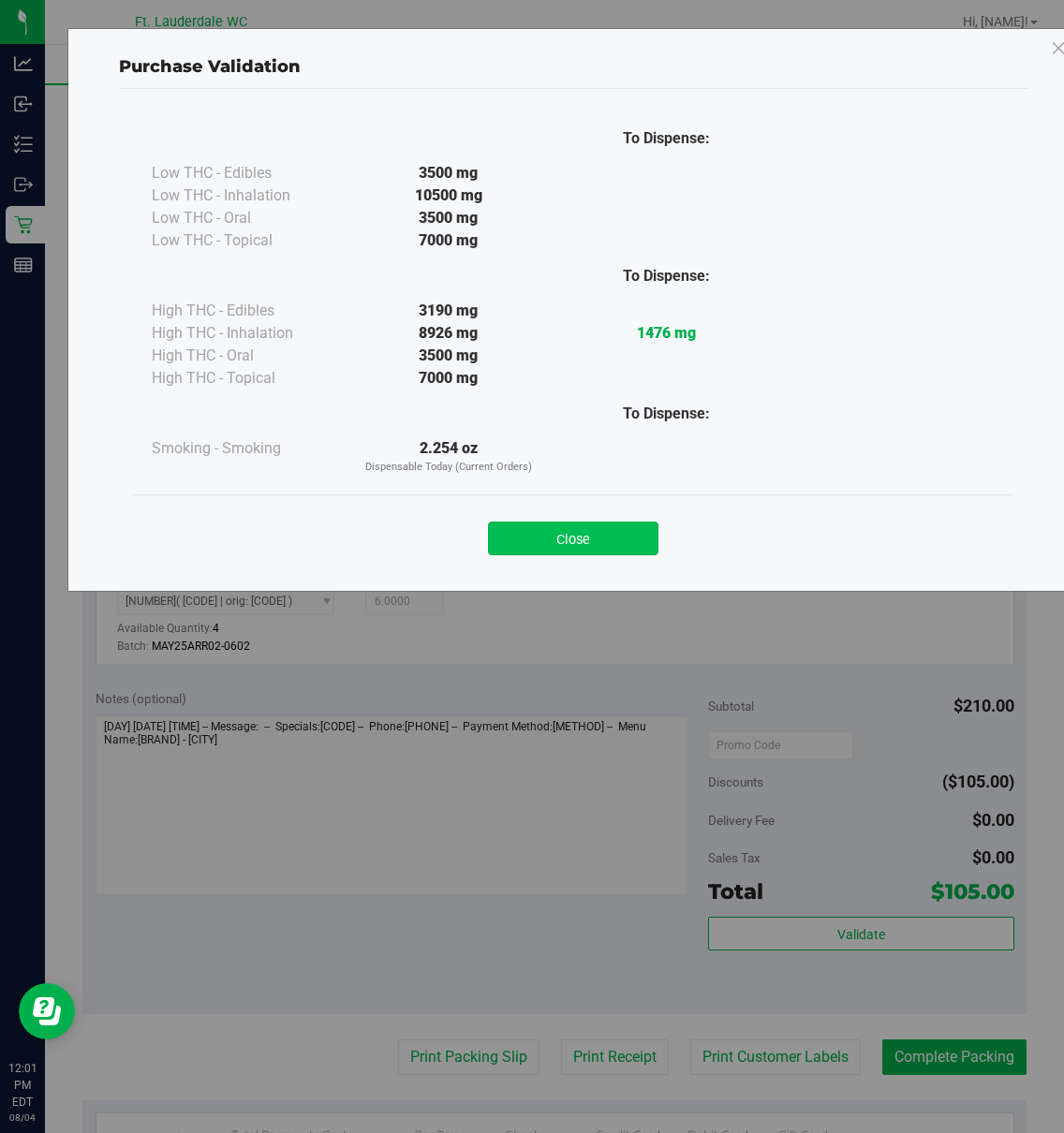 click on "Close" at bounding box center (573, 538) 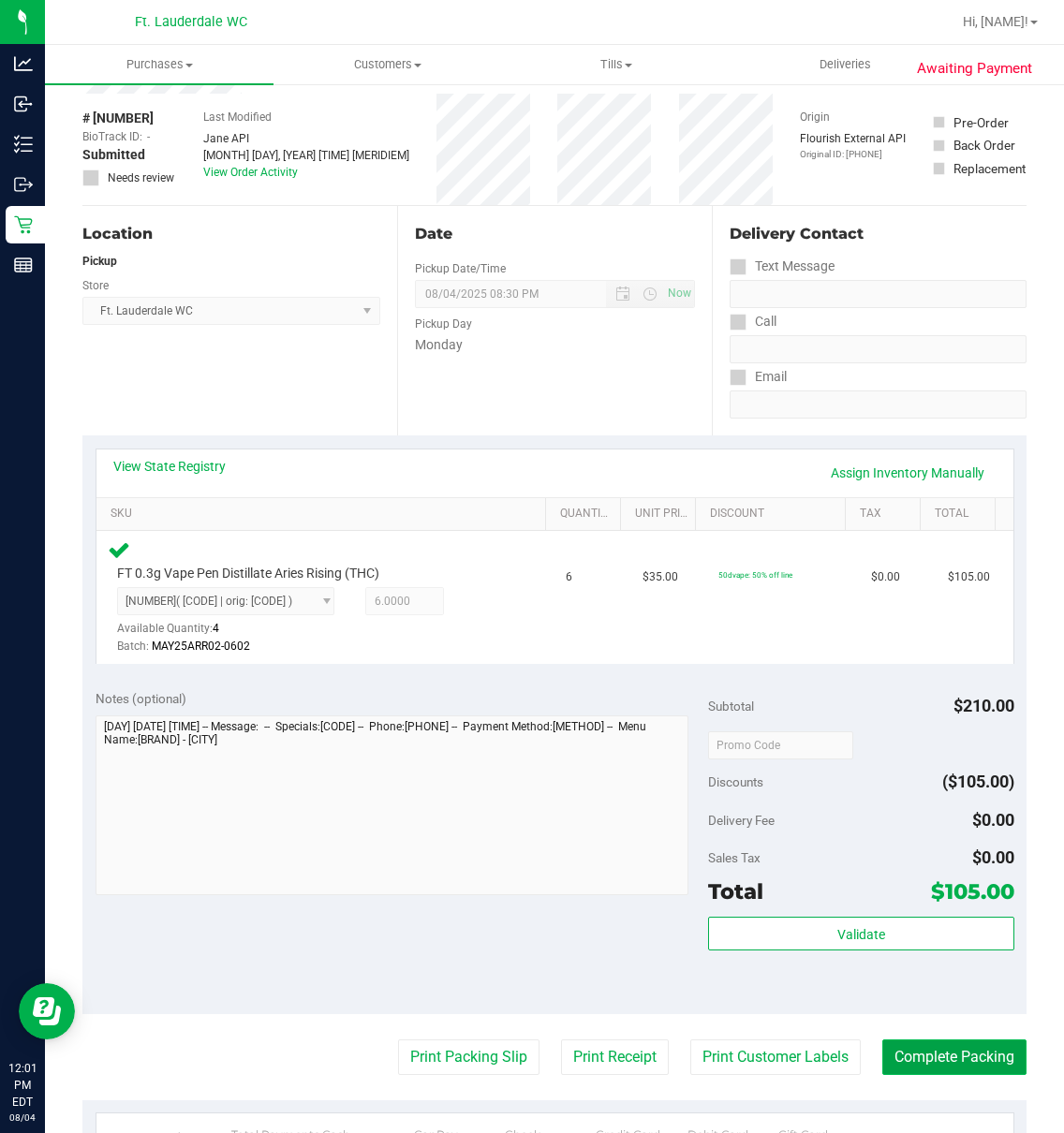 click on "Complete Packing" at bounding box center [954, 1057] 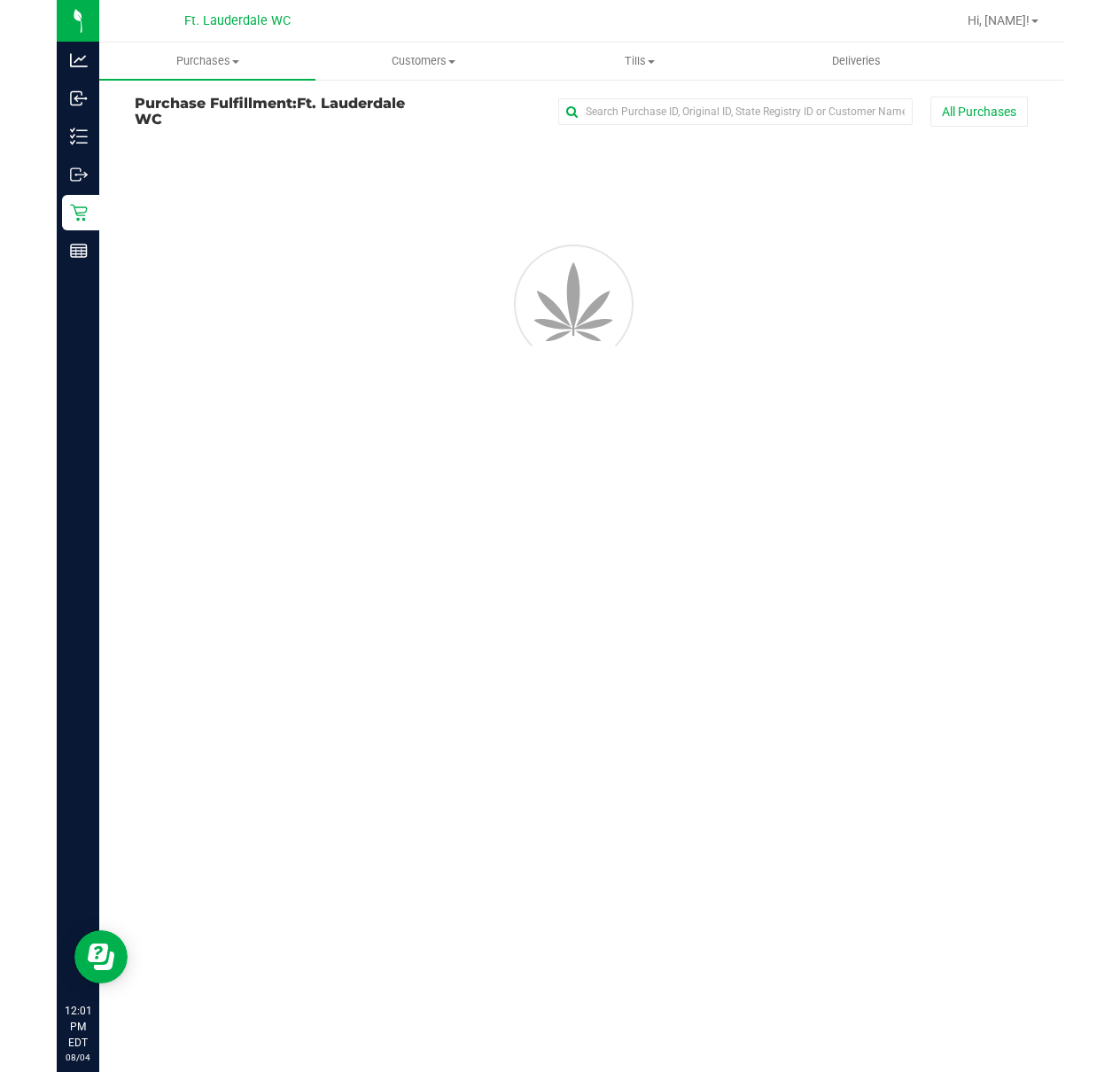 scroll, scrollTop: 0, scrollLeft: 0, axis: both 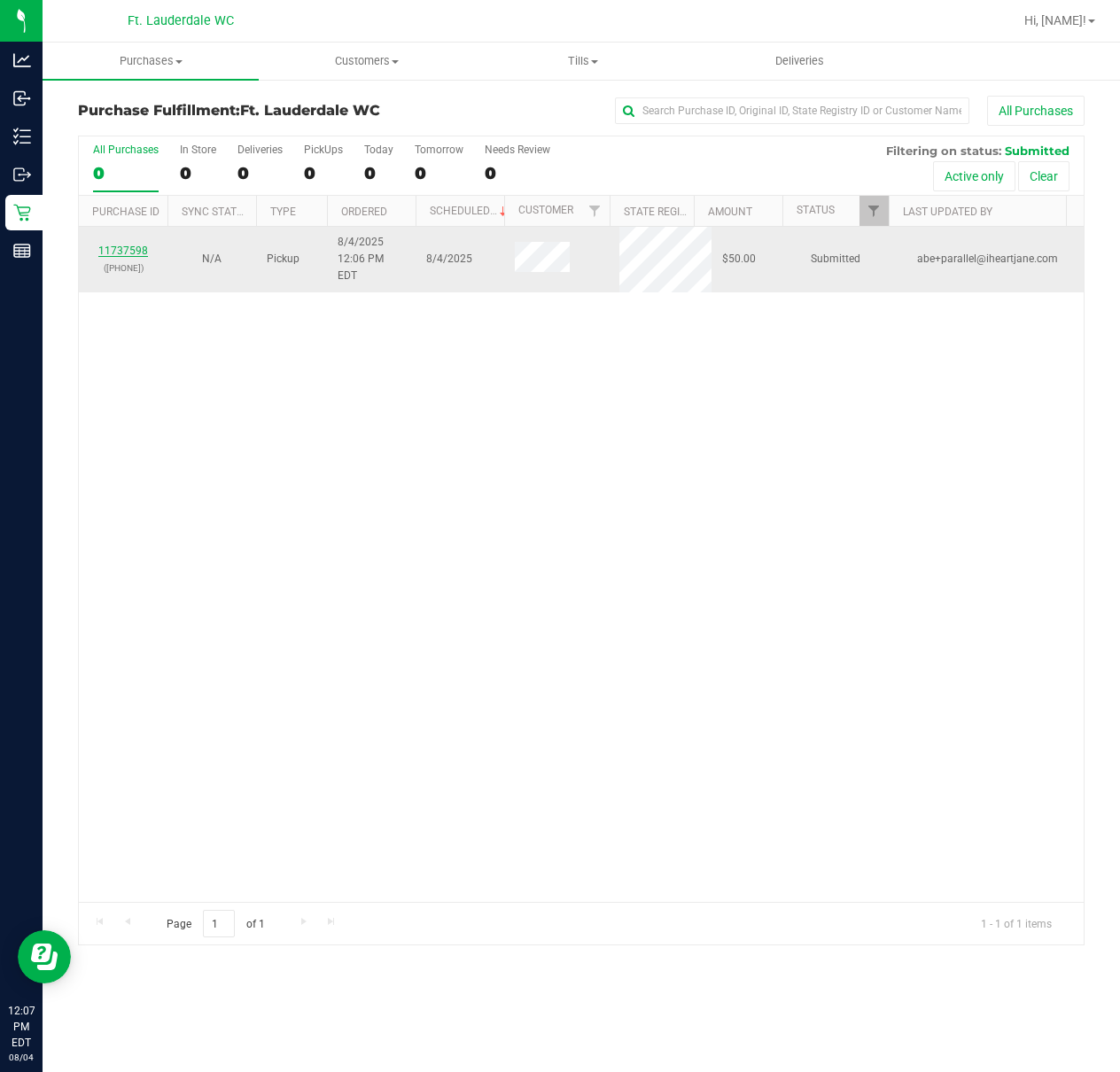 click on "11737598" at bounding box center (123, 251) 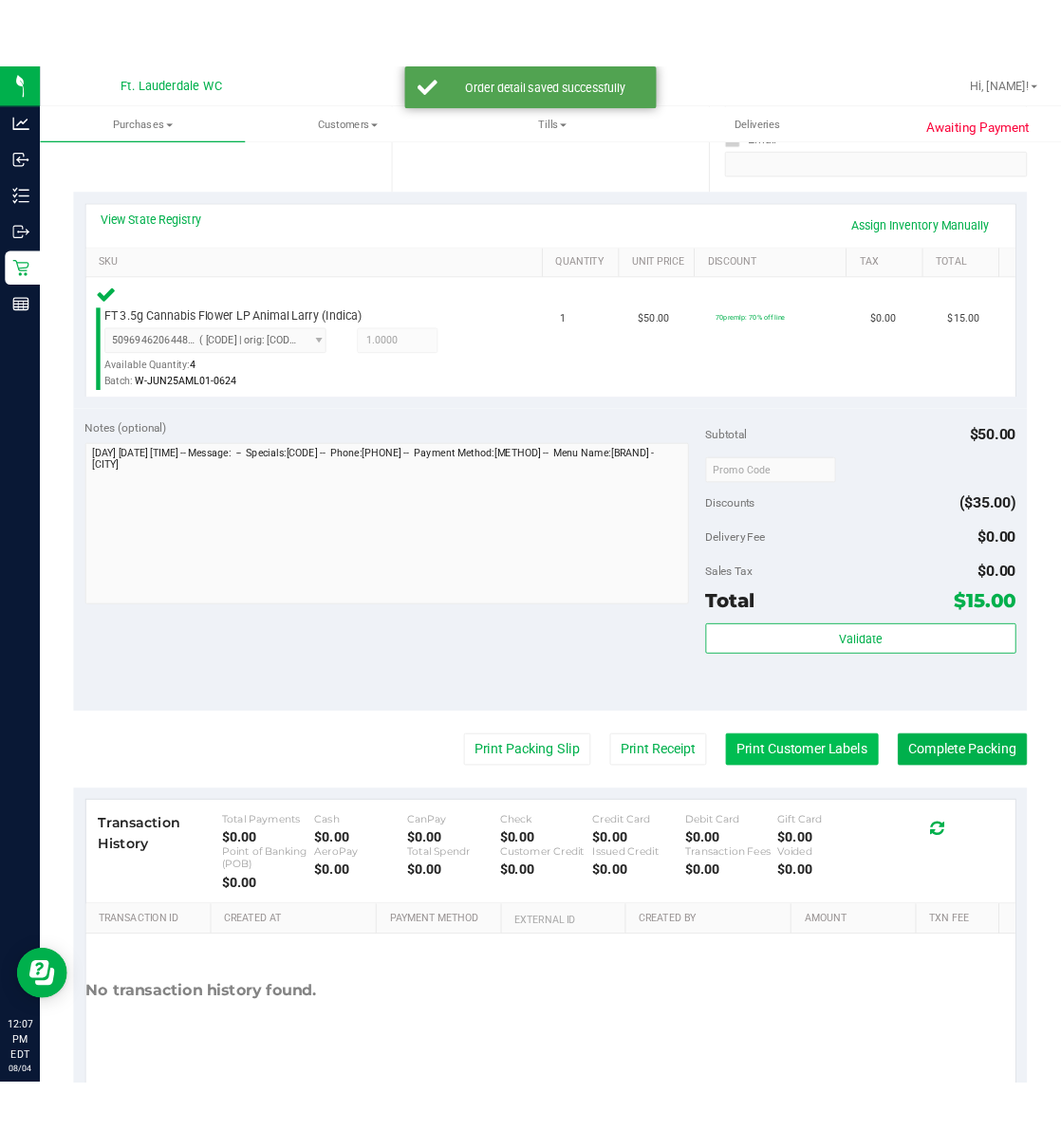 scroll, scrollTop: 380, scrollLeft: 0, axis: vertical 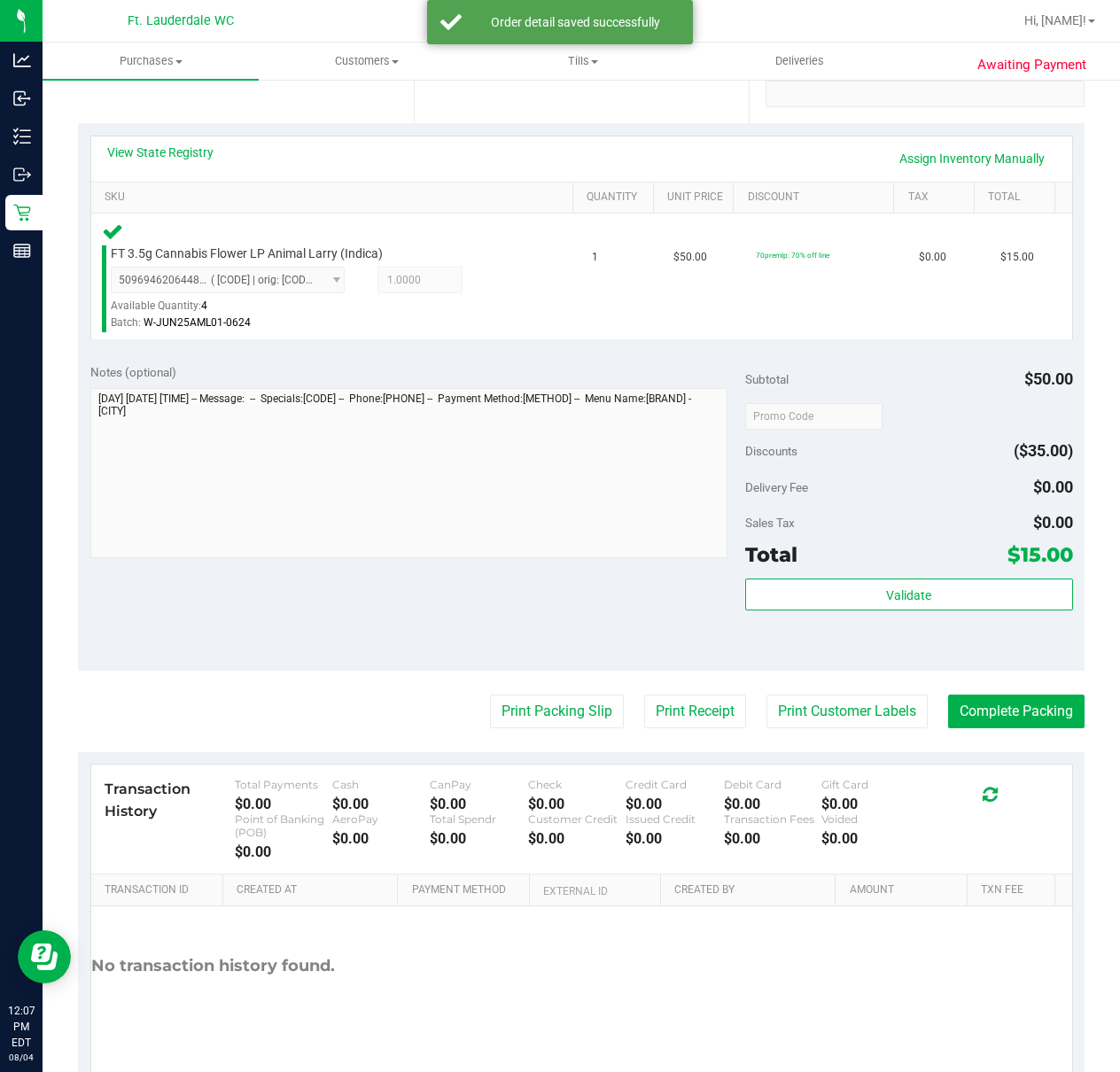 click on "Validate" at bounding box center [909, 618] 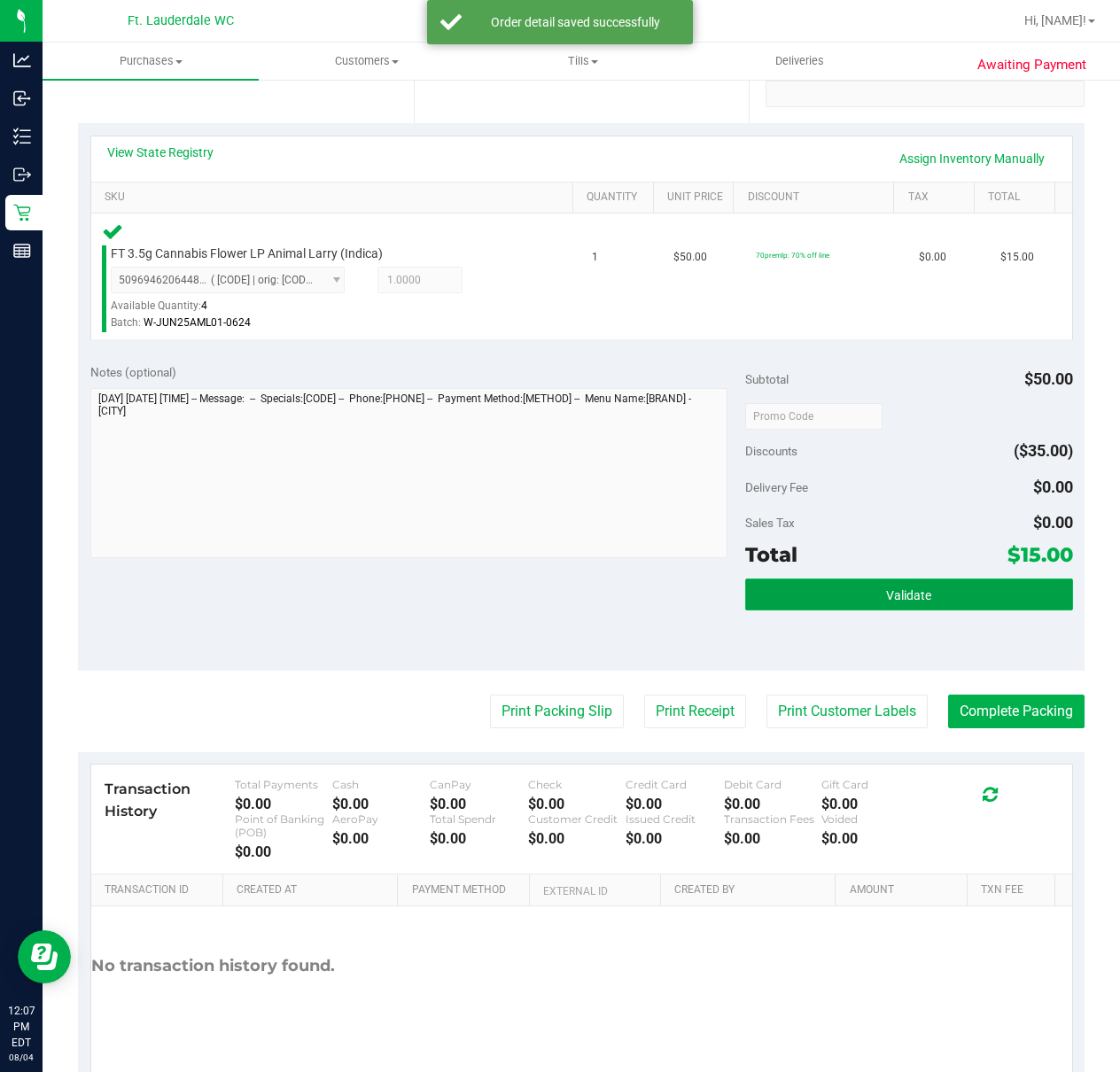 click on "Validate" at bounding box center [909, 594] 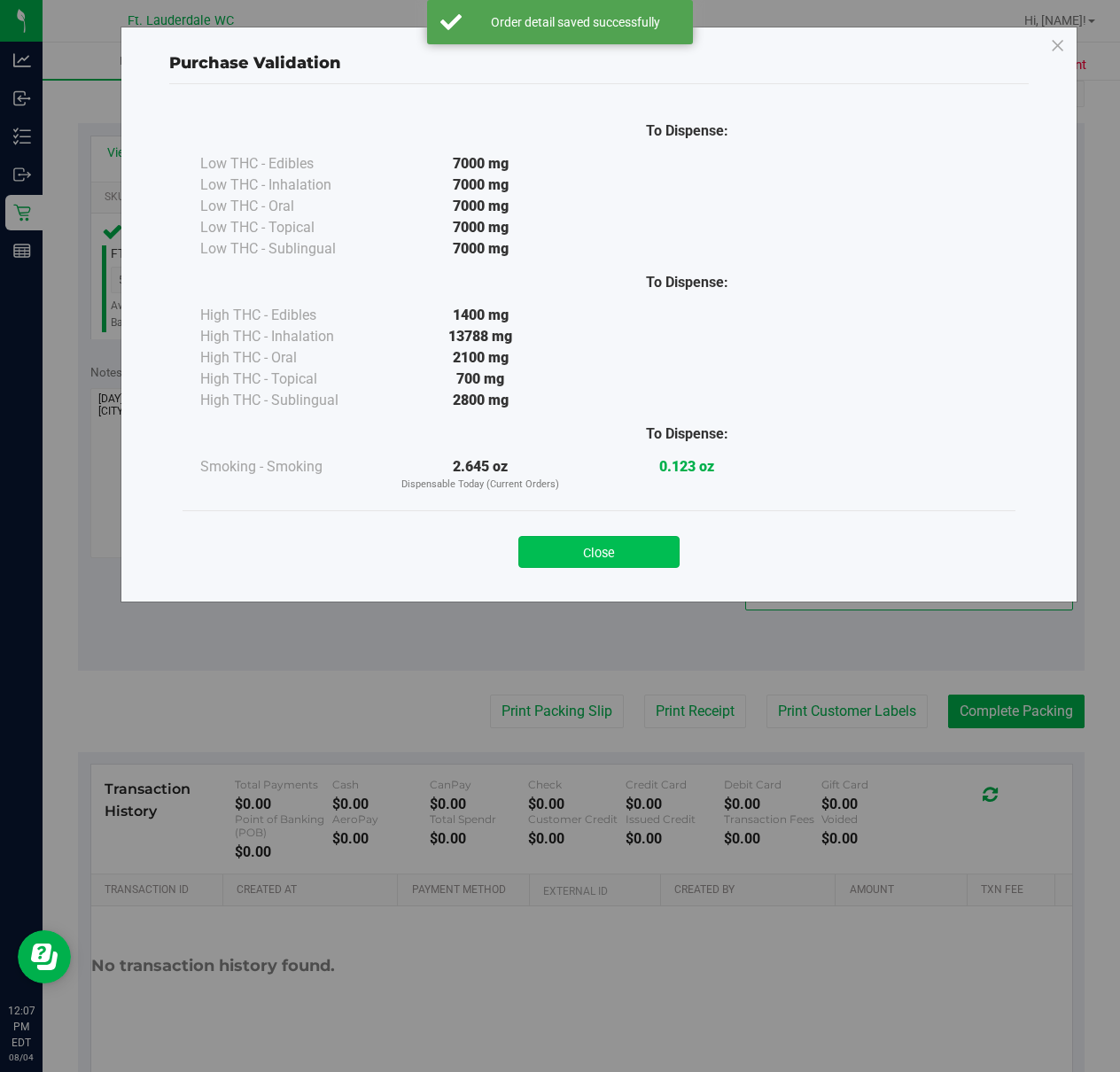 click on "Close" at bounding box center [599, 552] 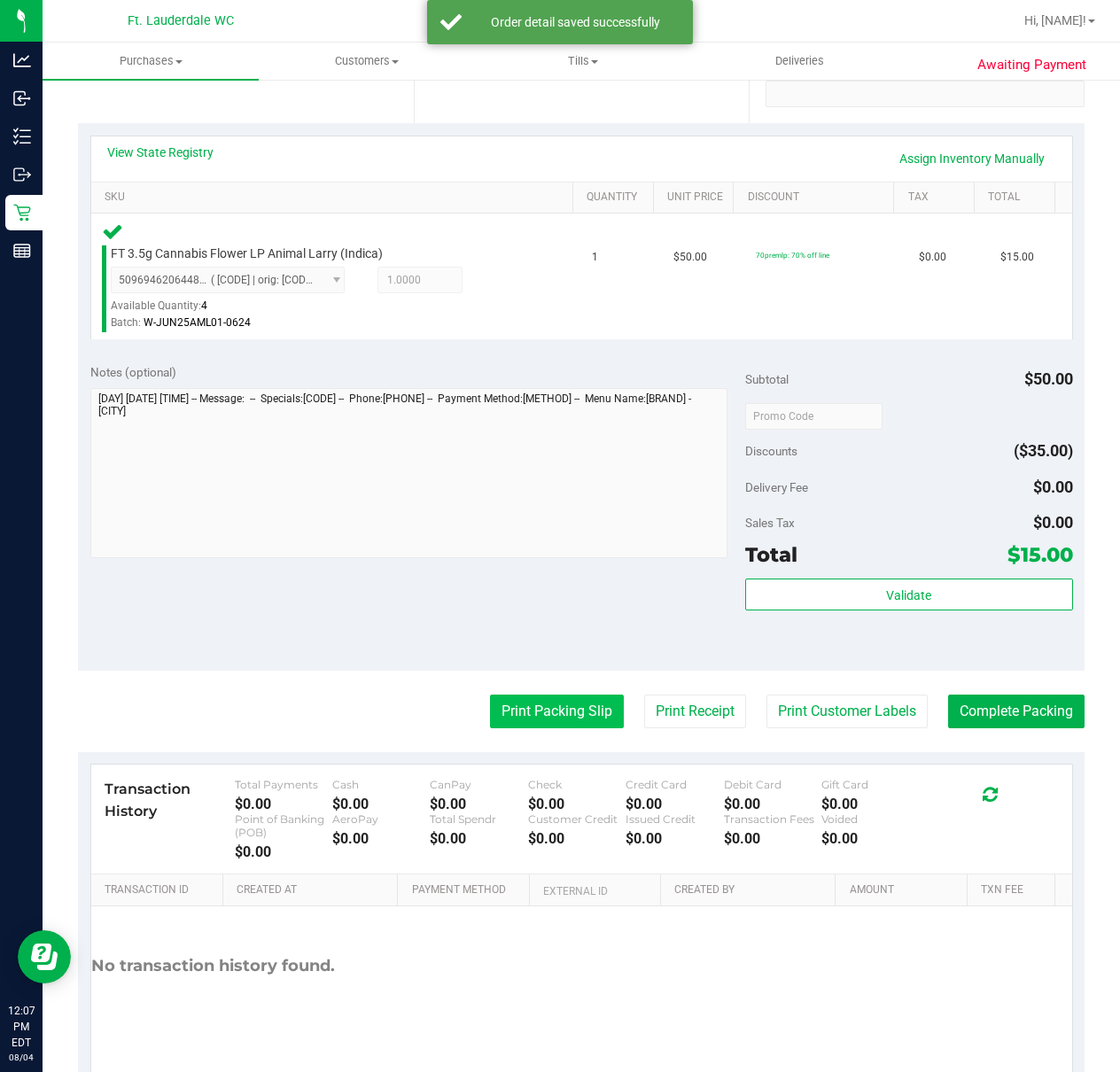 click on "Print Packing Slip" at bounding box center [556, 711] 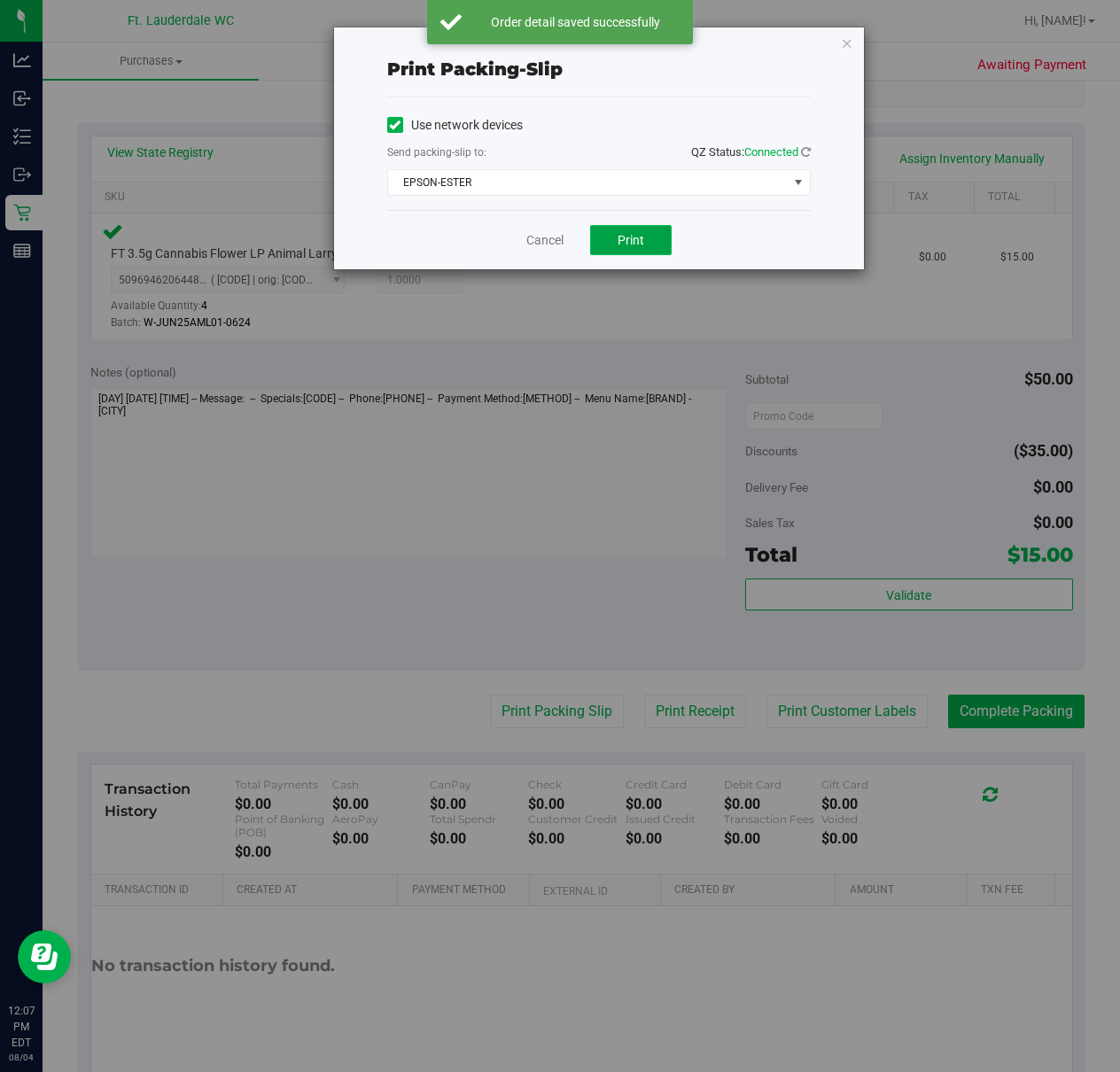 click on "Print" at bounding box center (631, 240) 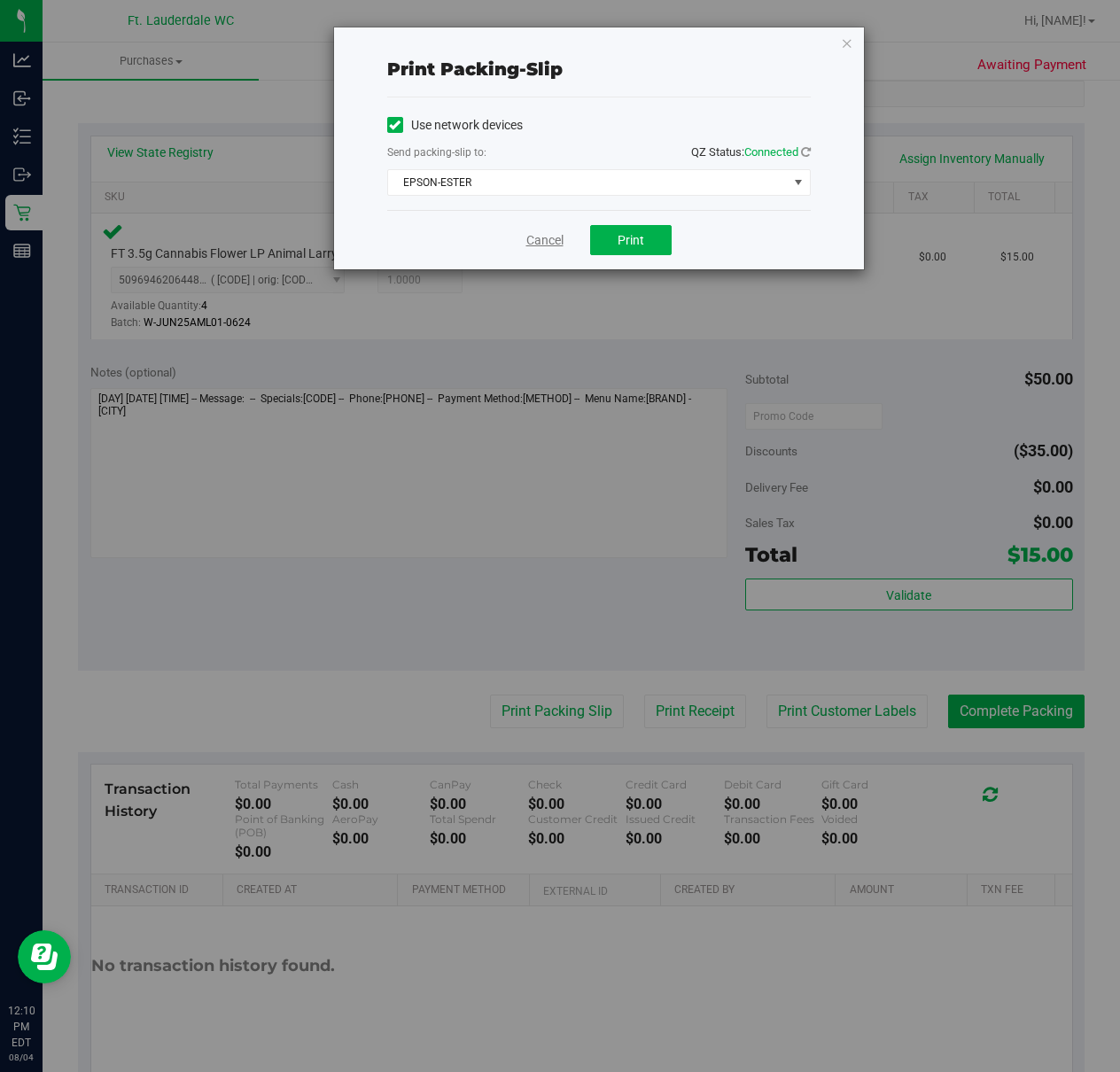 click on "Cancel" at bounding box center [545, 240] 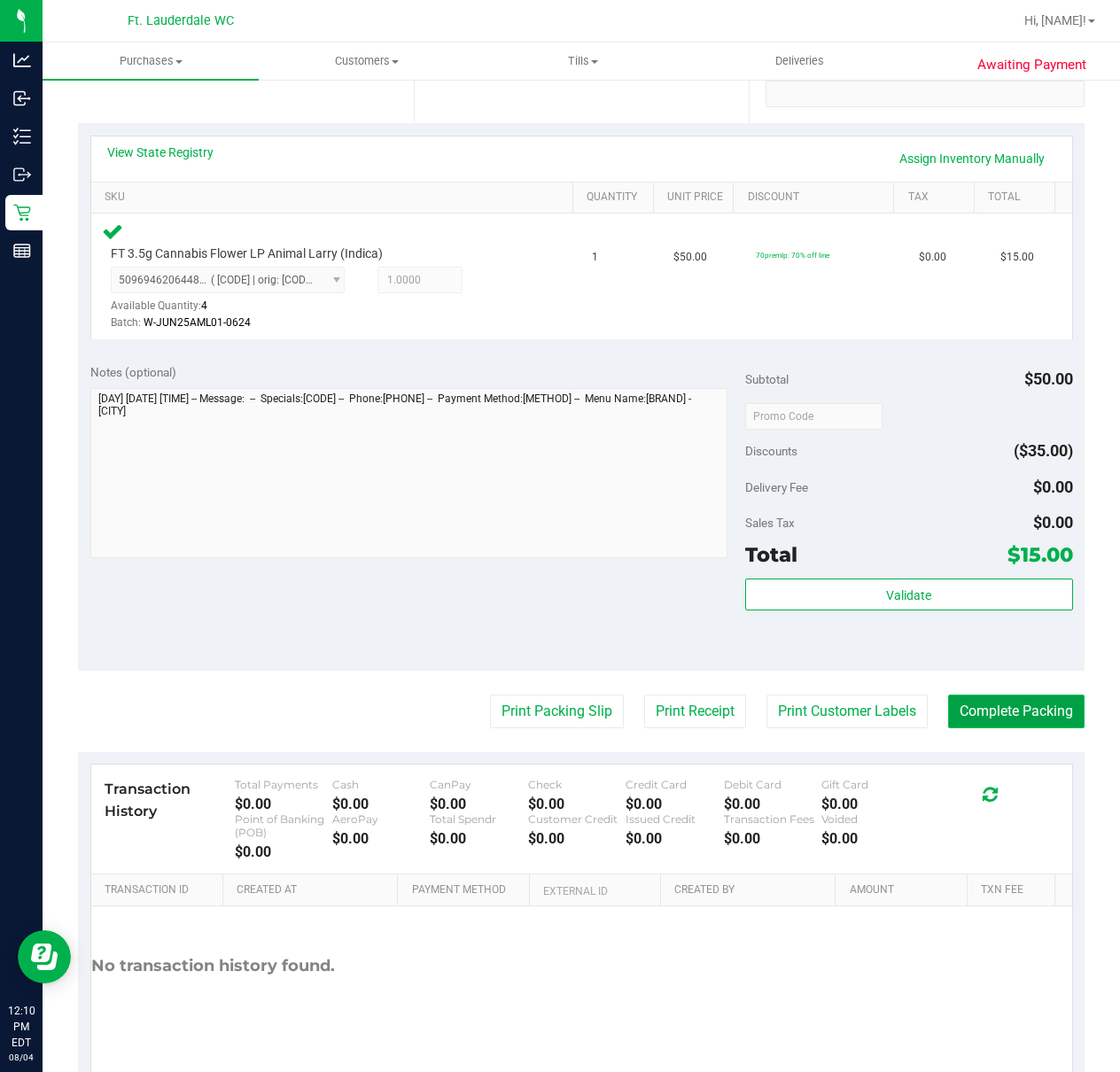 click on "Complete Packing" at bounding box center [1016, 711] 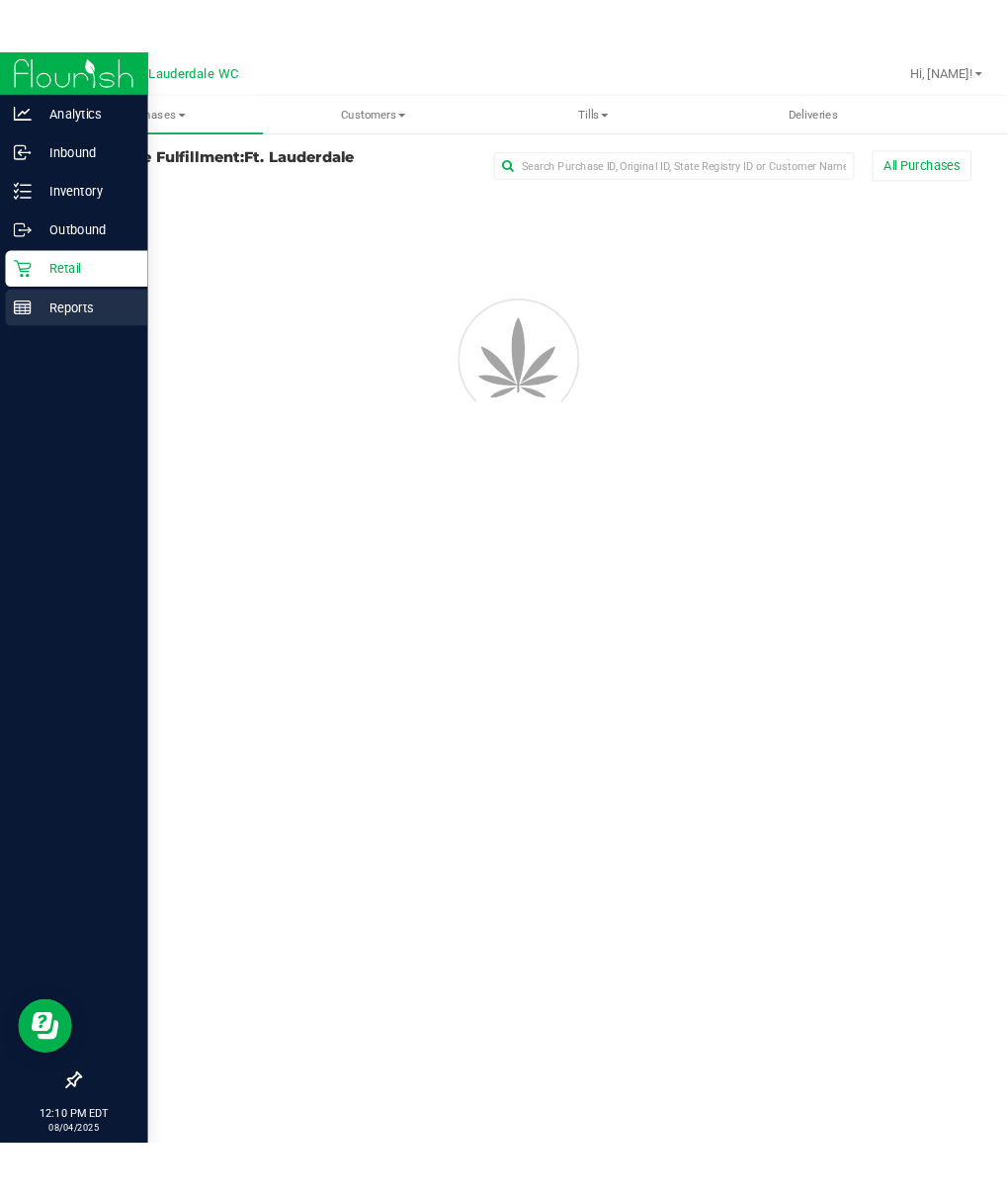 scroll, scrollTop: 0, scrollLeft: 0, axis: both 